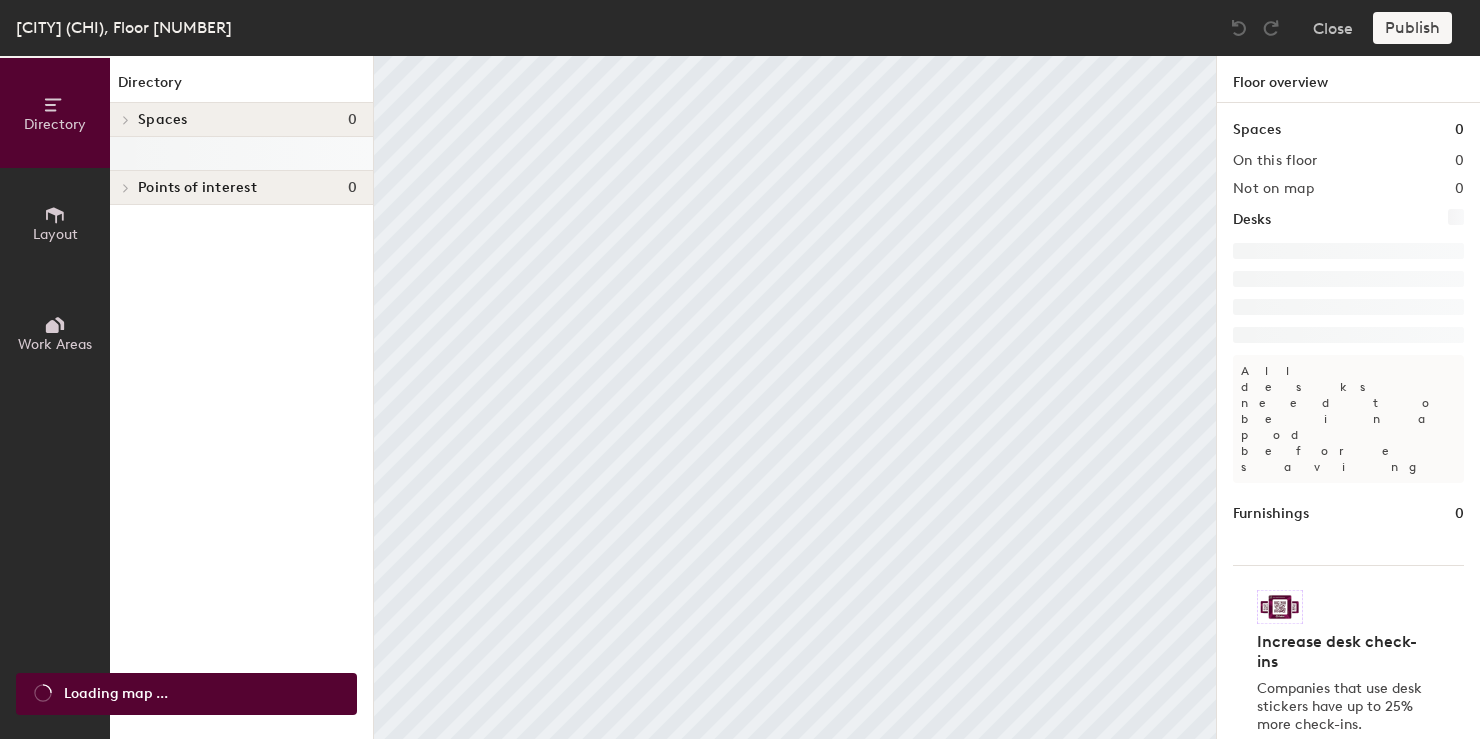 scroll, scrollTop: 0, scrollLeft: 0, axis: both 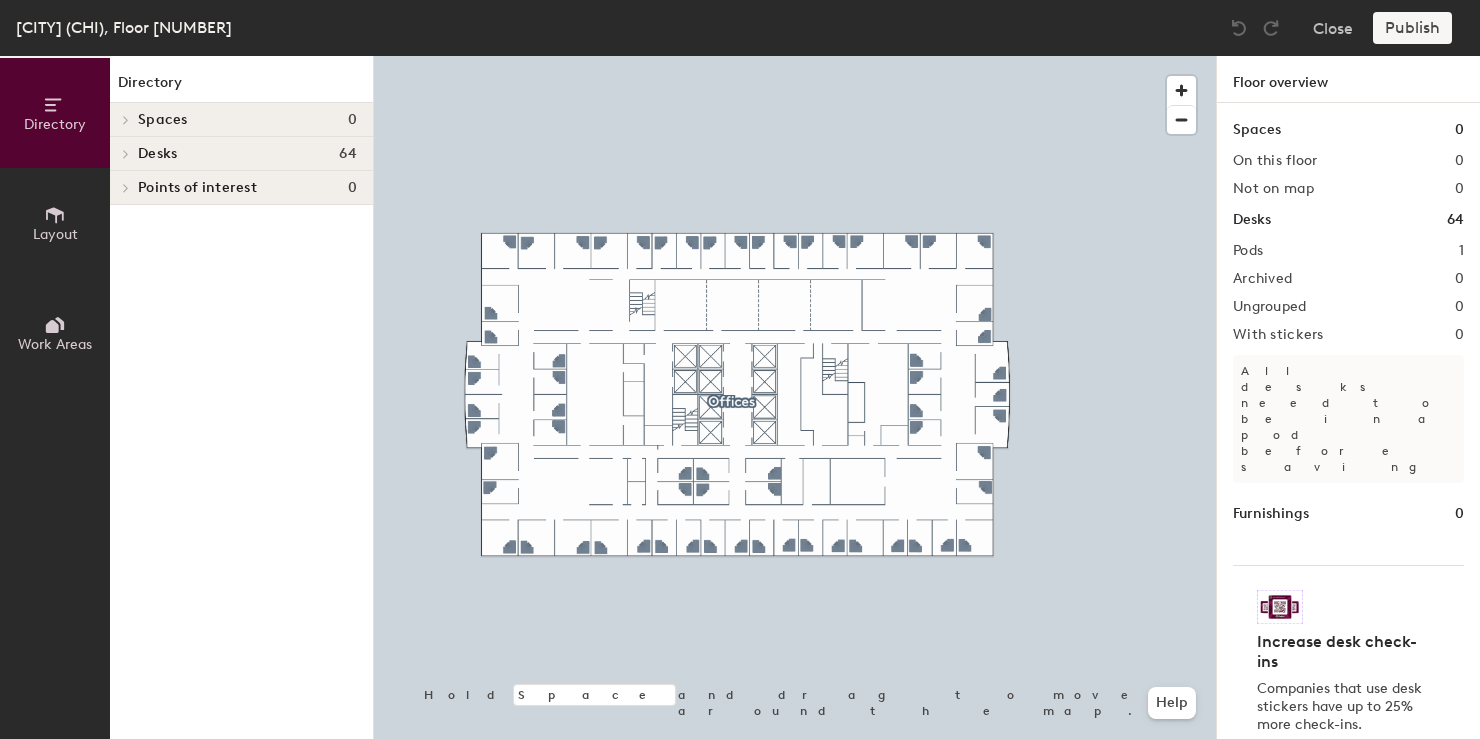 click 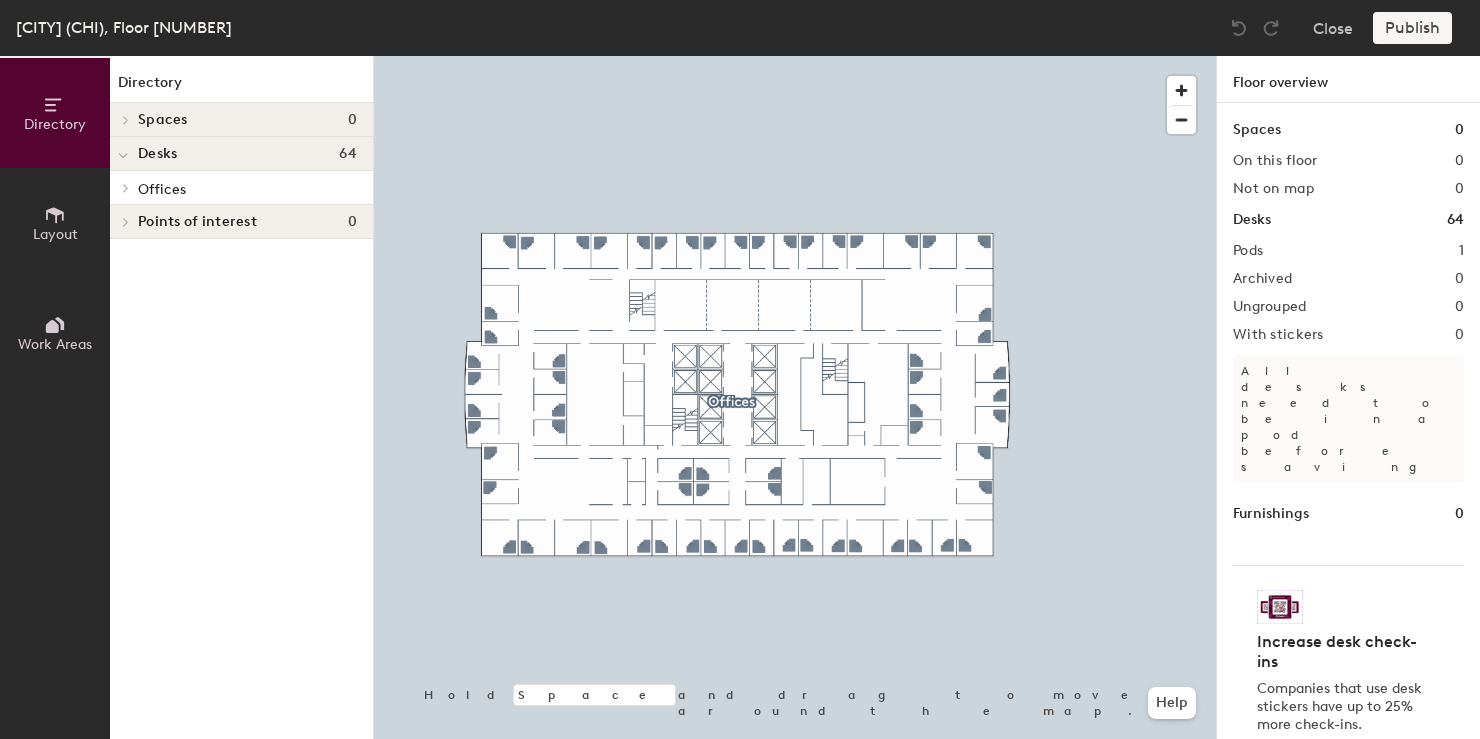 click on "Offices" 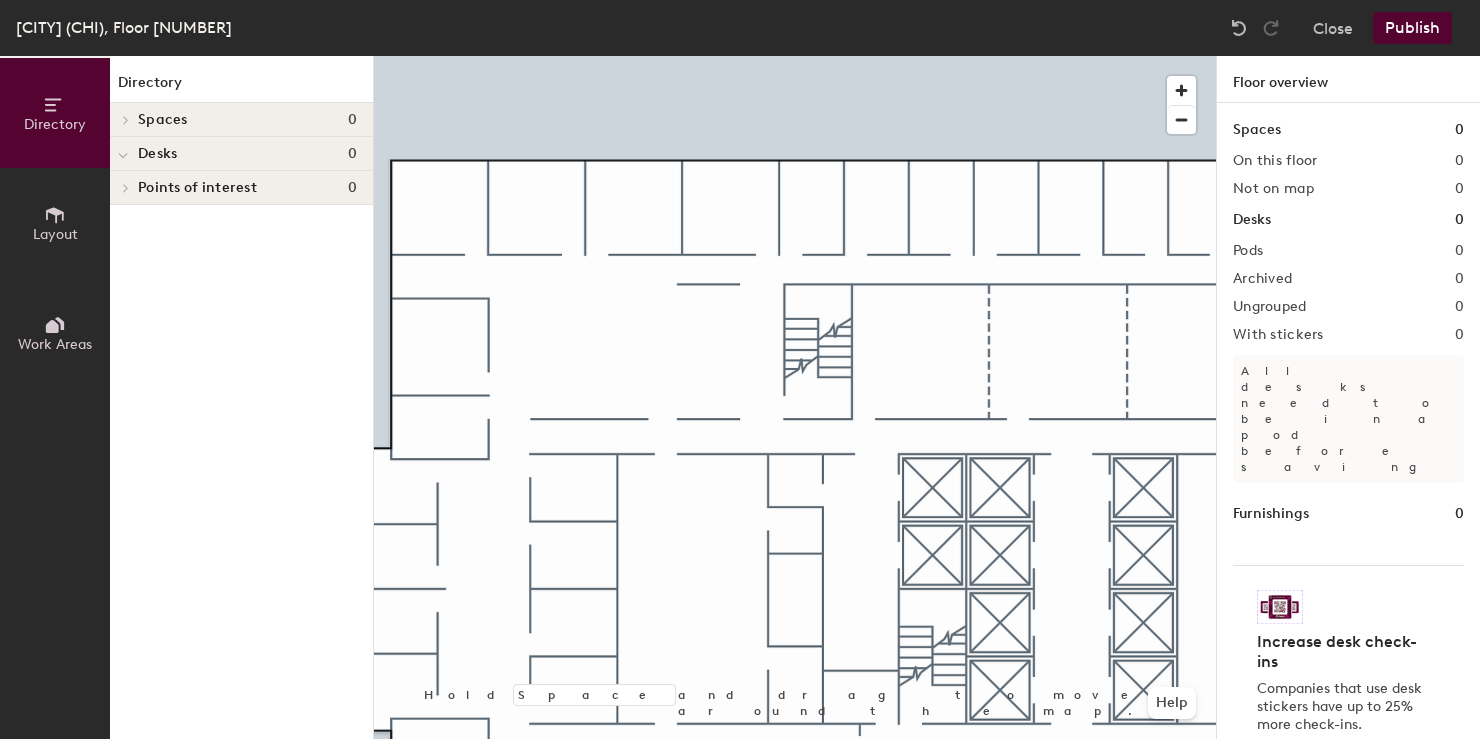 click 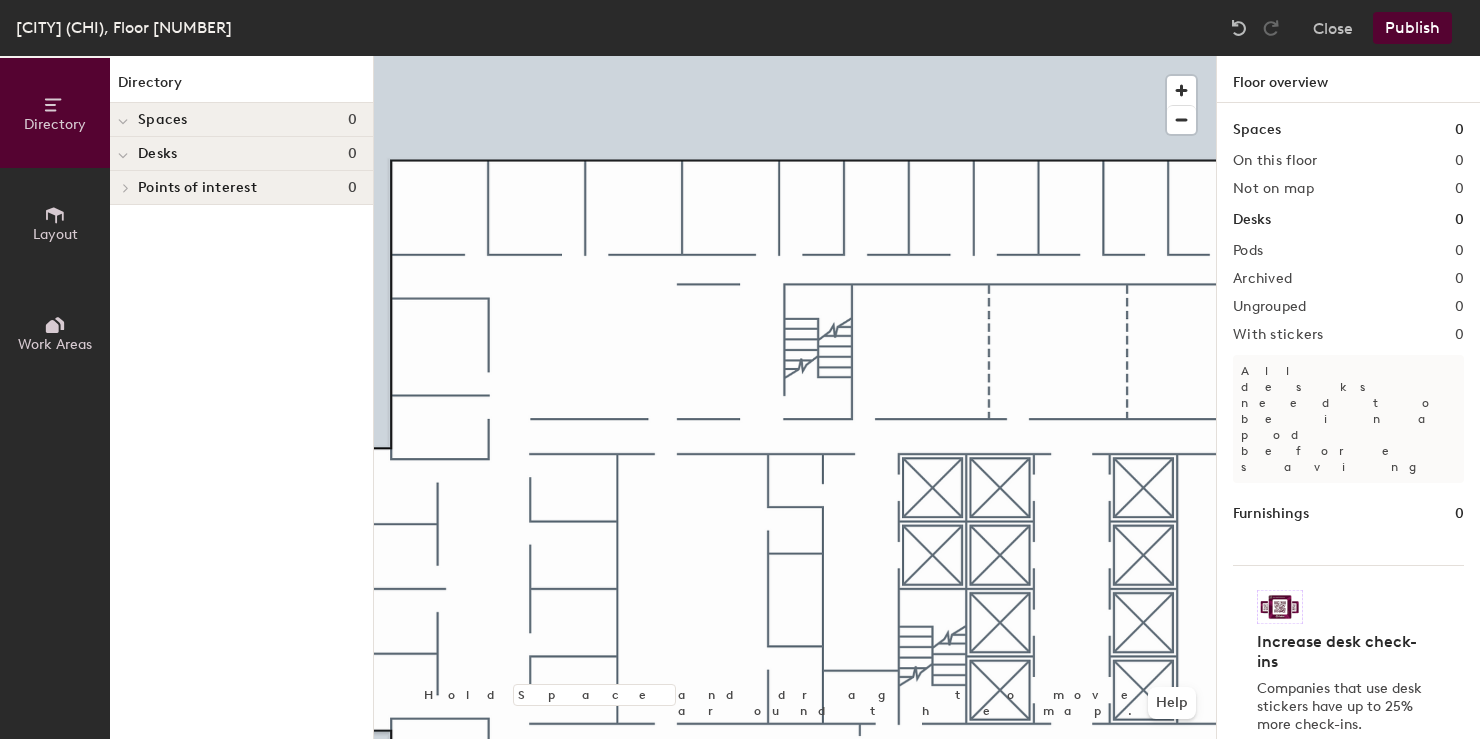 click 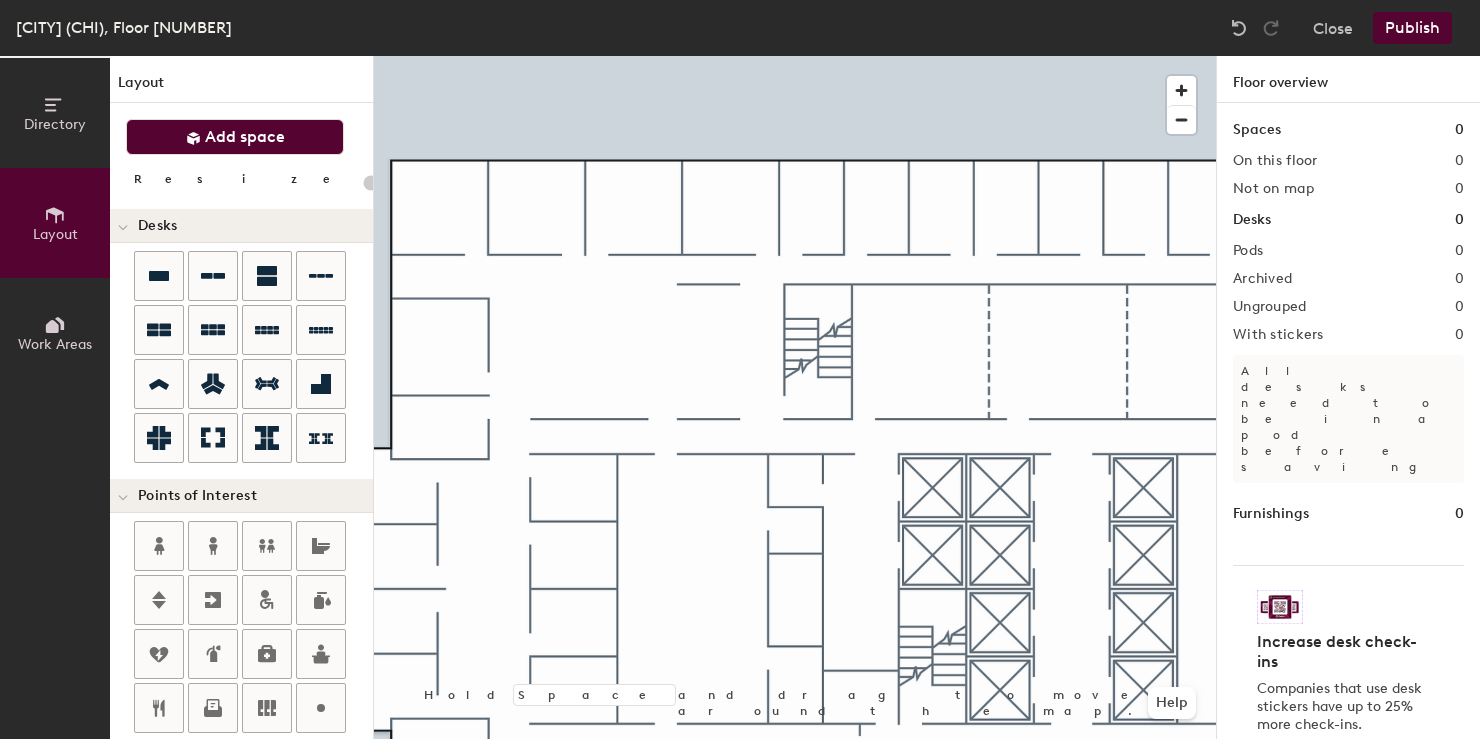 click on "Add space" 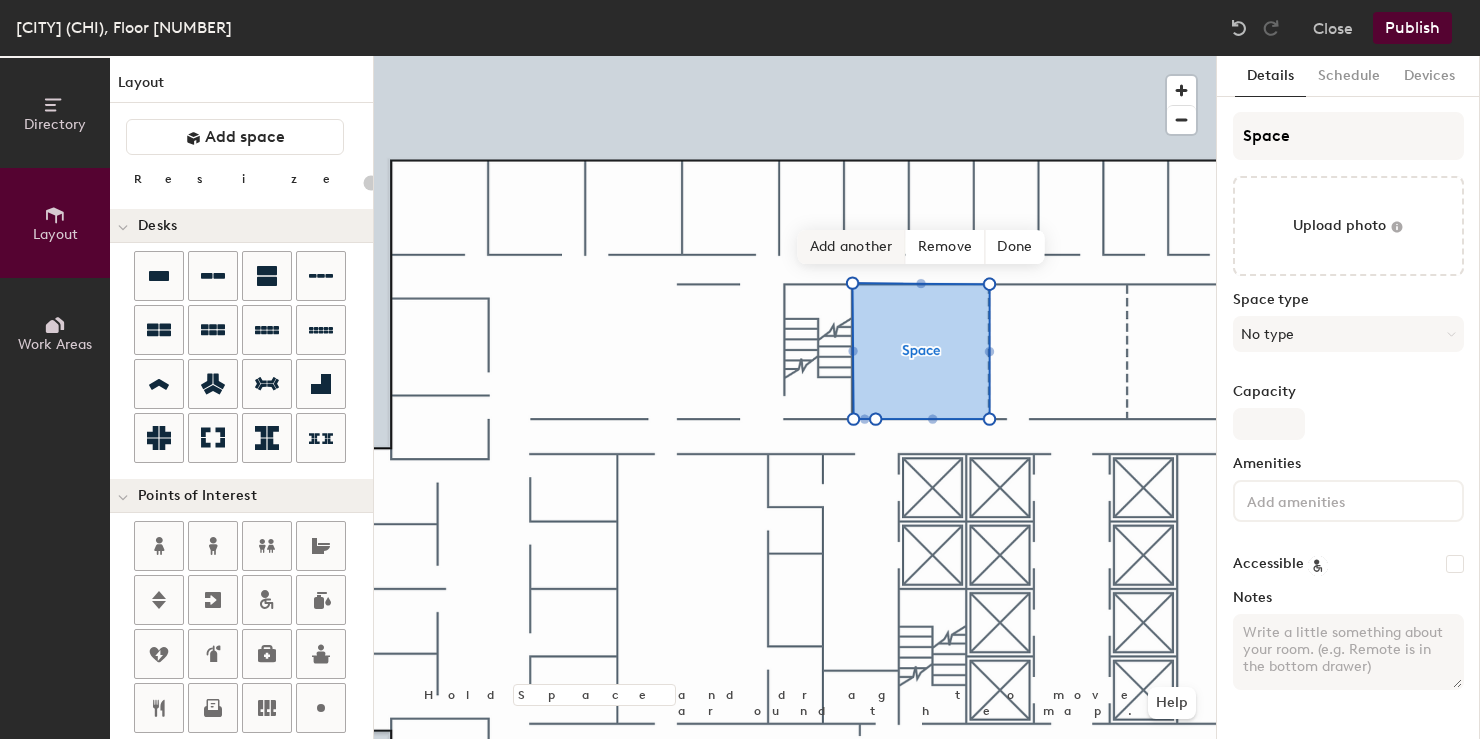 type on "20" 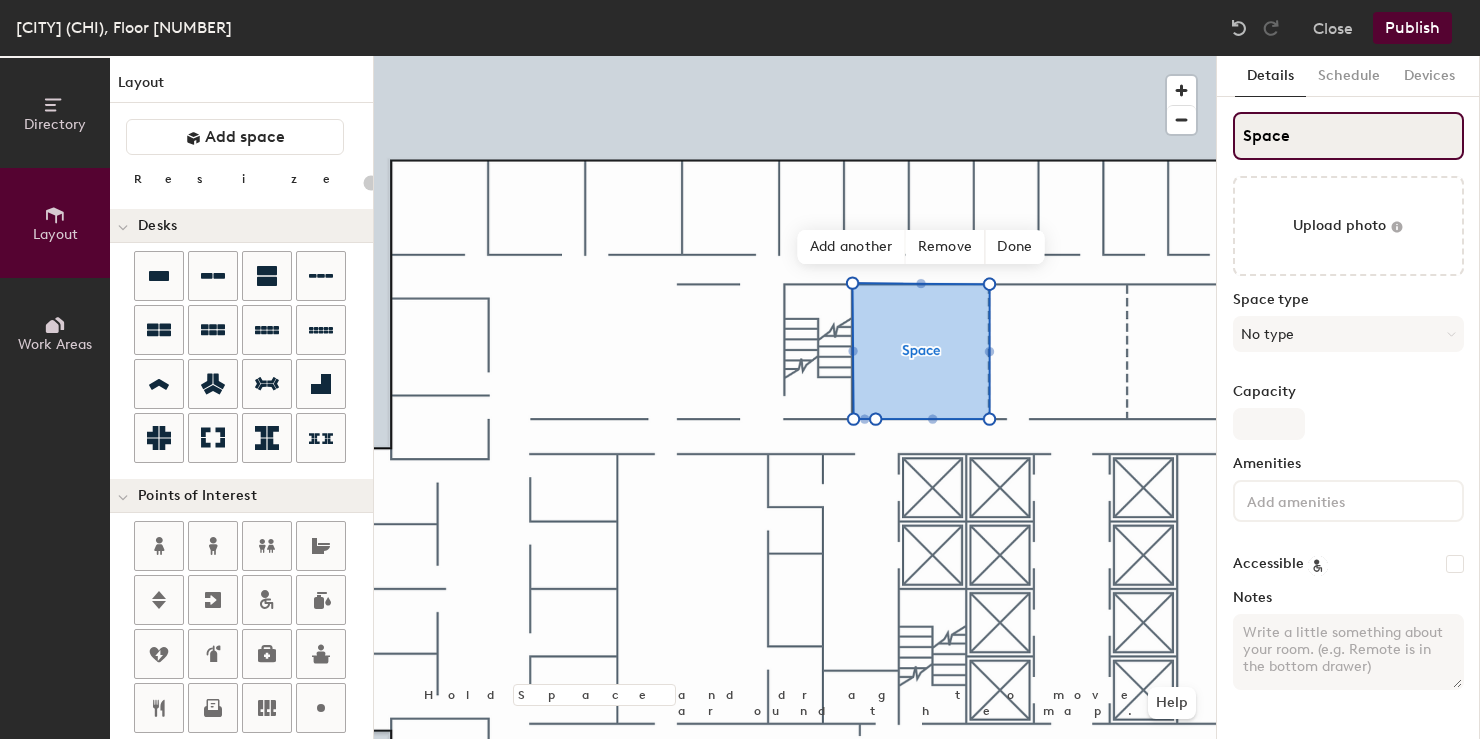click on "Space" 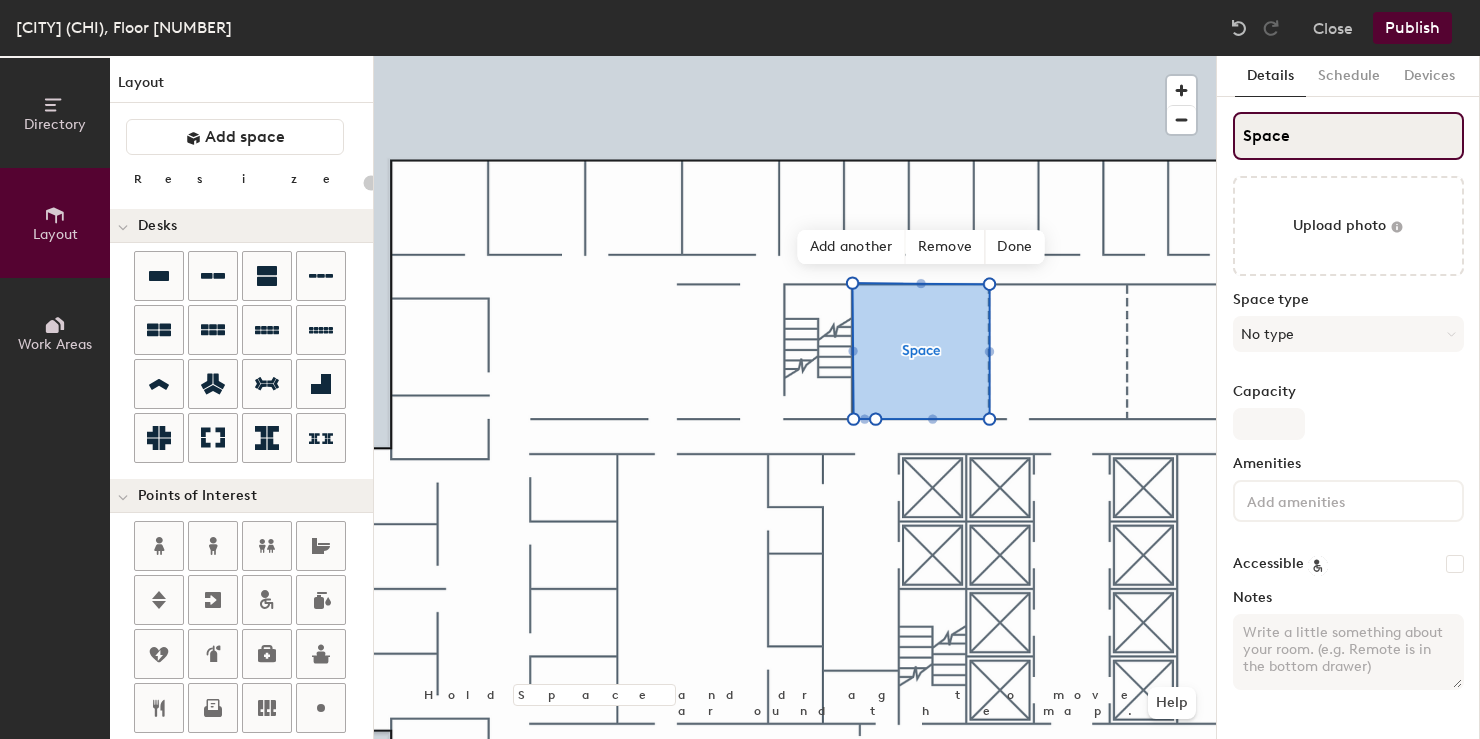 type on "Spac" 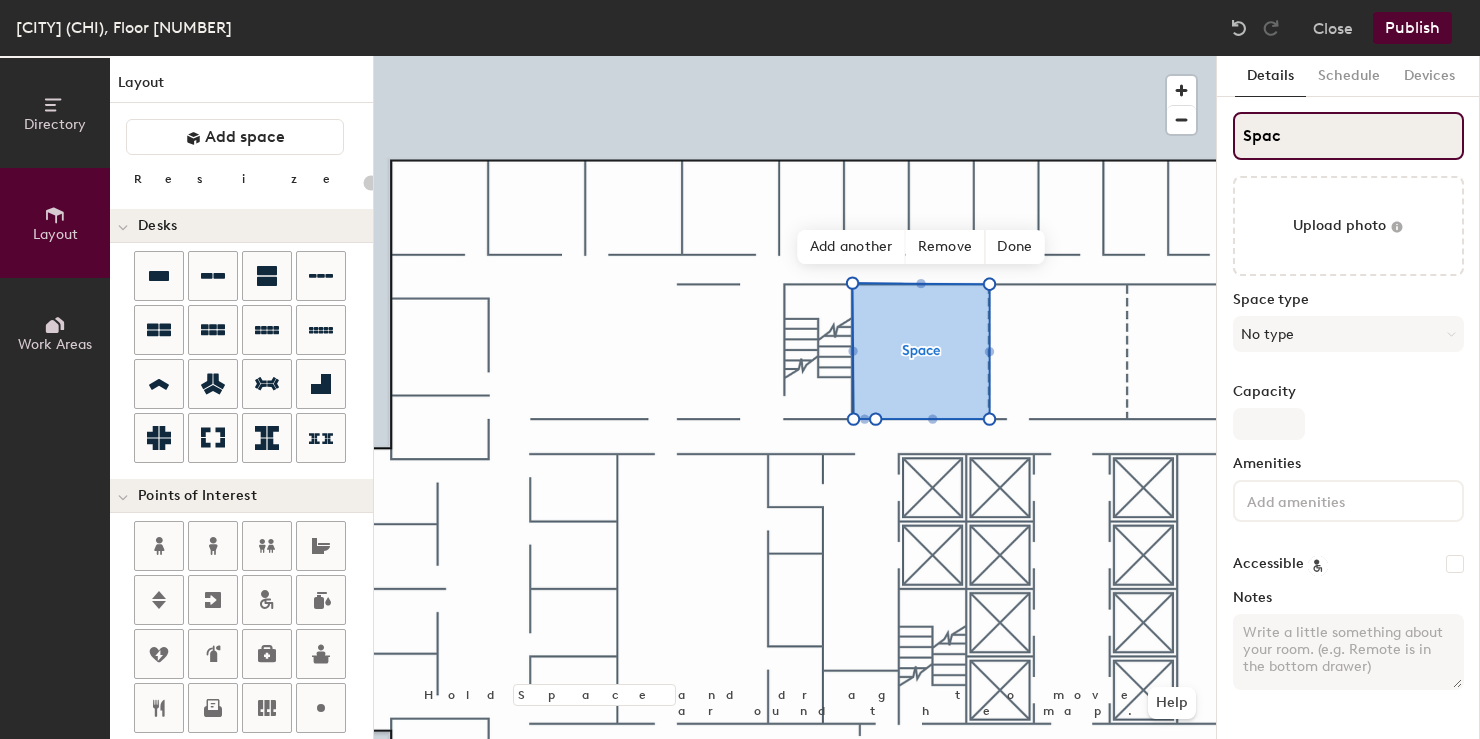 type on "20" 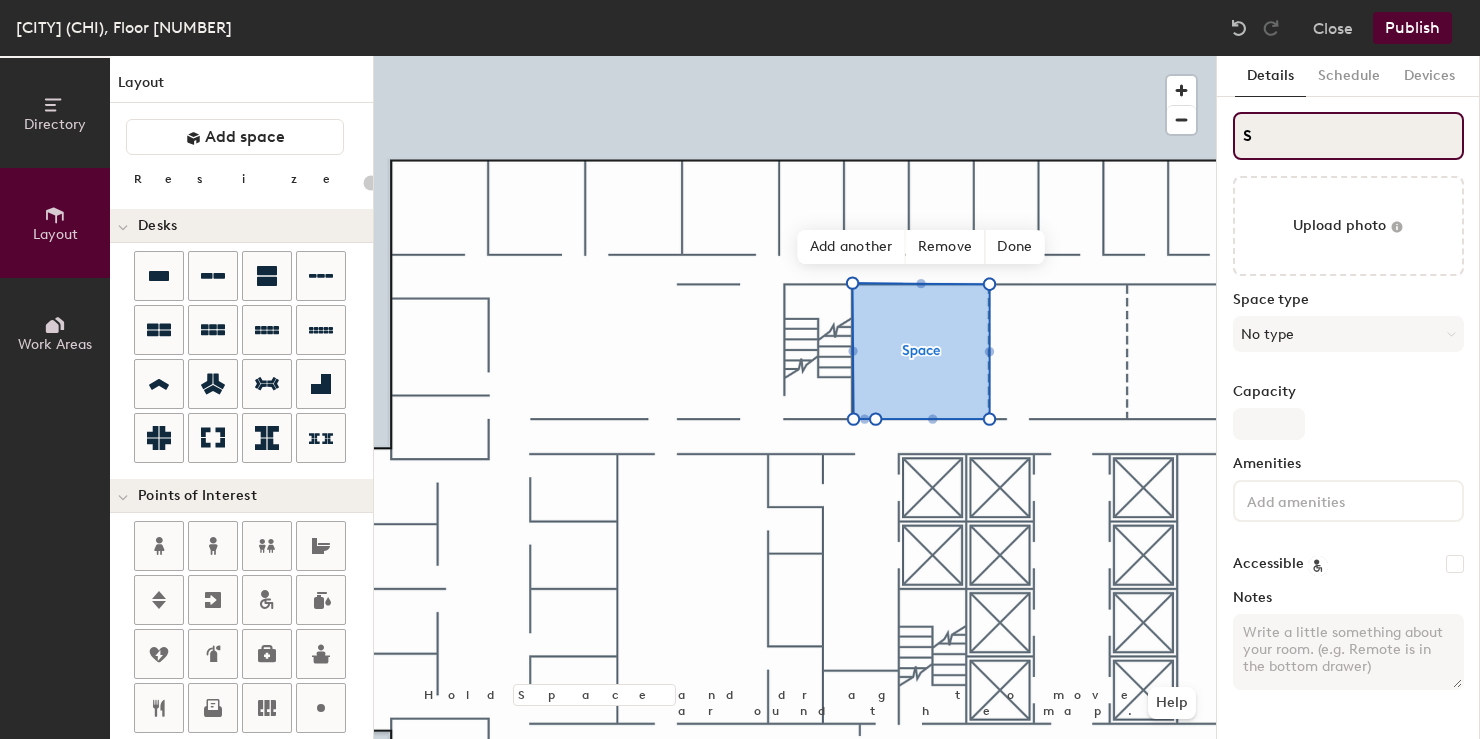 type on "S" 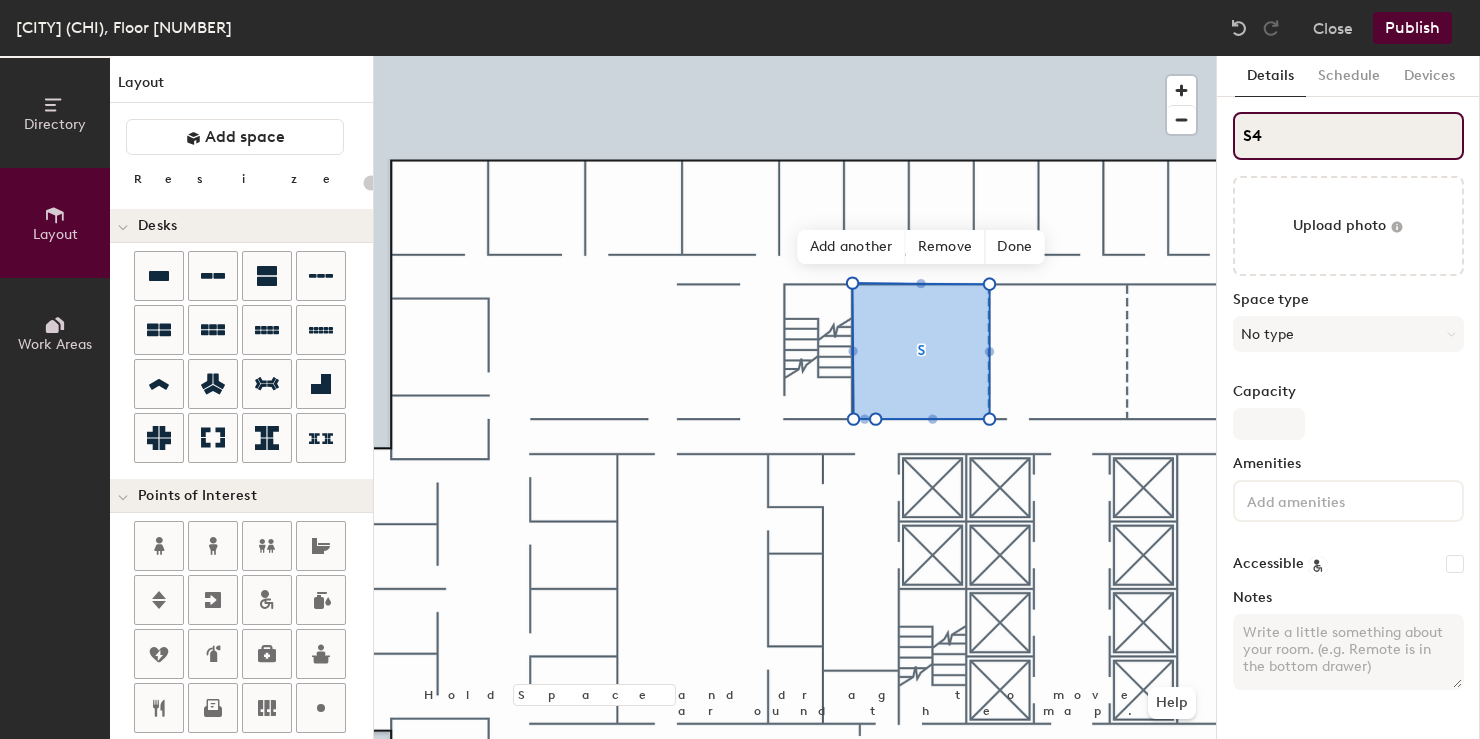 type on "S43" 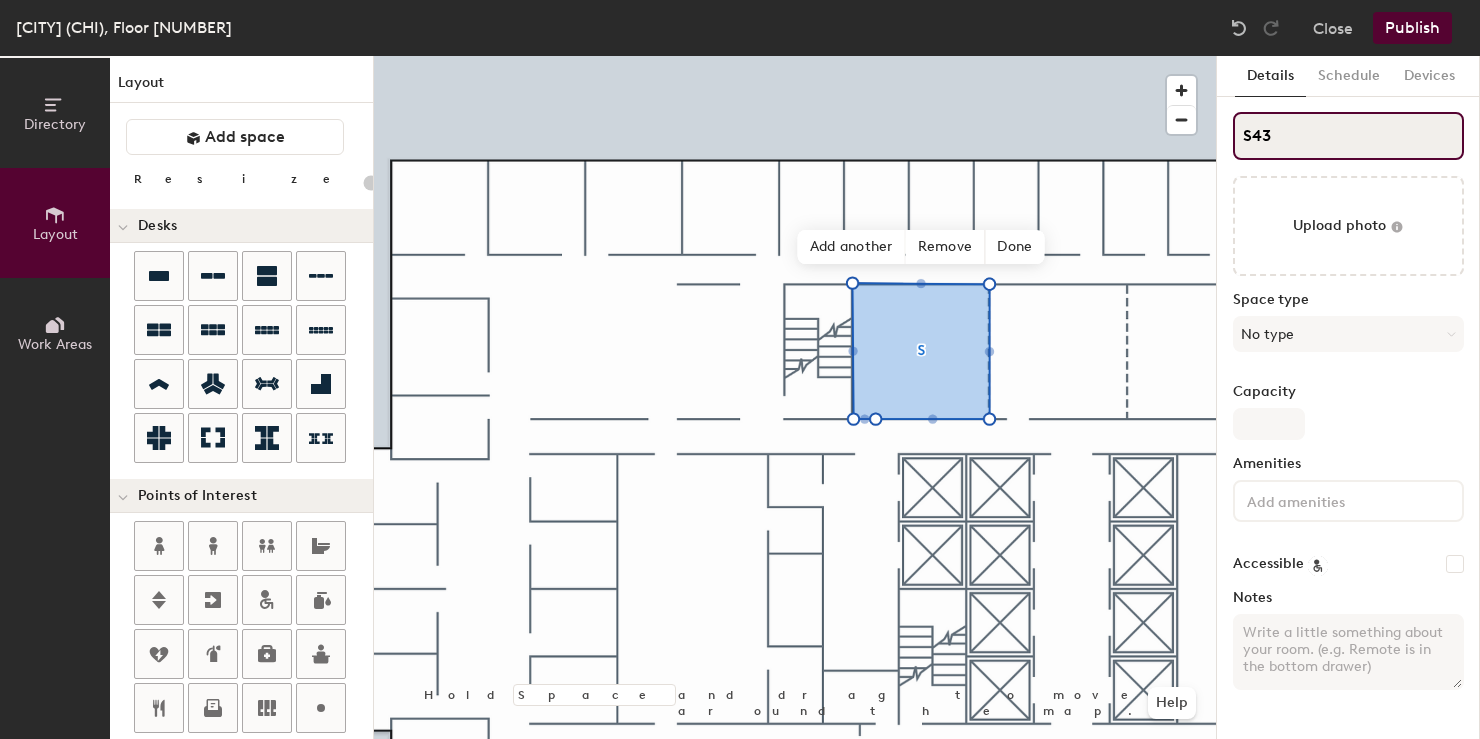 type on "20" 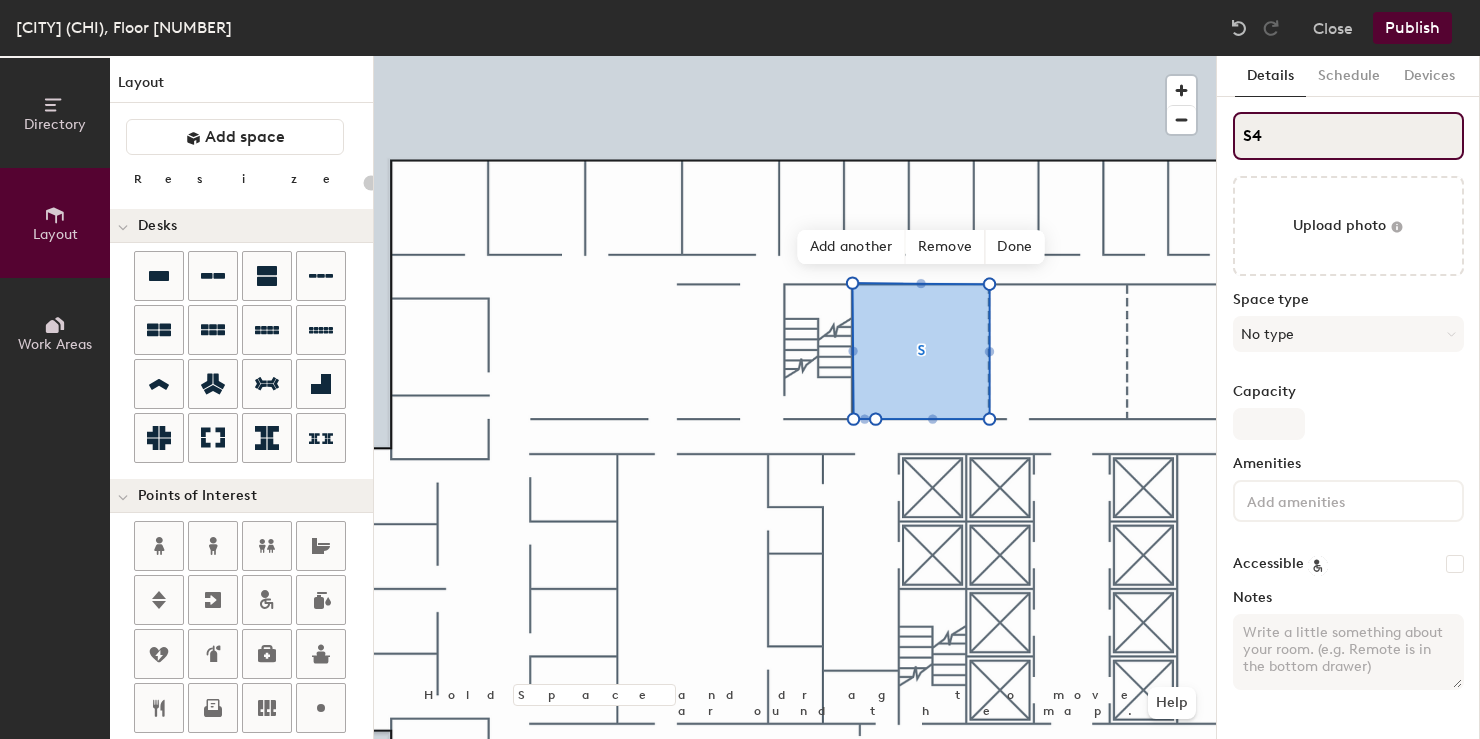 type on "20" 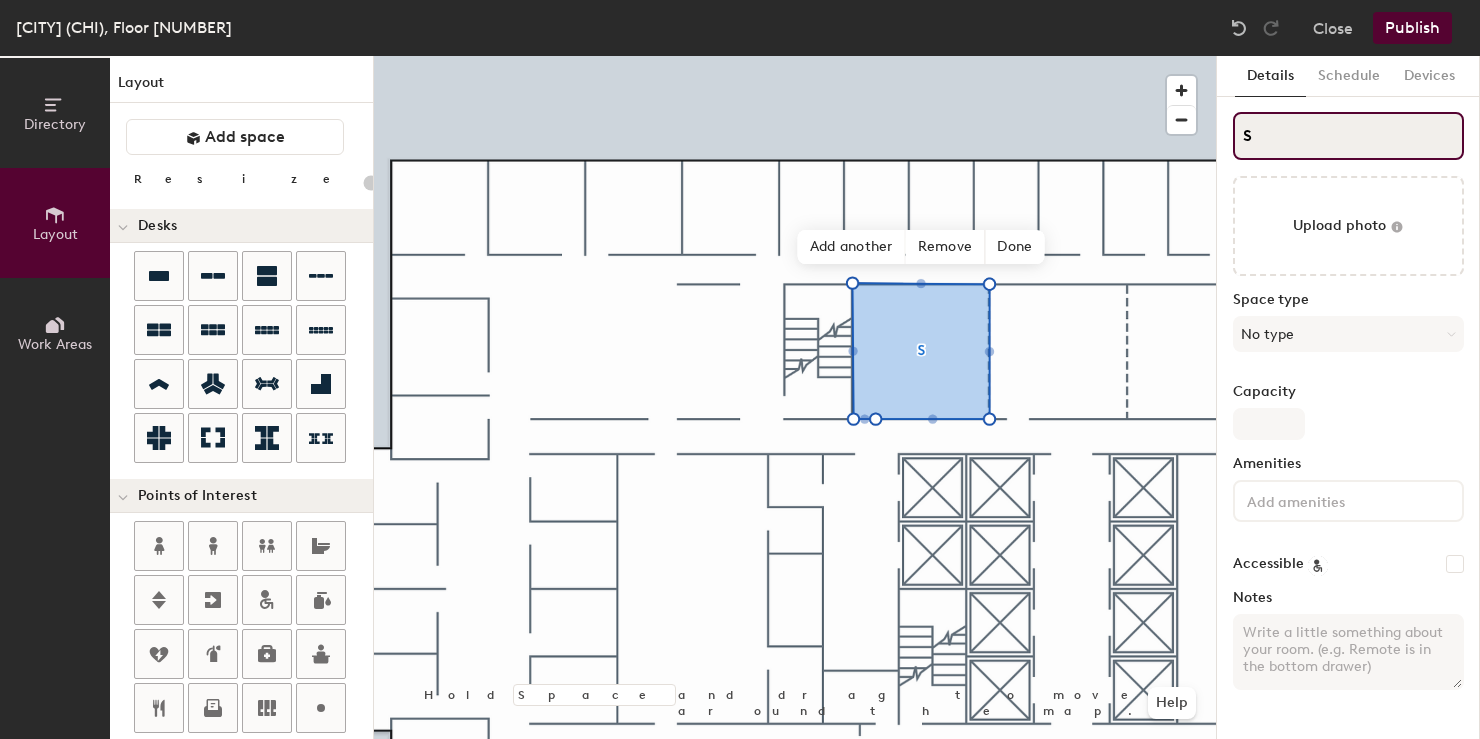 type on "S" 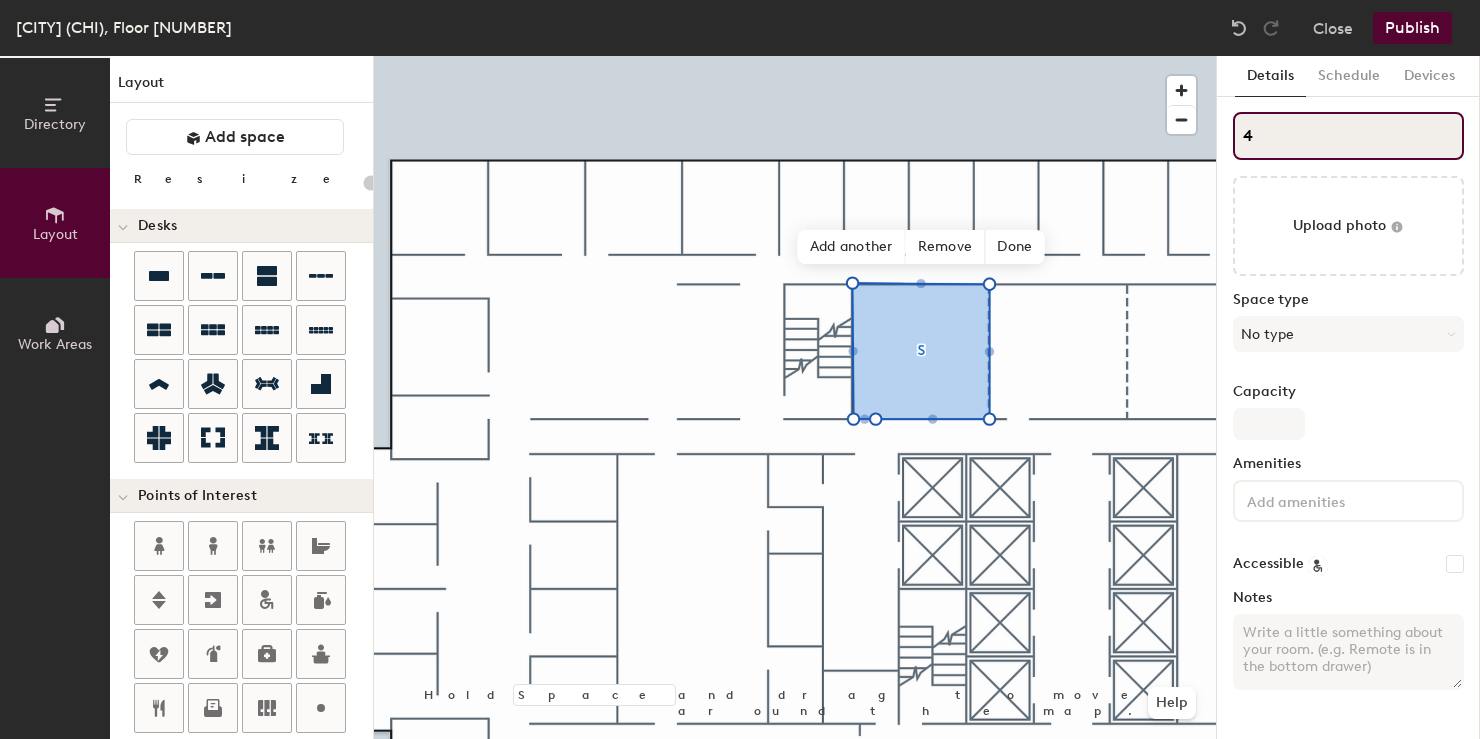 type on "43" 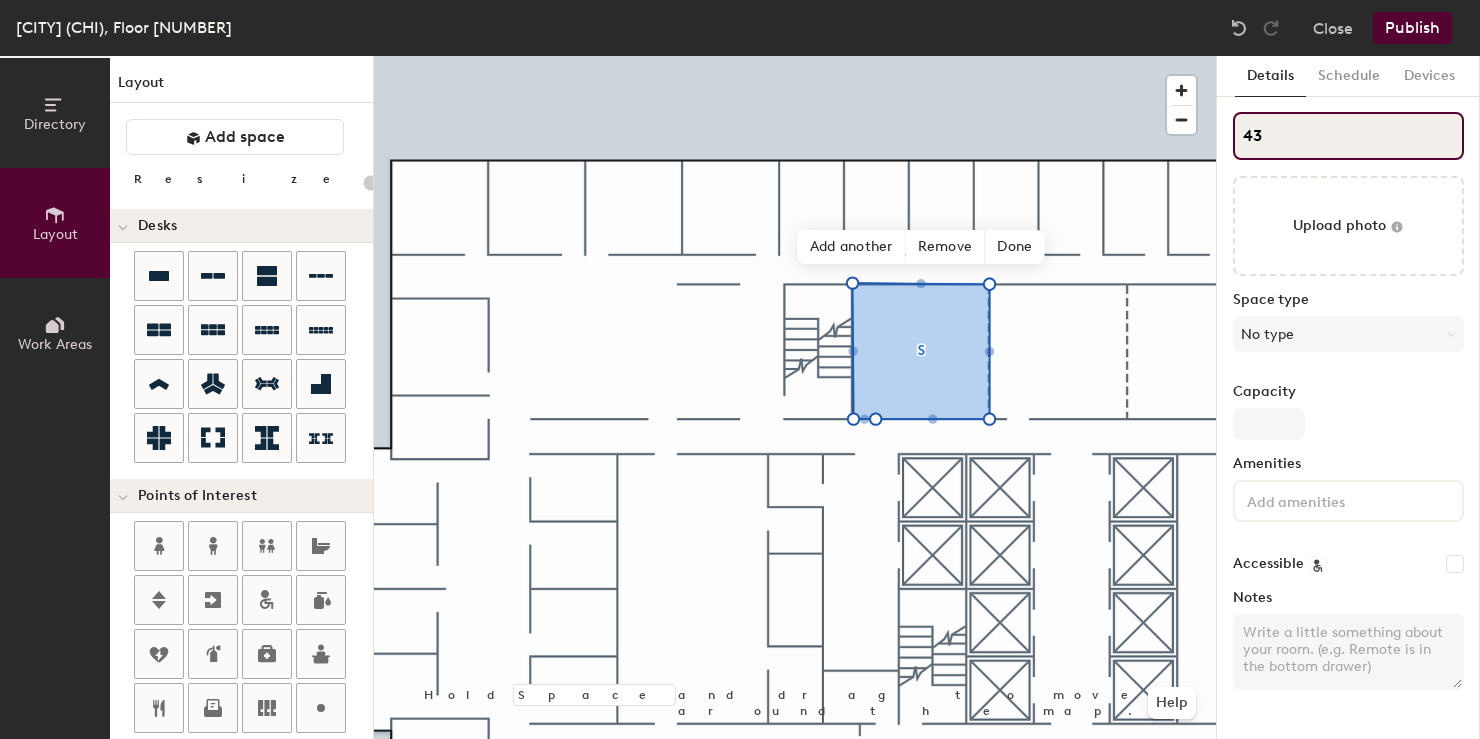 type on "20" 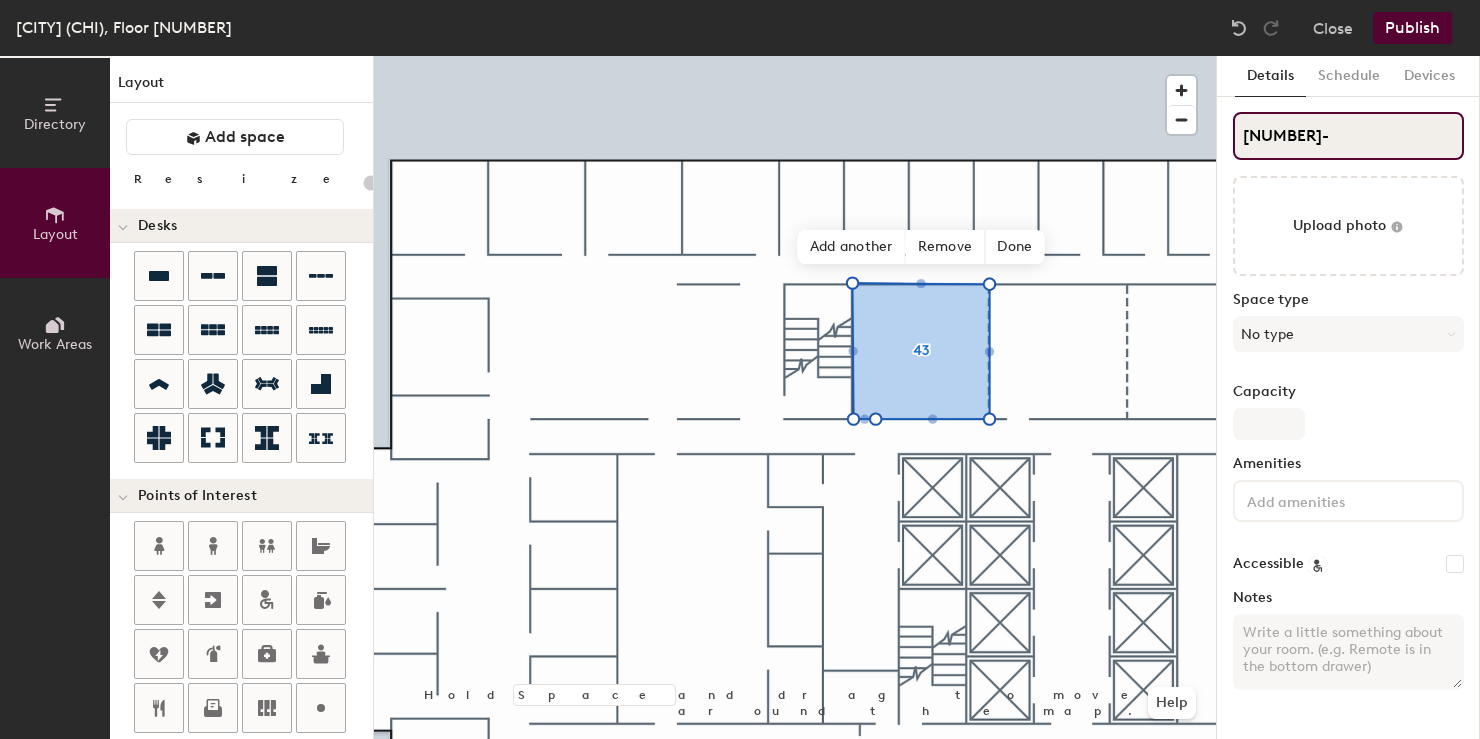 type on "20" 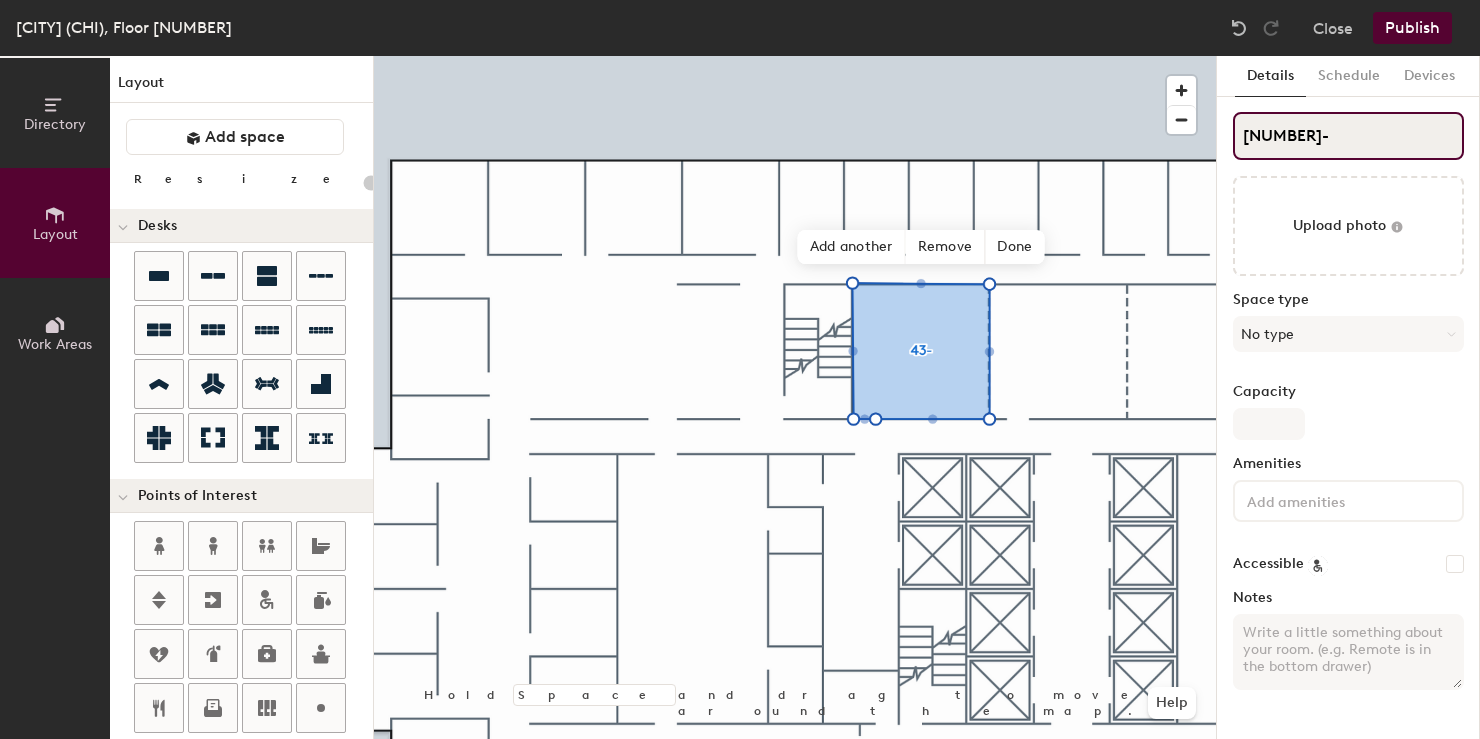 type on "43-0" 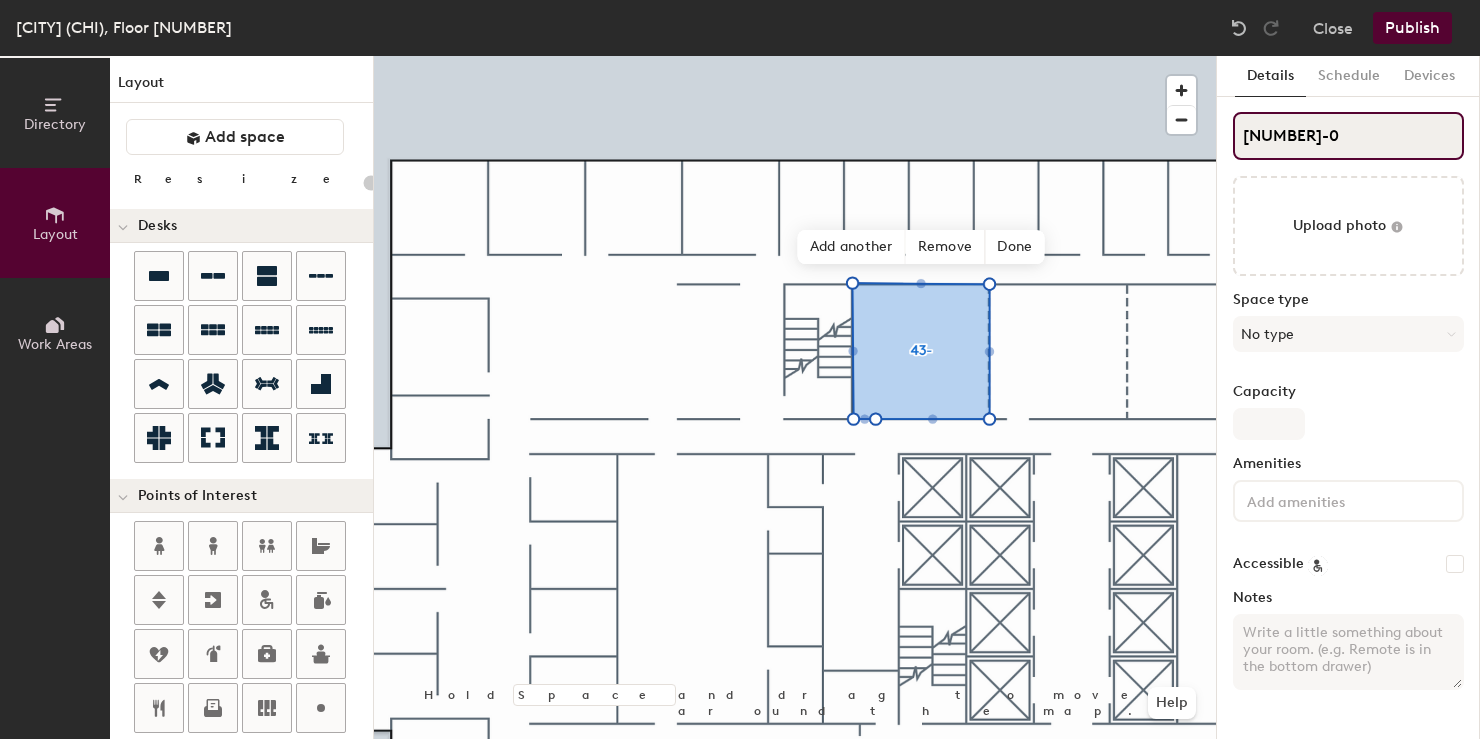 type on "20" 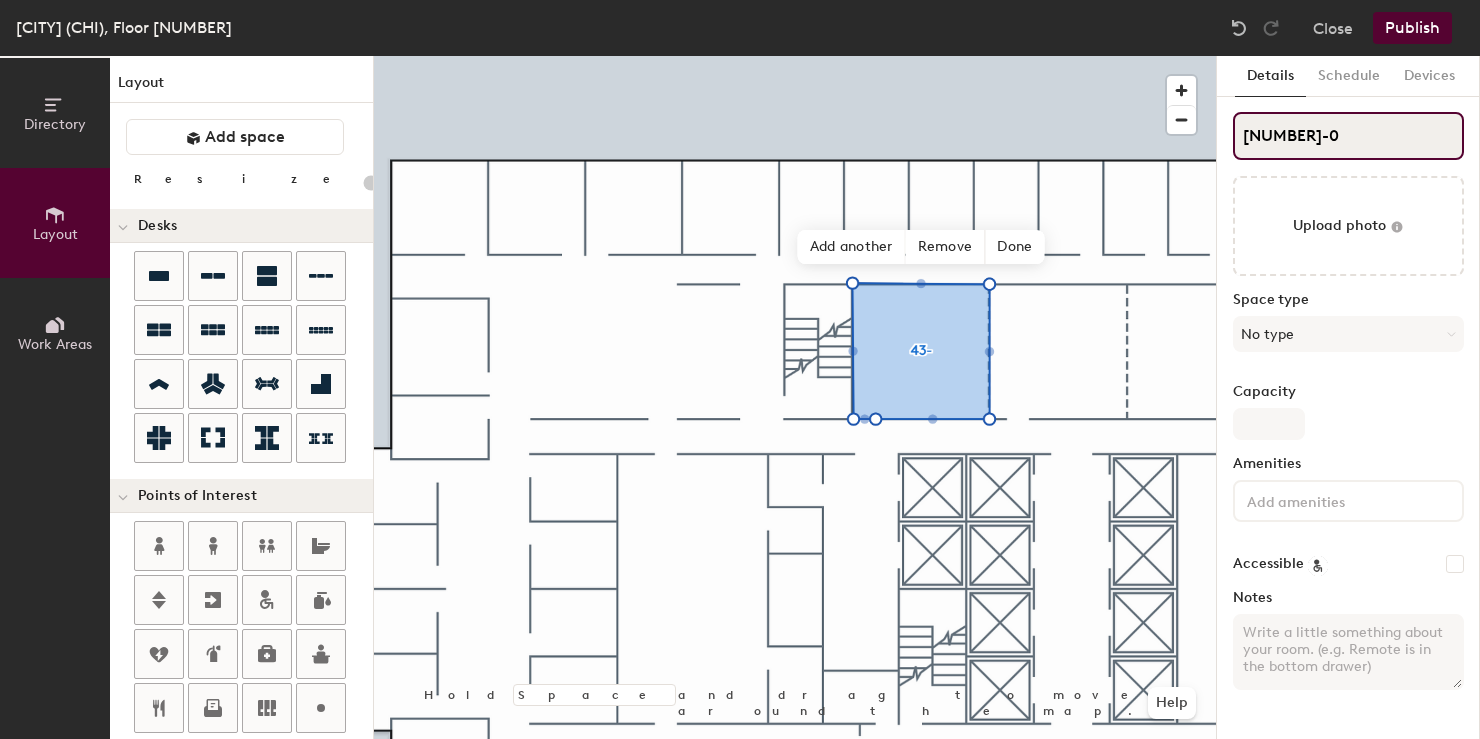 type on "43-01" 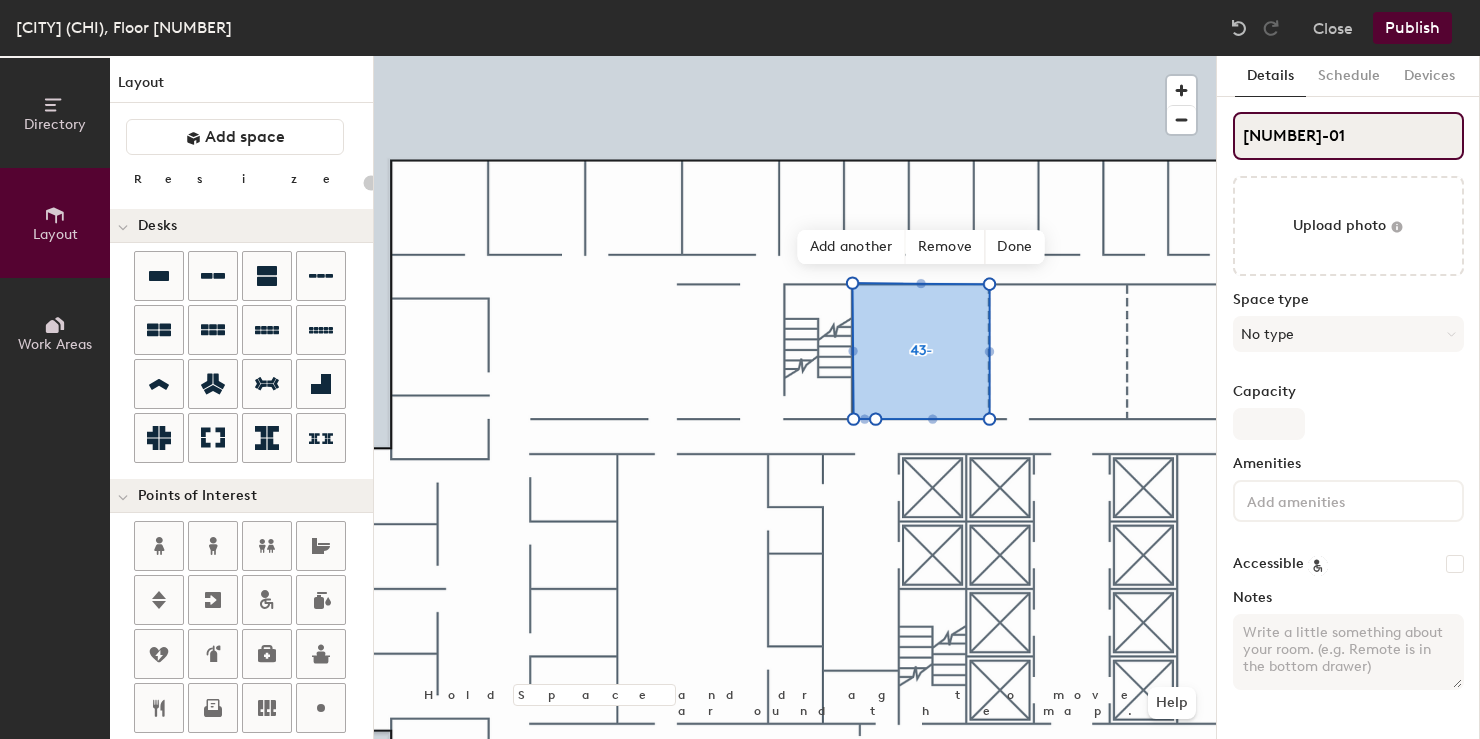 type on "20" 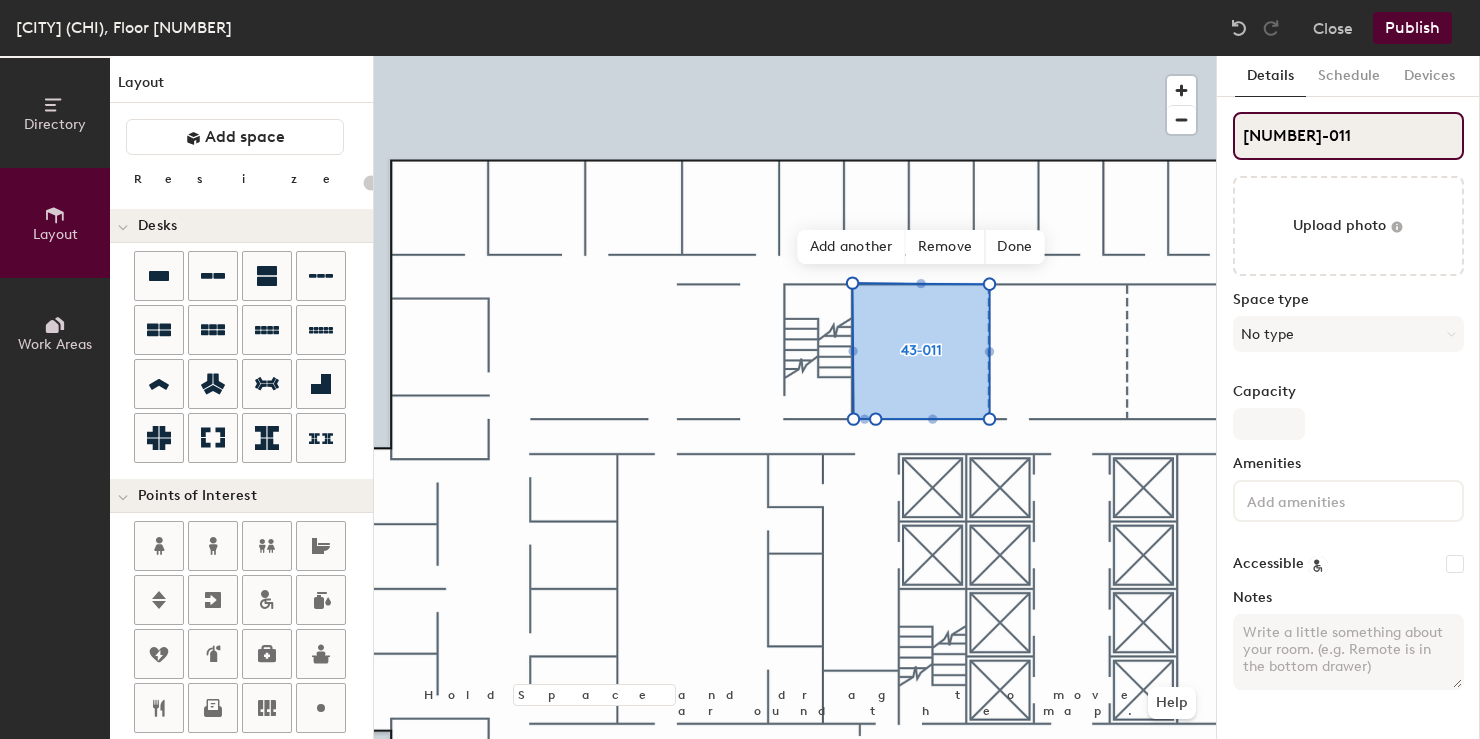 type on "20" 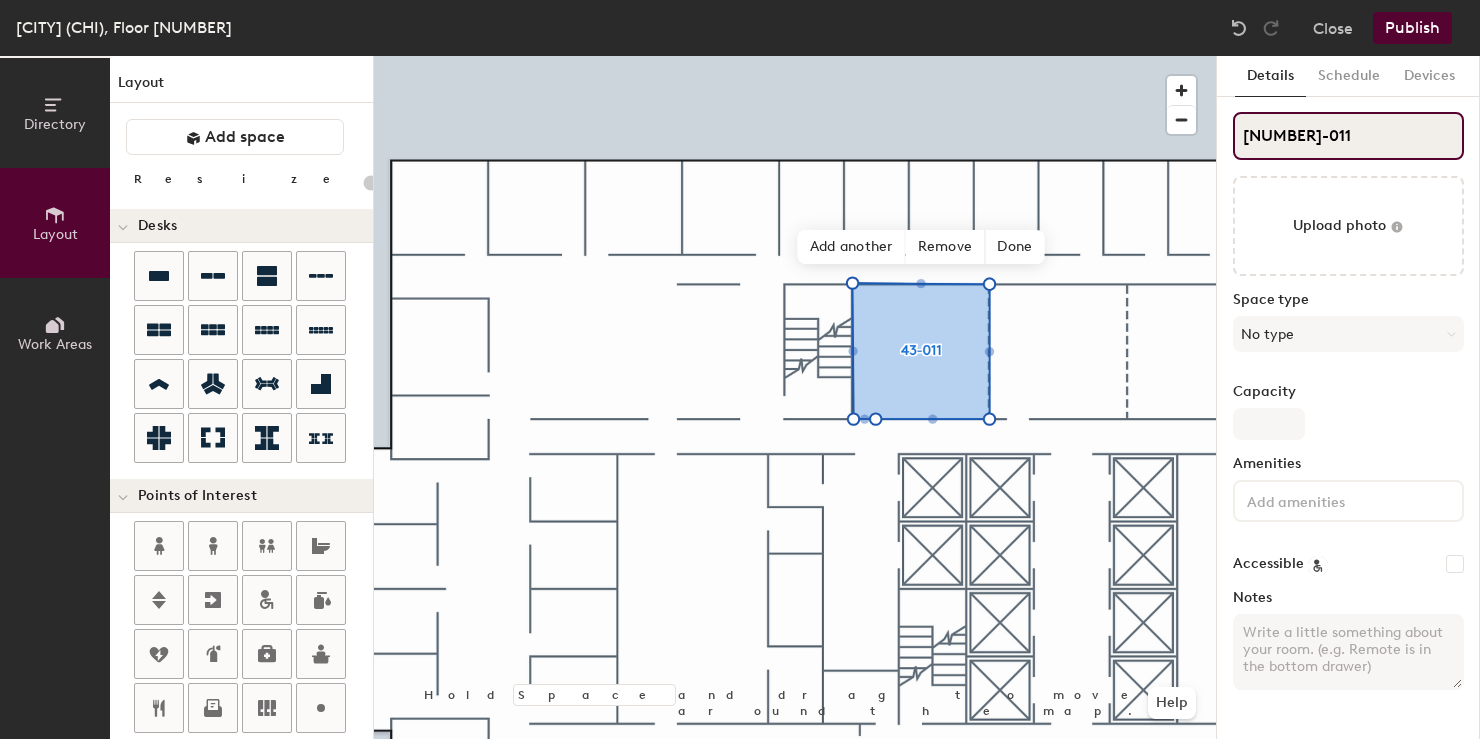 type on "43-011" 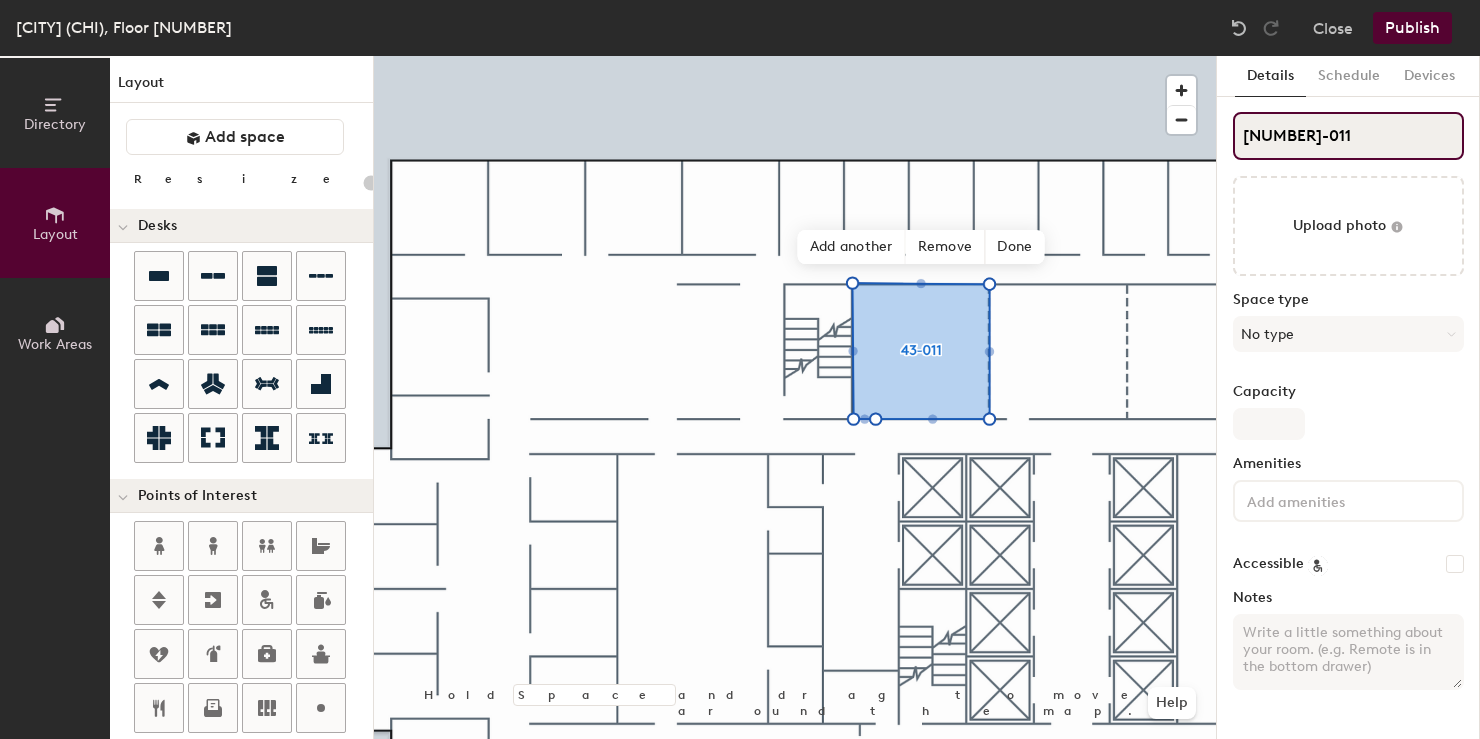 type on "20" 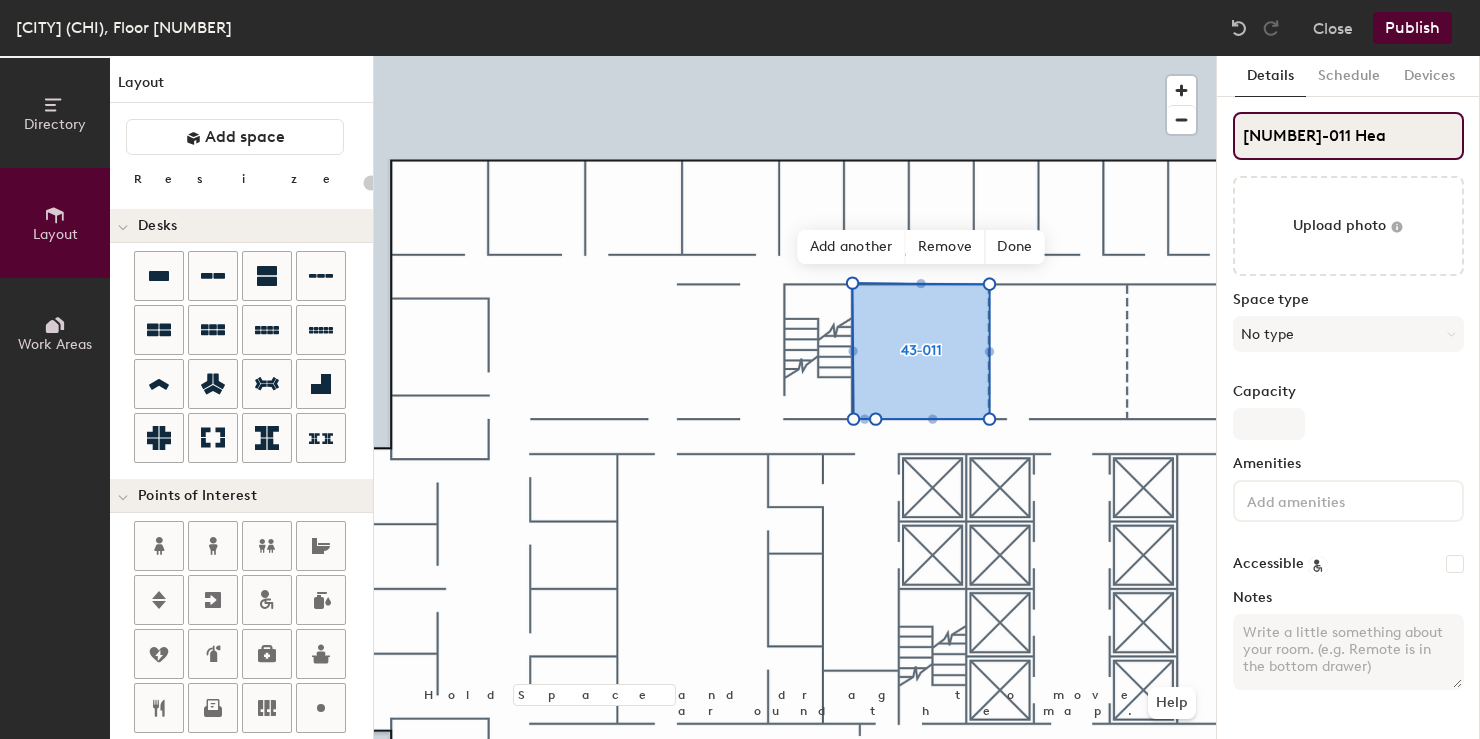 type on "43-011 Heaq" 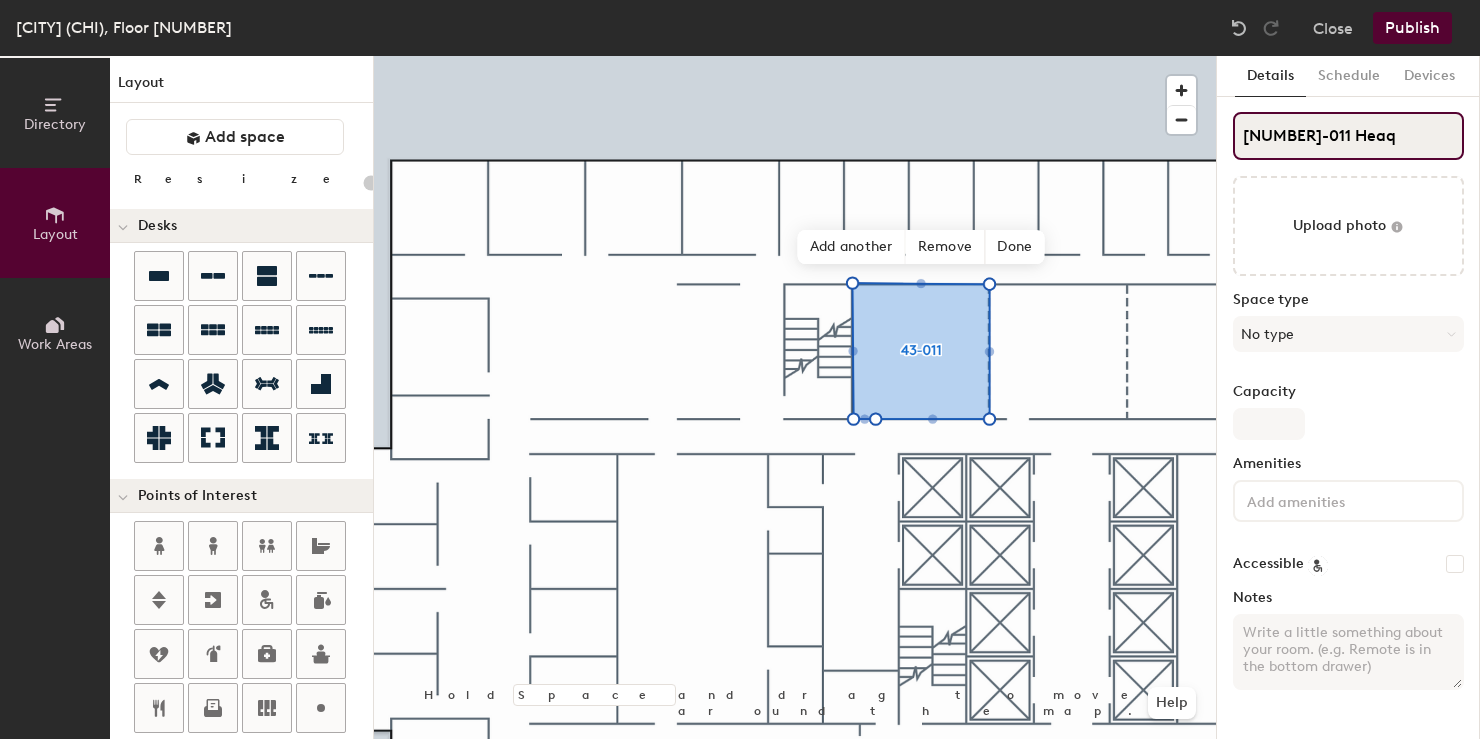 type on "20" 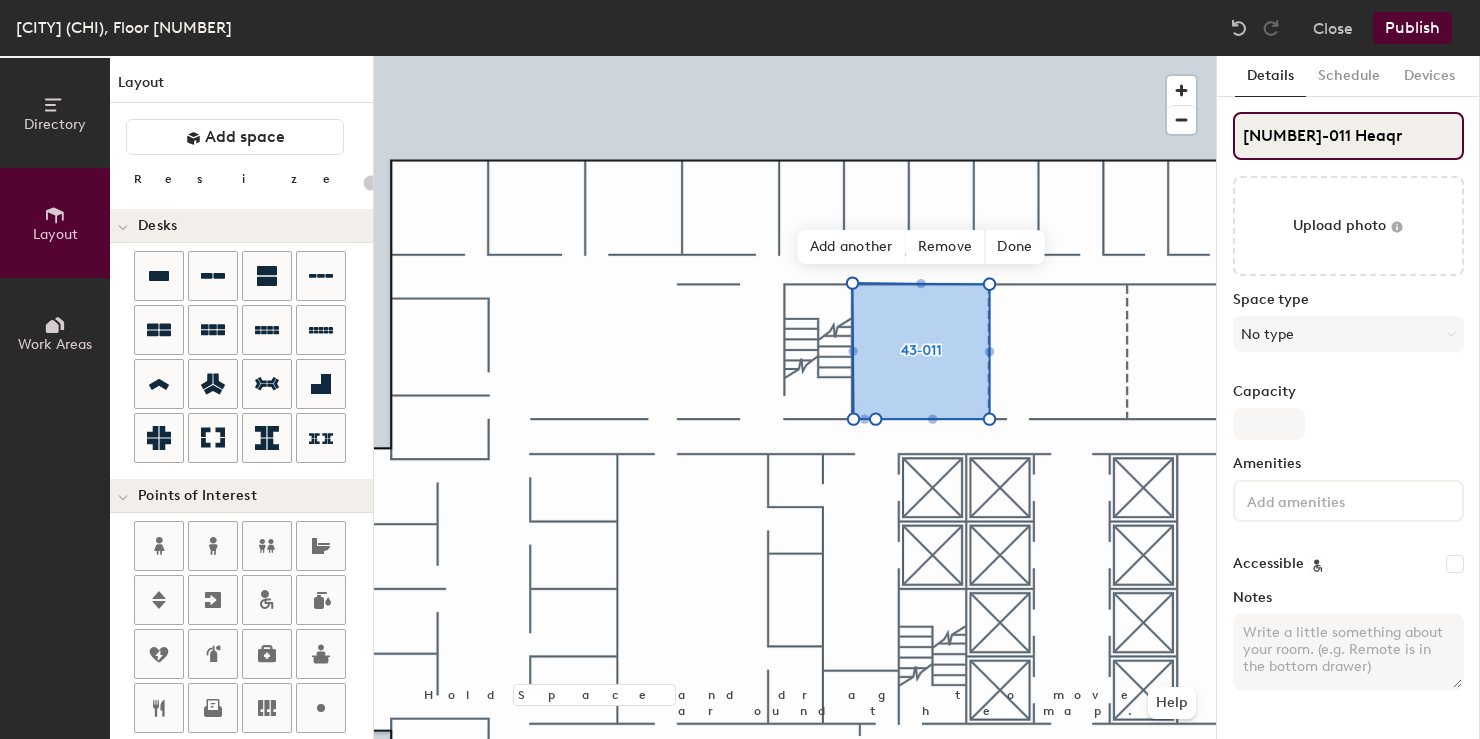 type on "20" 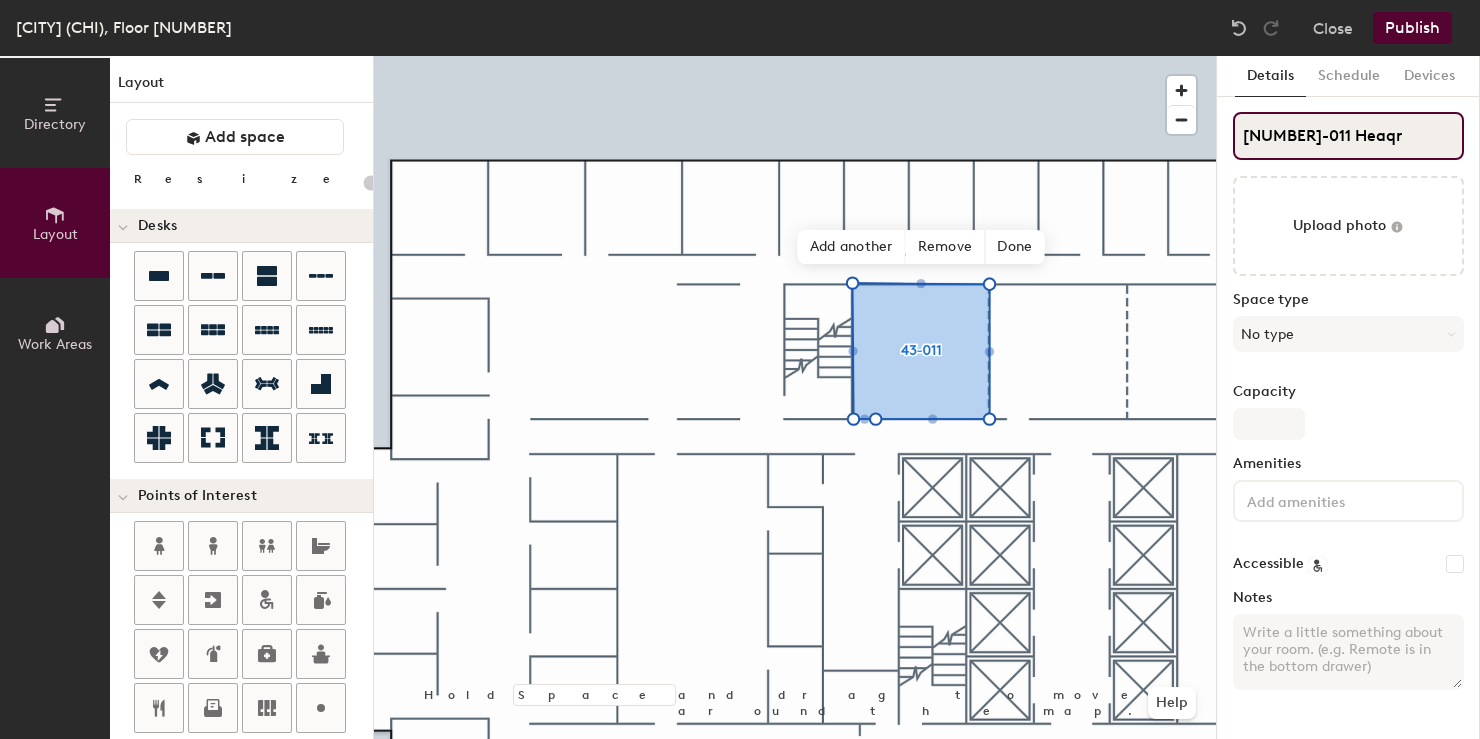 type on "43-011 Heaqrd" 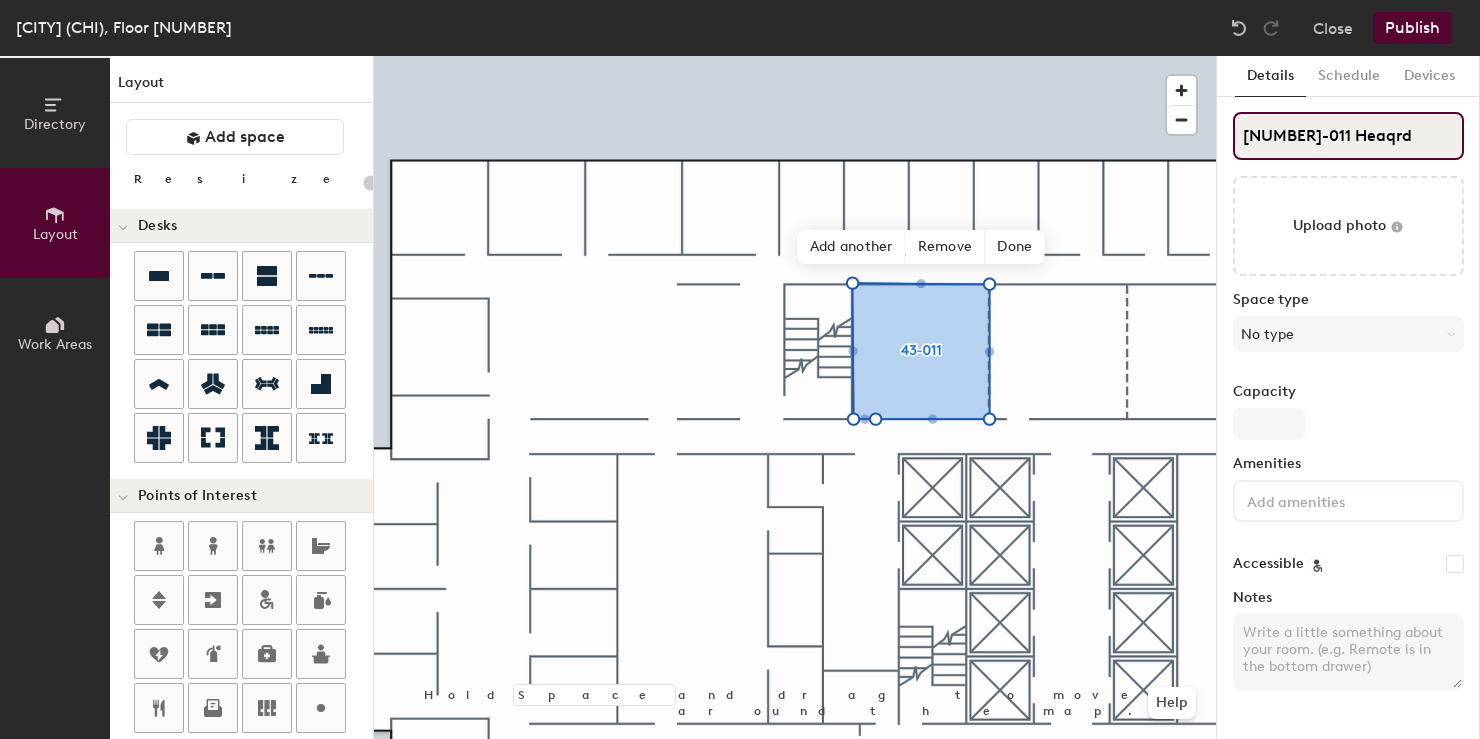 type on "20" 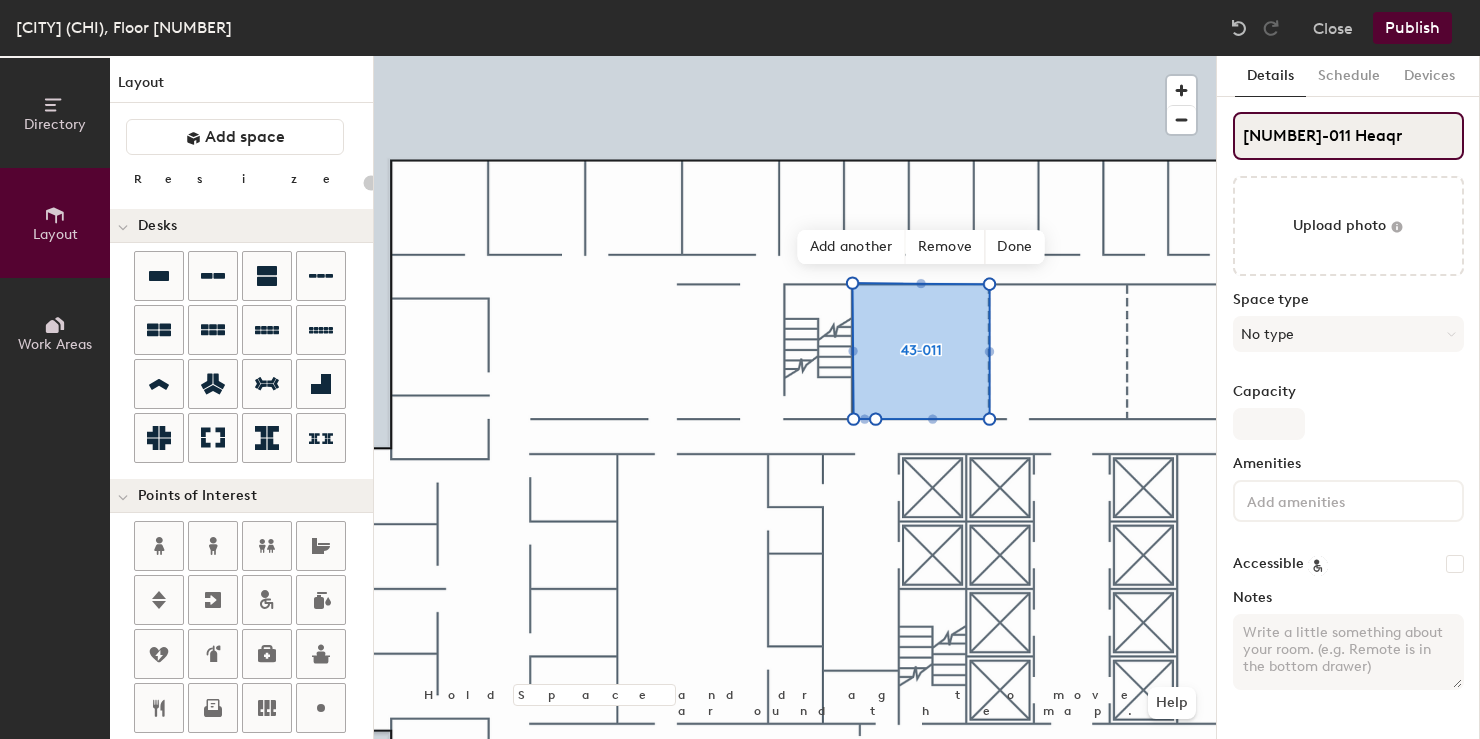 type on "43-011 Heaq" 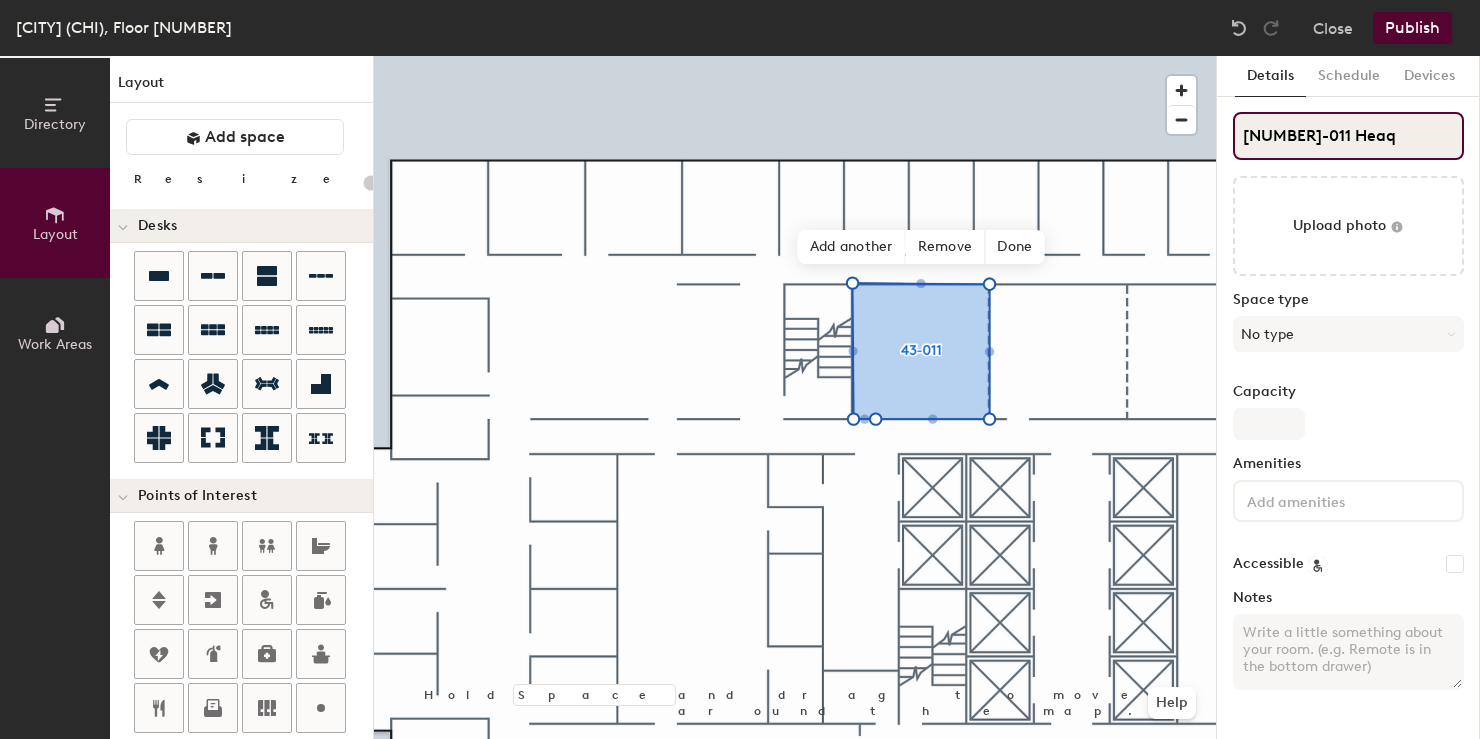 type on "20" 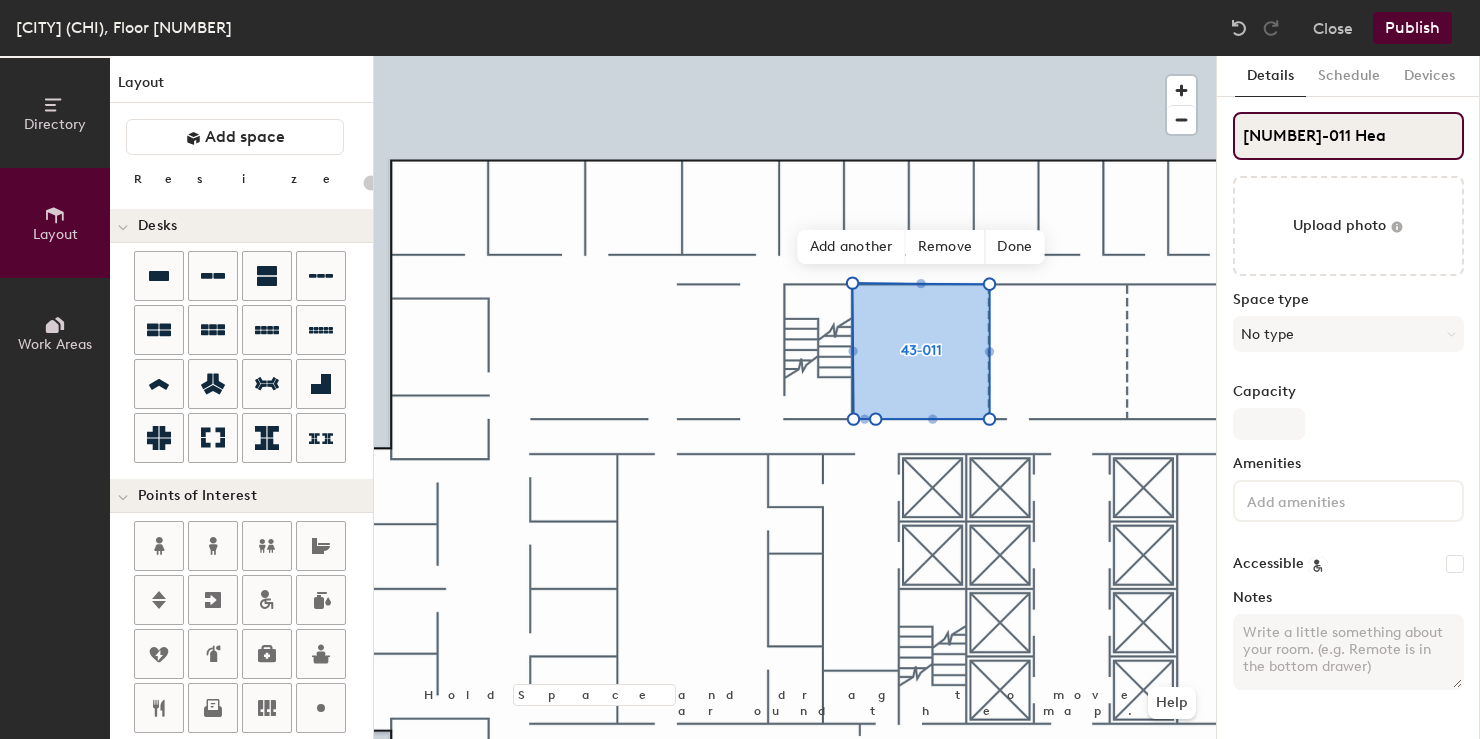 type on "20" 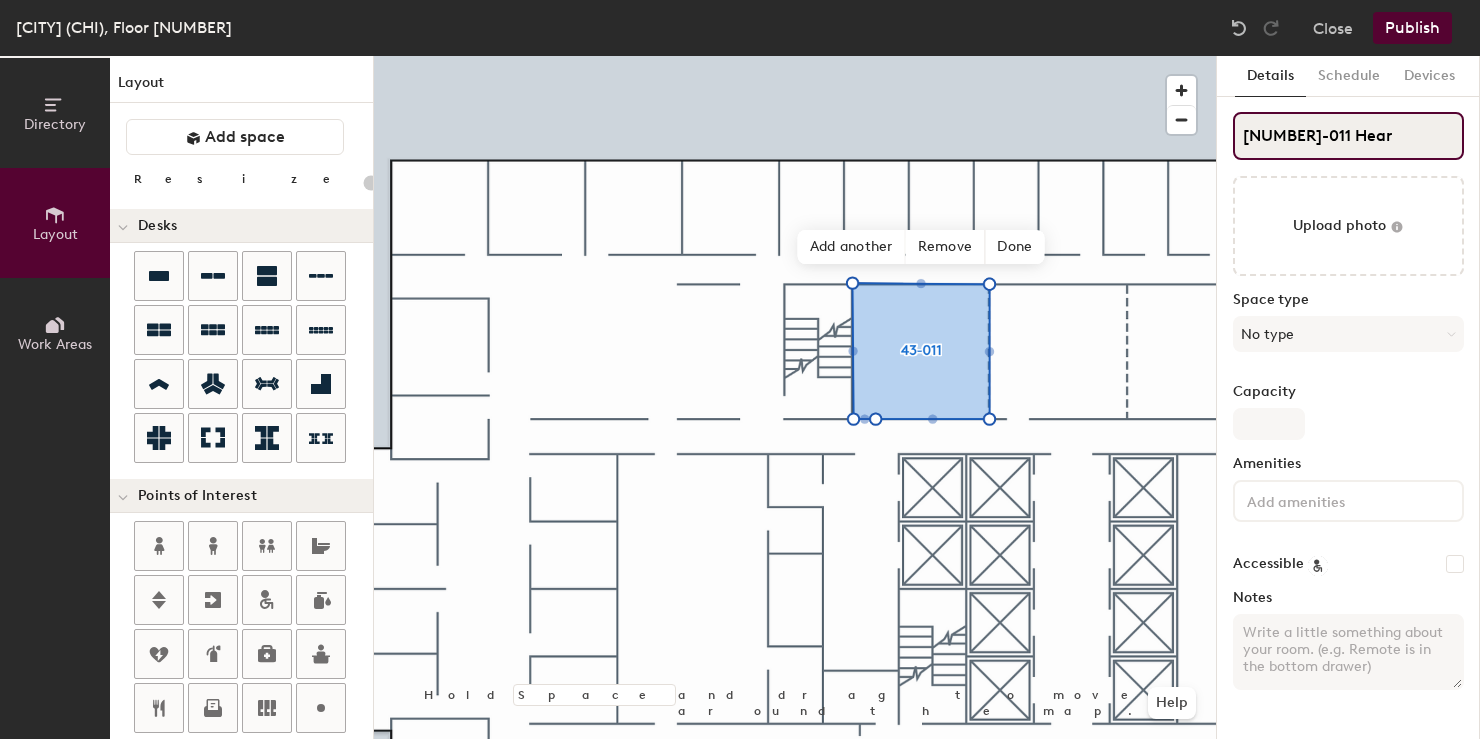 type on "20" 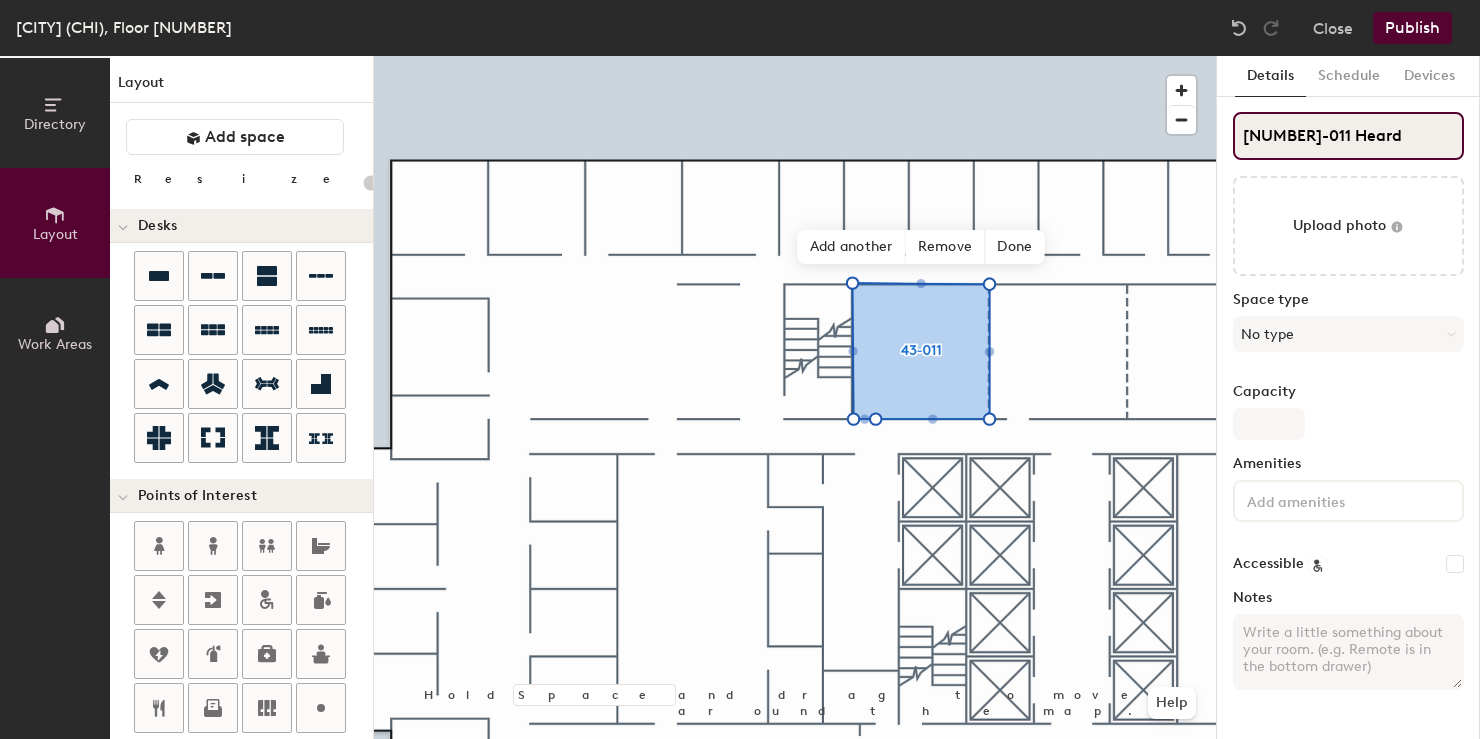 type on "43-011 Heard" 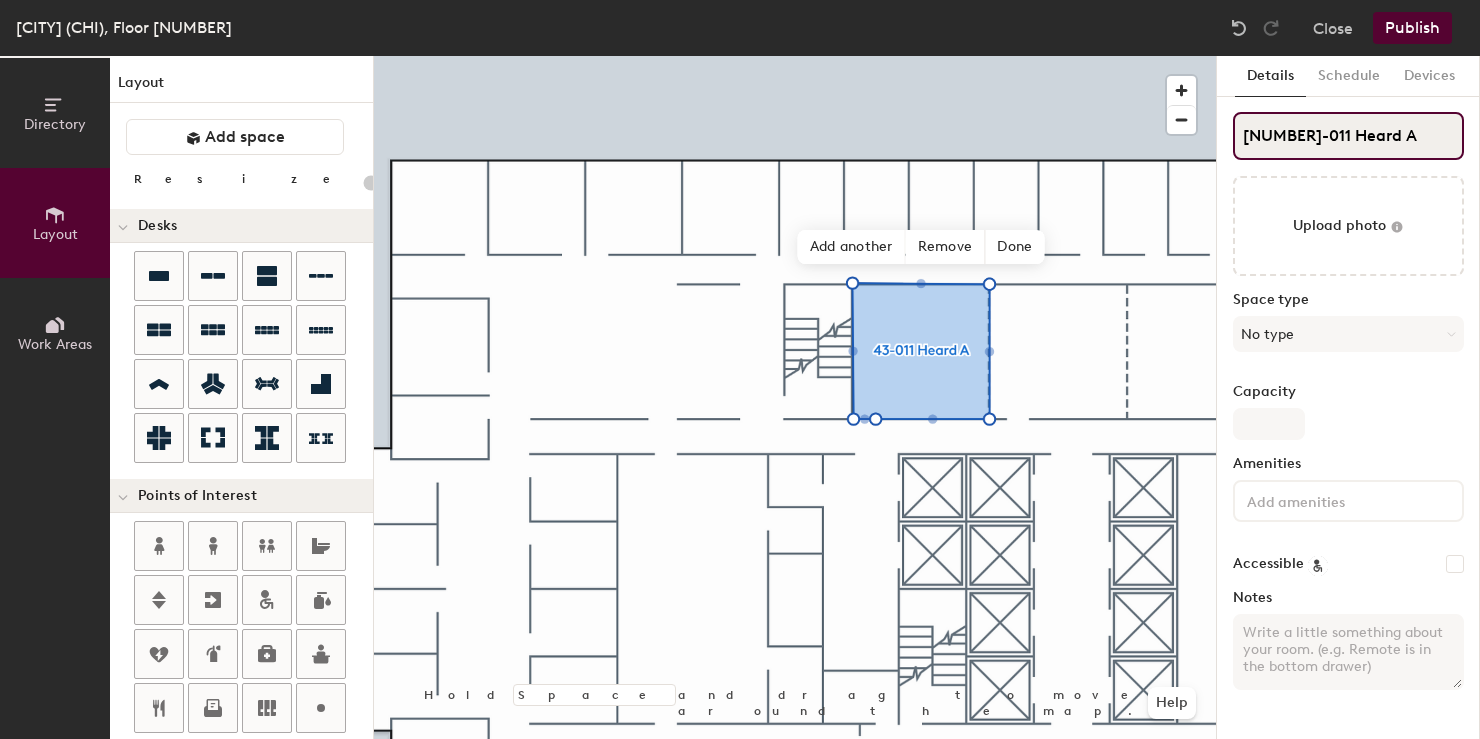 type on "20" 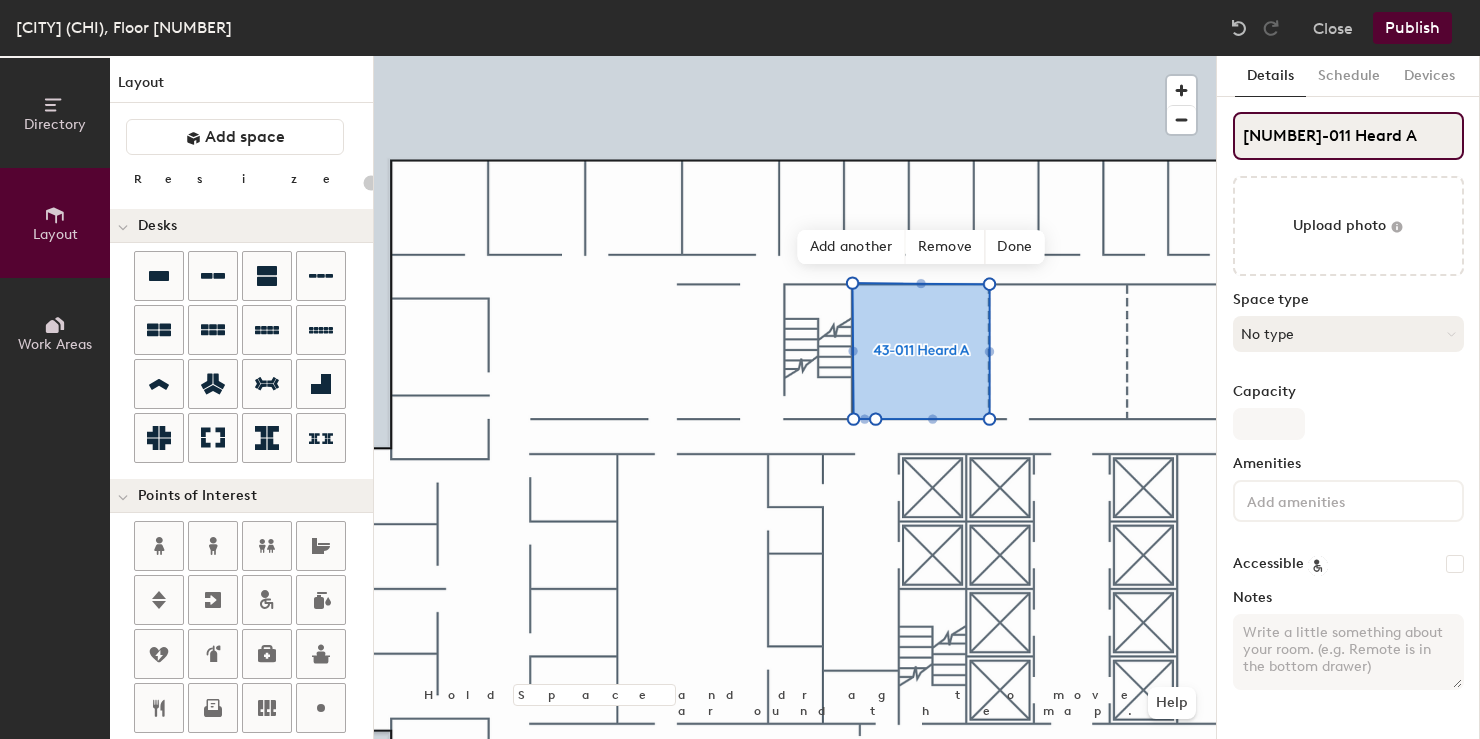 type on "43-011 Heard A" 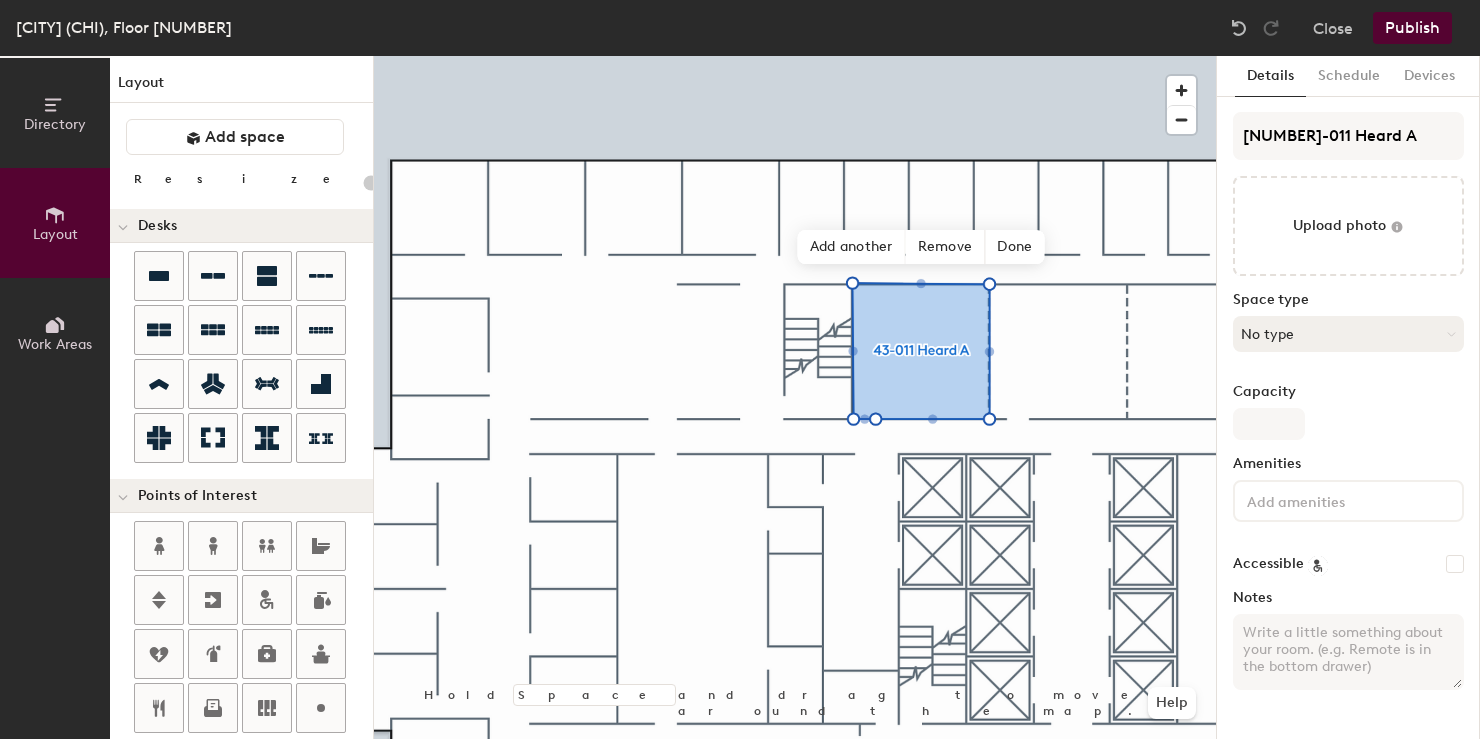 click on "No type" at bounding box center [1348, 334] 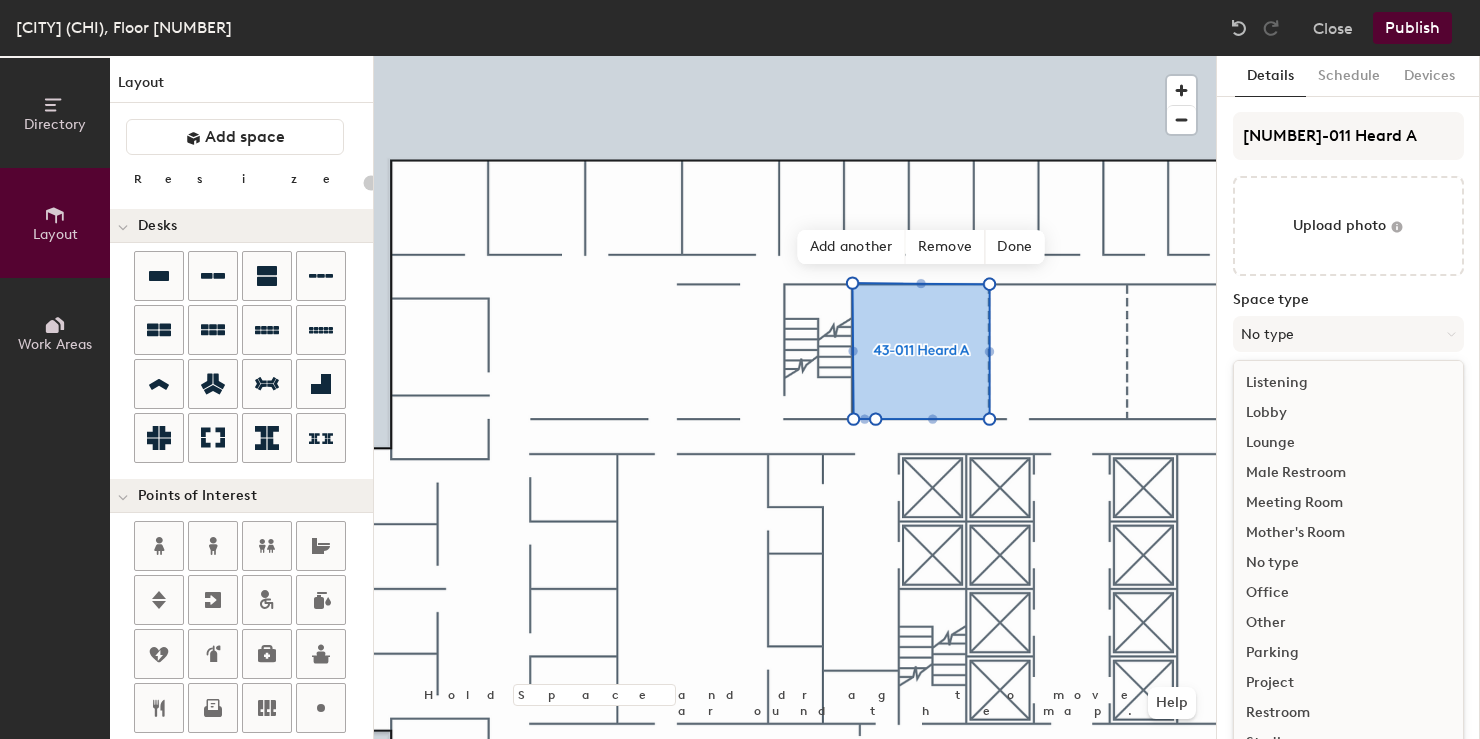 scroll, scrollTop: 447, scrollLeft: 0, axis: vertical 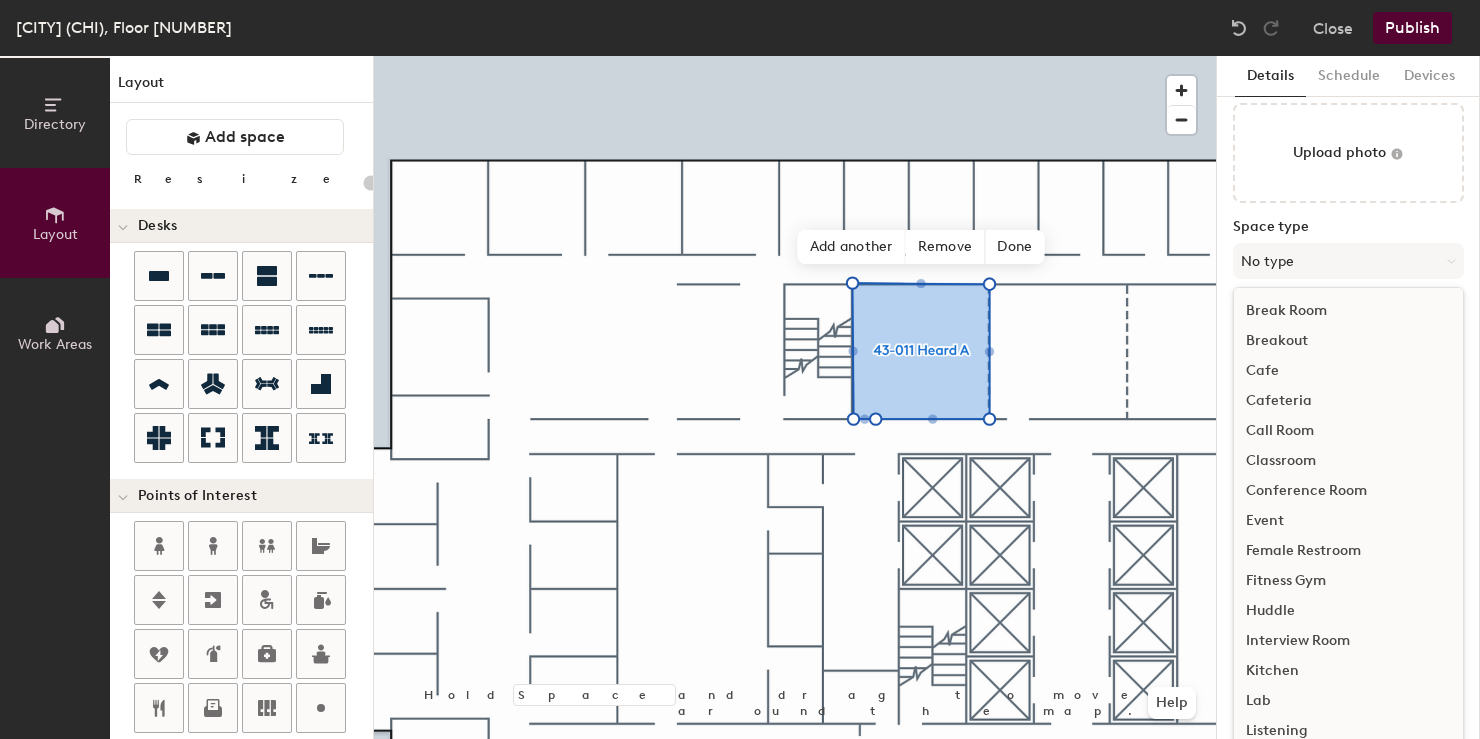 click on "Call Room" at bounding box center [1348, 431] 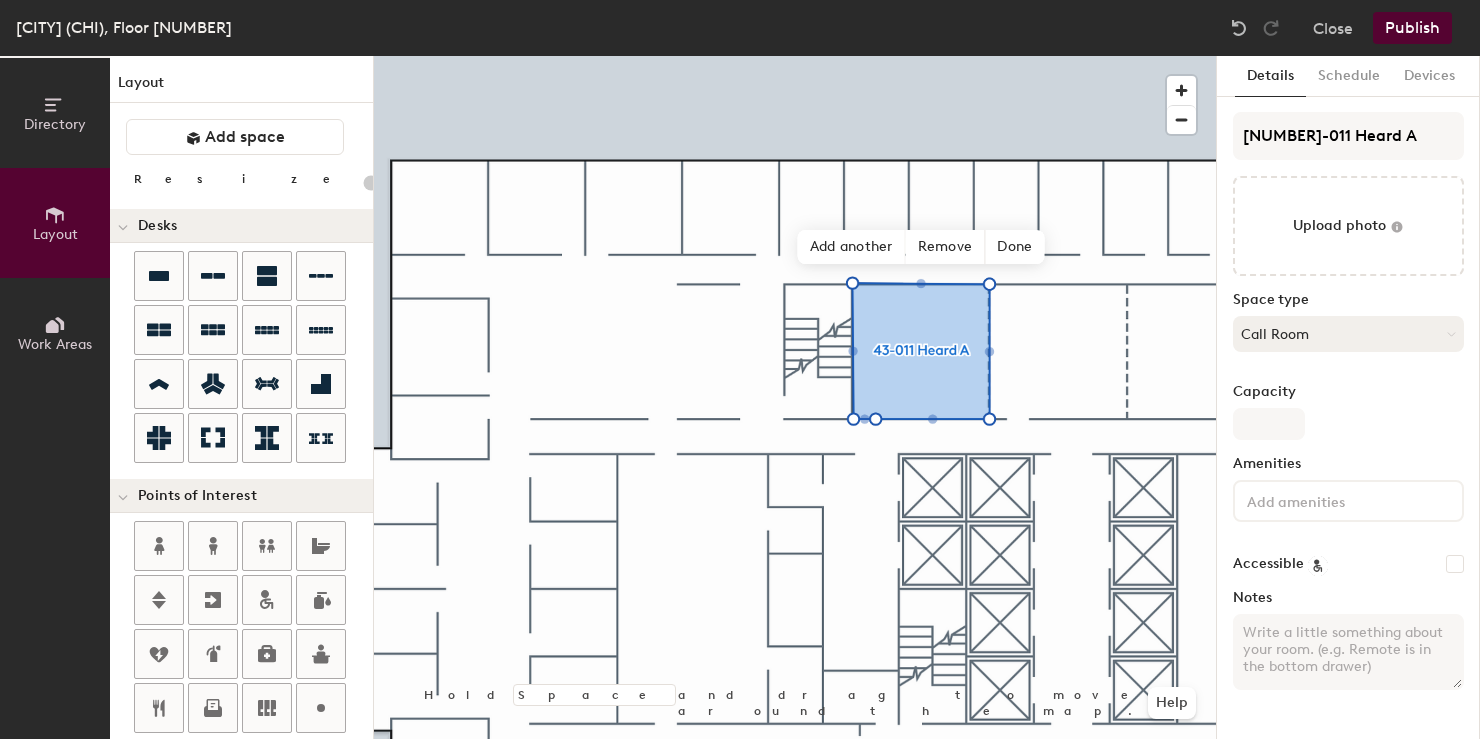click on "Call Room" at bounding box center [1348, 334] 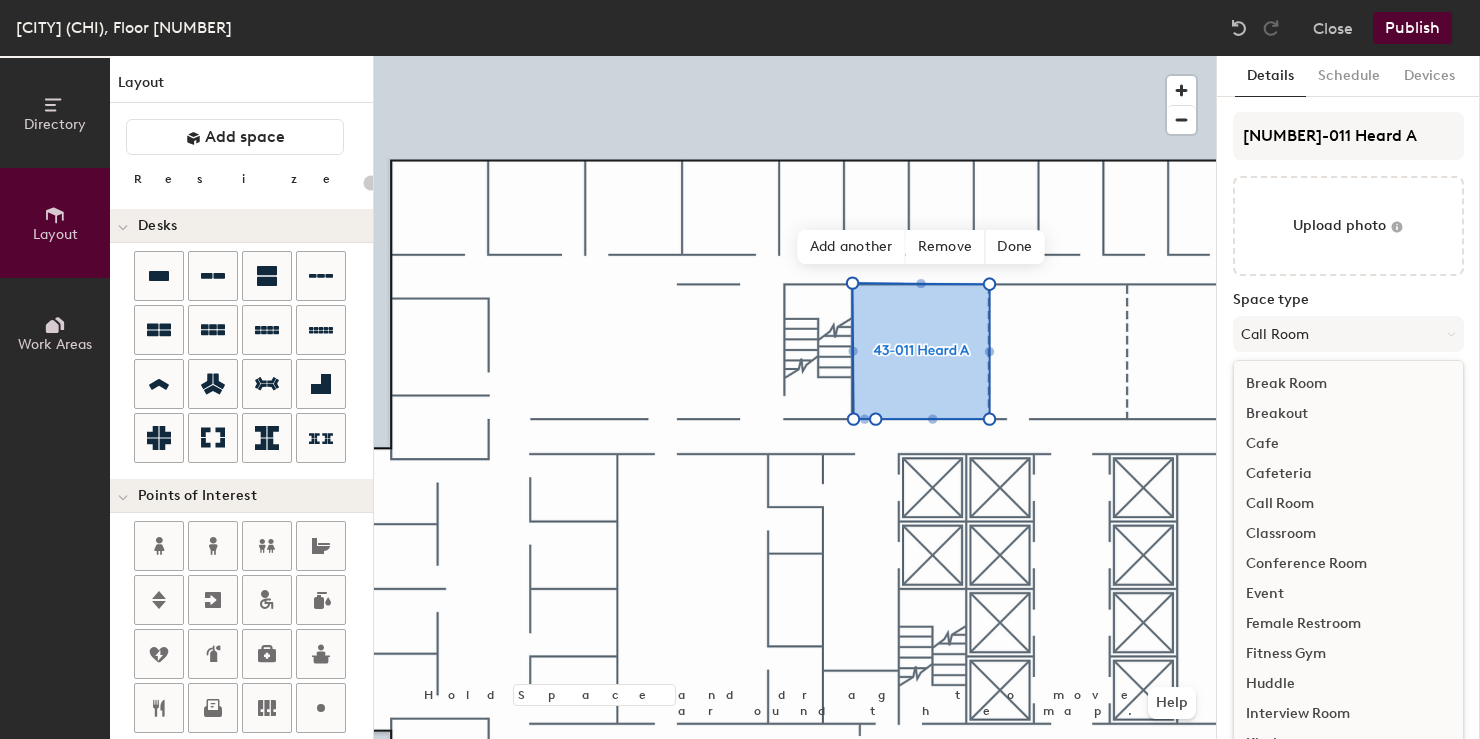 click on "Classroom" at bounding box center [1348, 534] 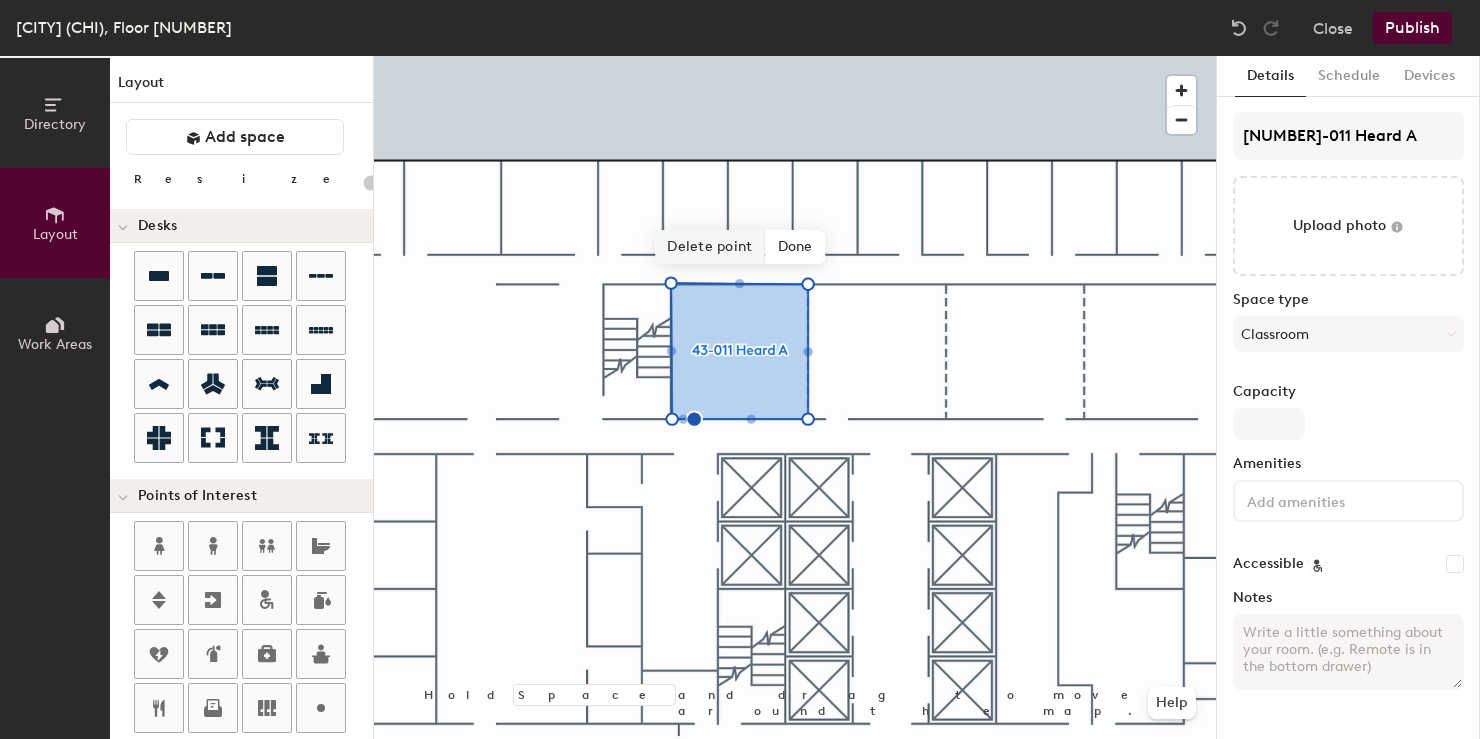 click on "Delete point" 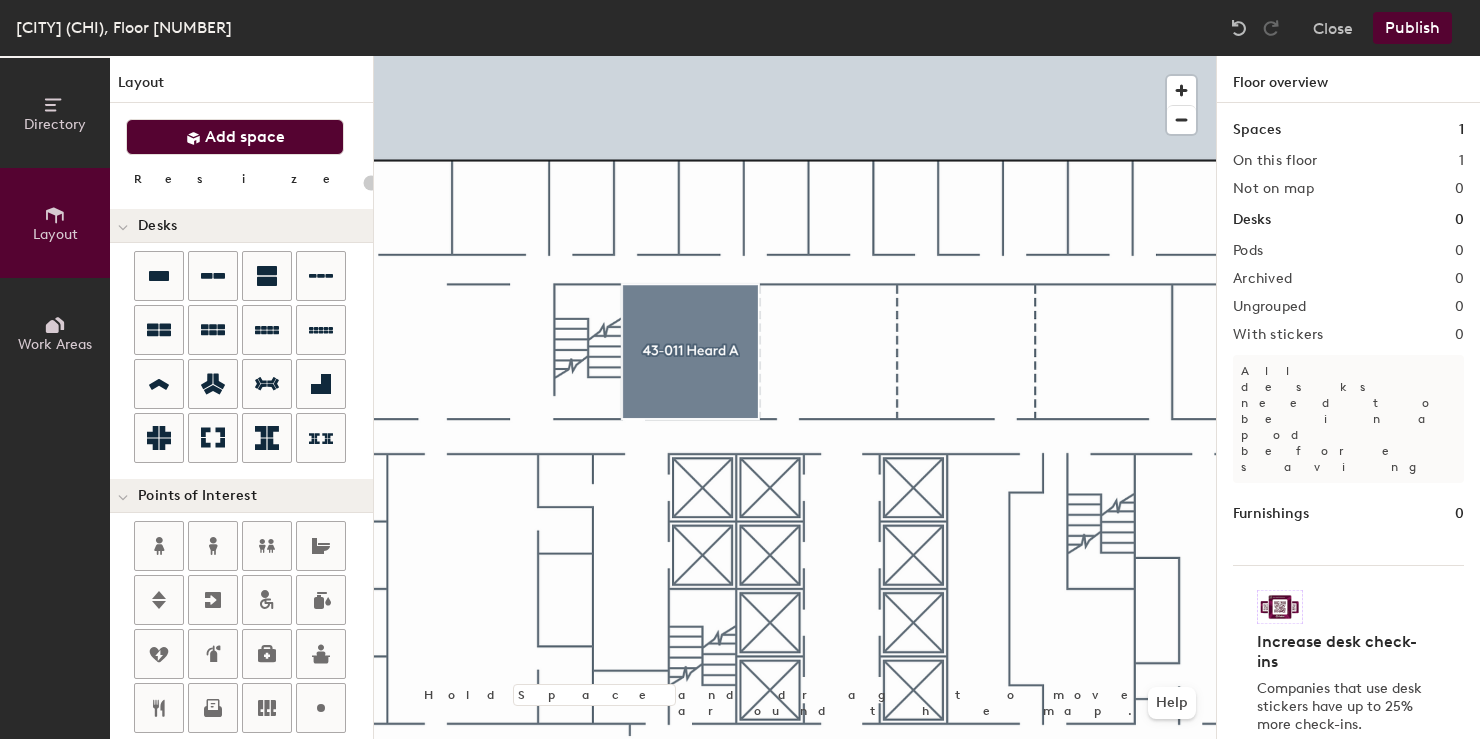 click on "Add space" 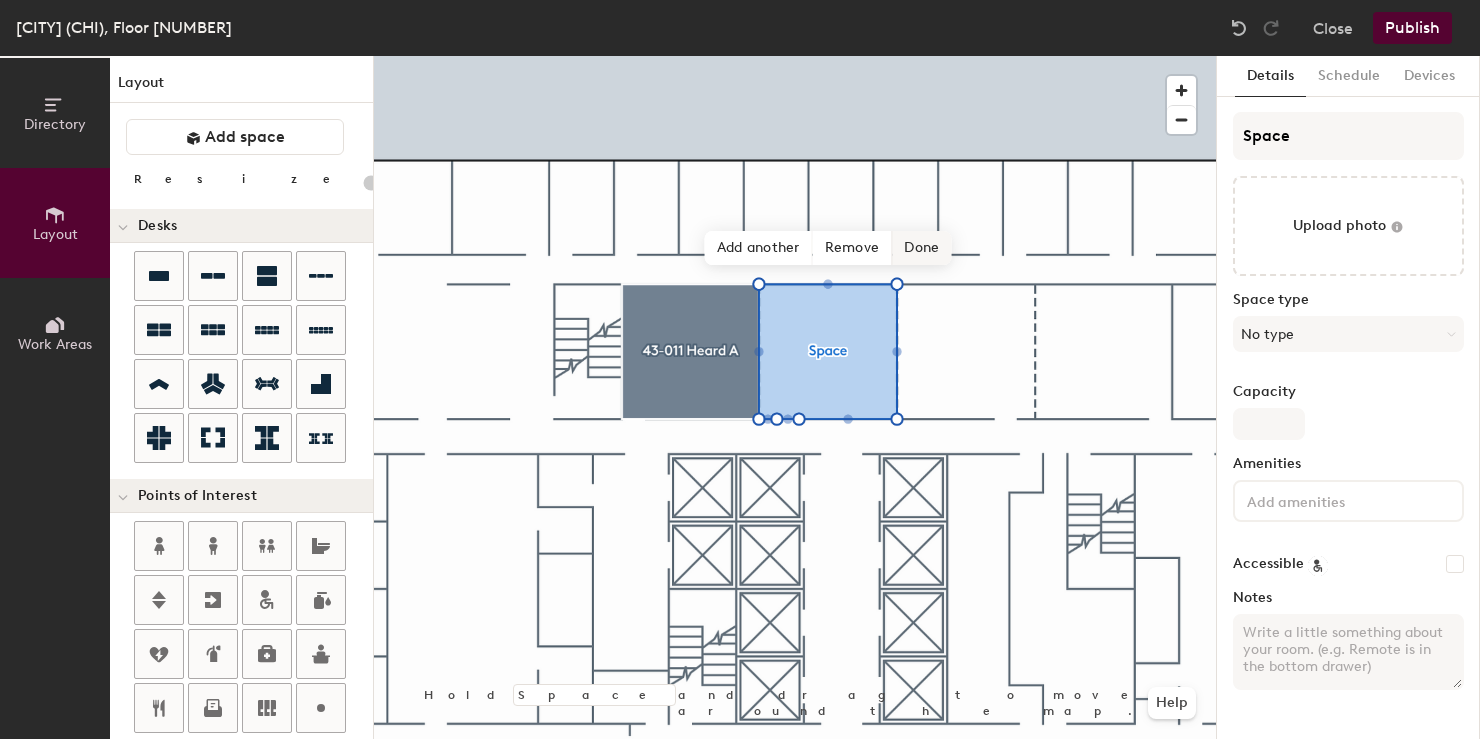 type on "20" 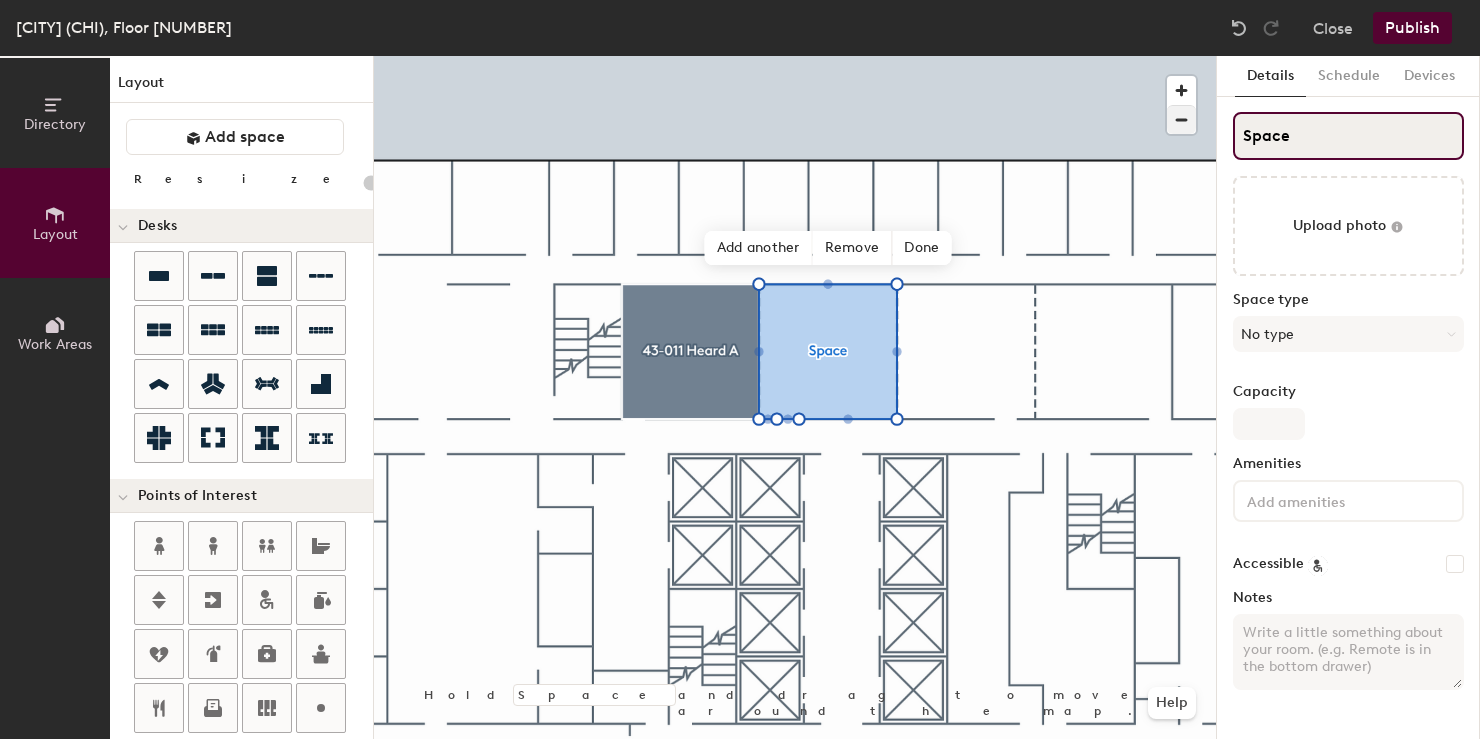 click on "Directory Layout Work Areas Layout   Add space Resize Desks Points of Interest Furnishings Seating Tables Booths Hold Space and drag to move around the map. Help Add another Remove Done Scheduling policies Booking Window Max reservation length Recurring events Restrict booking to working hours Prevent booking from kiosks Restrict booking to administrators Configure room display Background Upload photo General Auto contrast High visibility Hide the logo Custom logo Edit Display hours Screen Brightness 0% 100% Privacy Mask meeting titles Hide meeting attendees Keep meeting organizer visible Scheduling Meeting check-ins Start meetings early End meetings early Extend meetings Impromptu meetings Abandoned meeting protection Admin access Restrict display management Details Schedule Devices Space Upload photo Space type No type Capacity Amenities Accessible Notes" 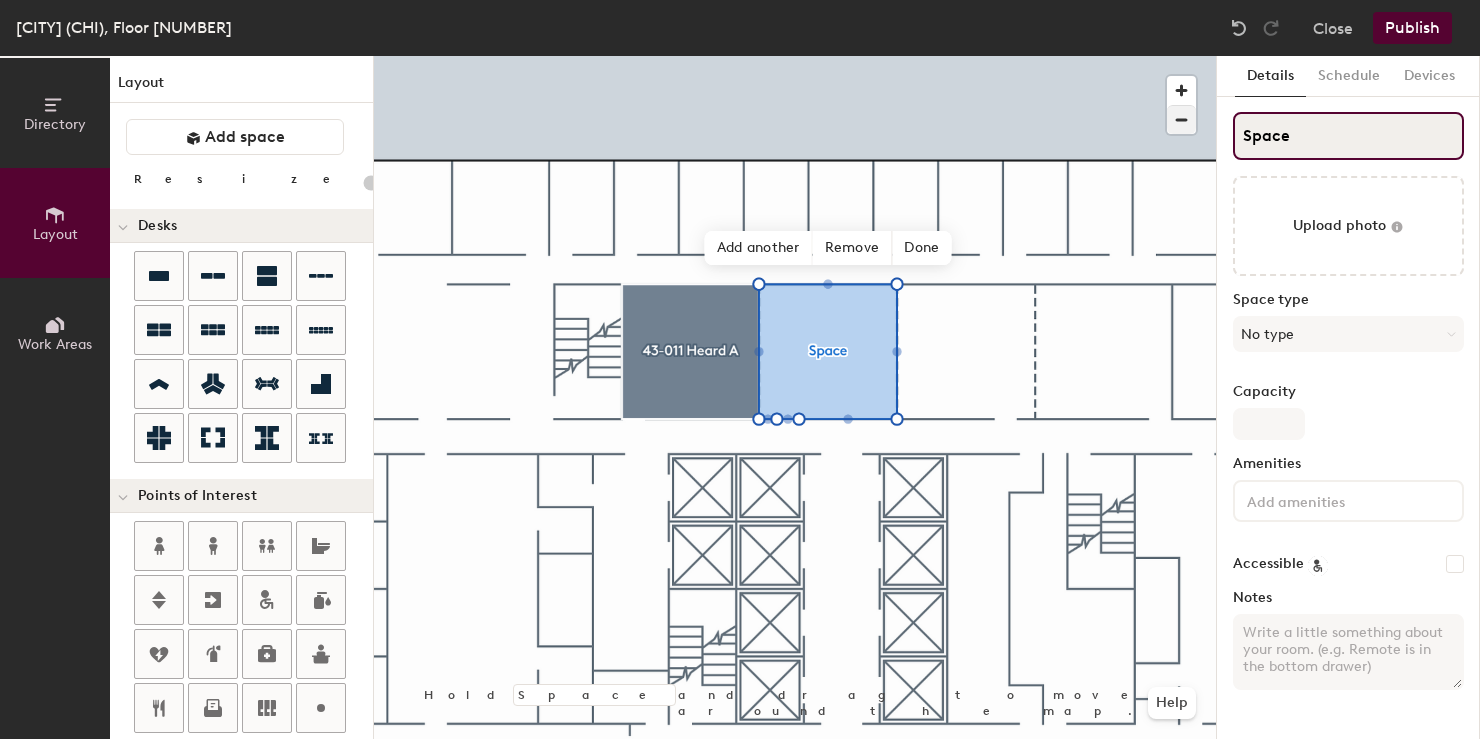 type on "4" 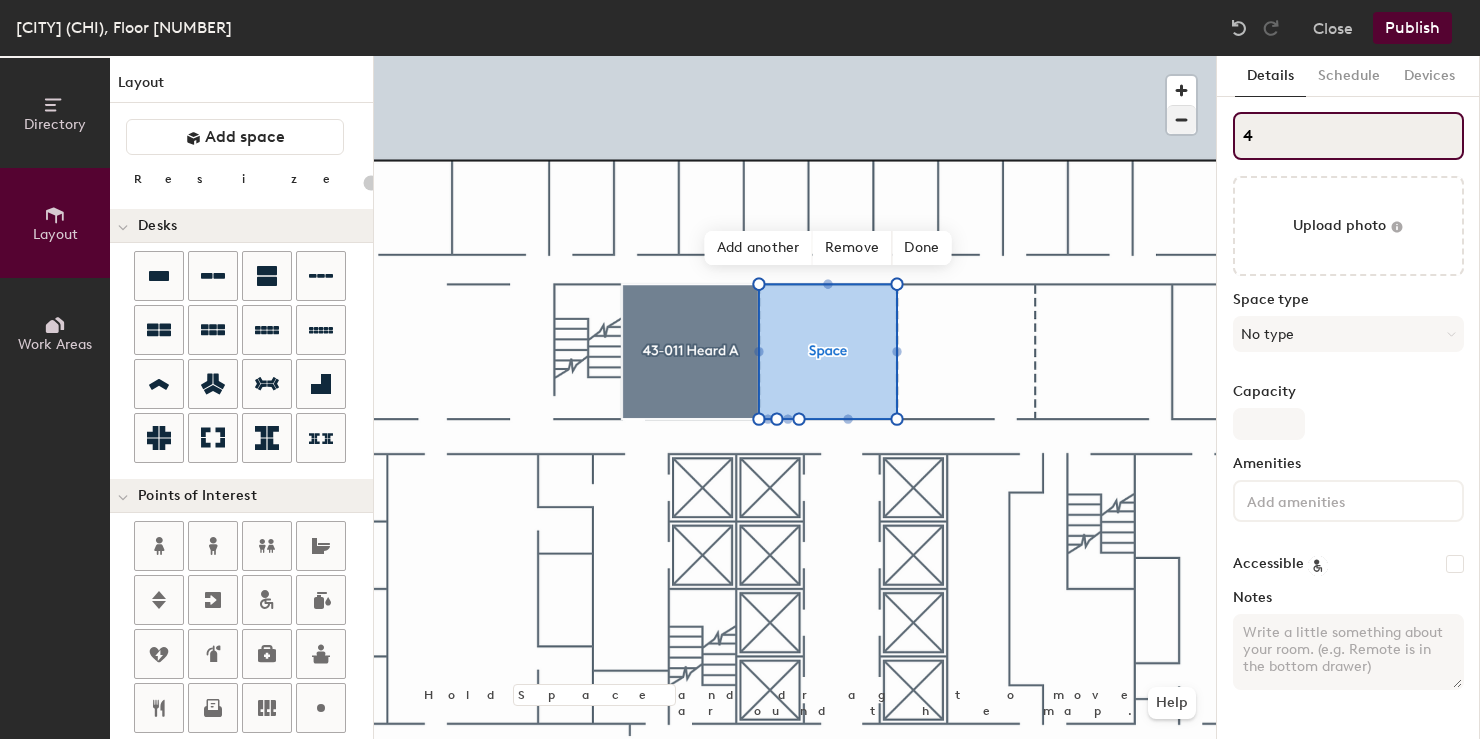 type on "20" 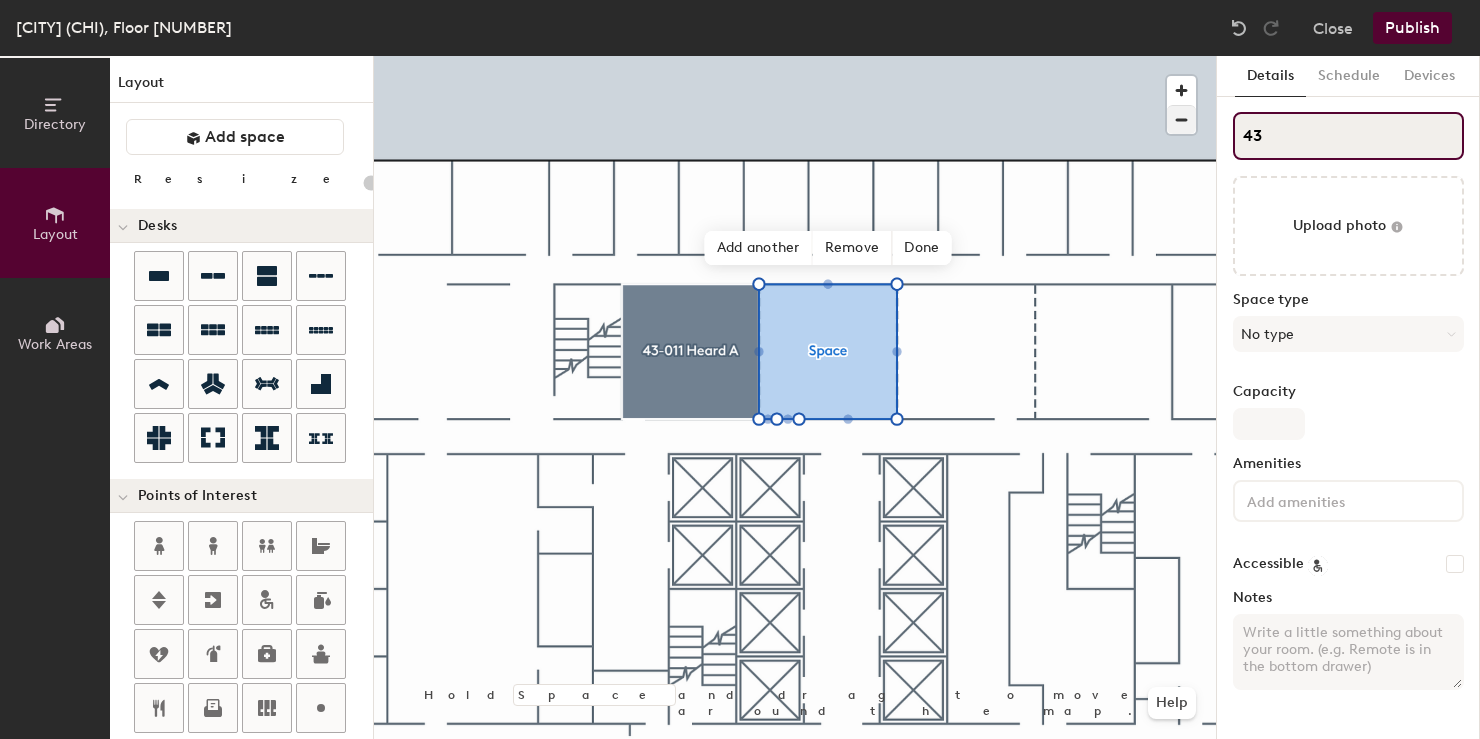 type on "20" 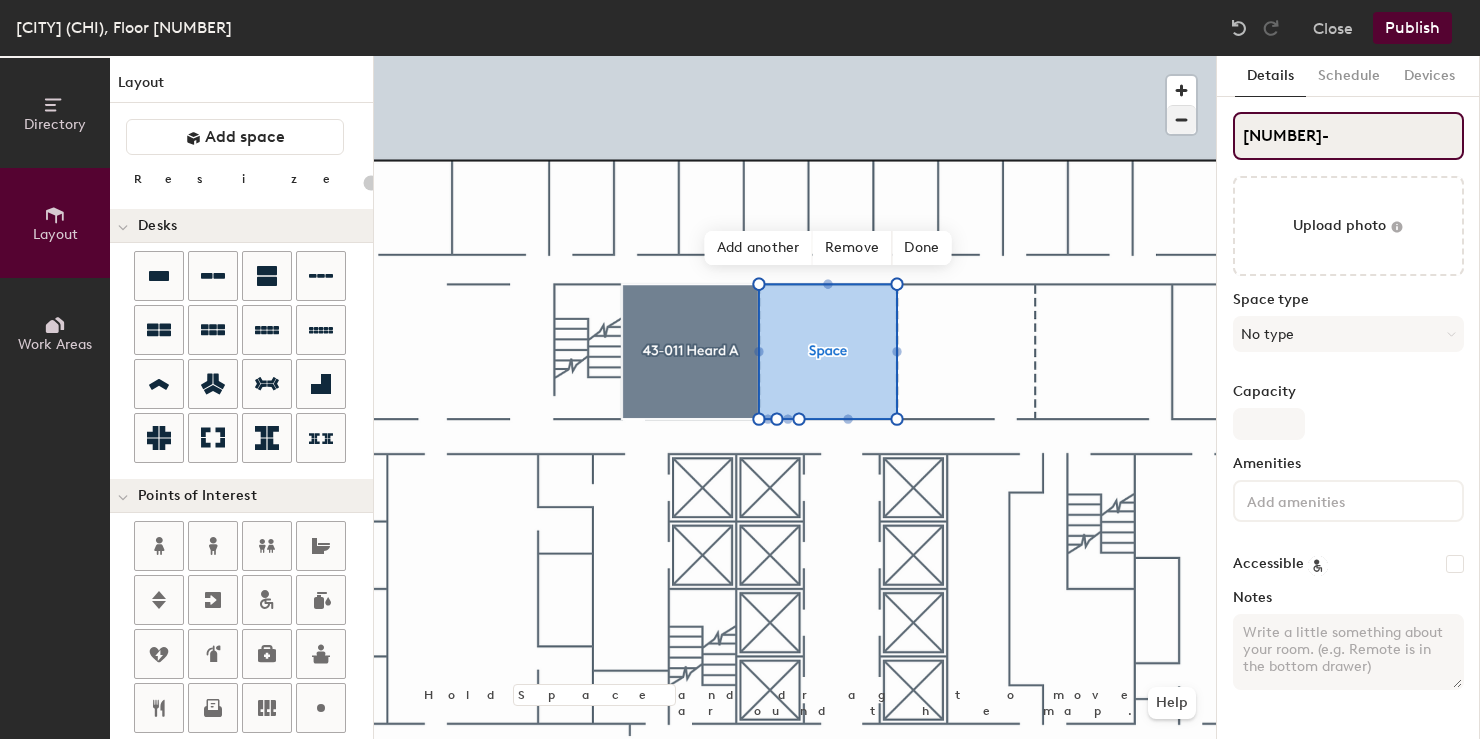 type on "20" 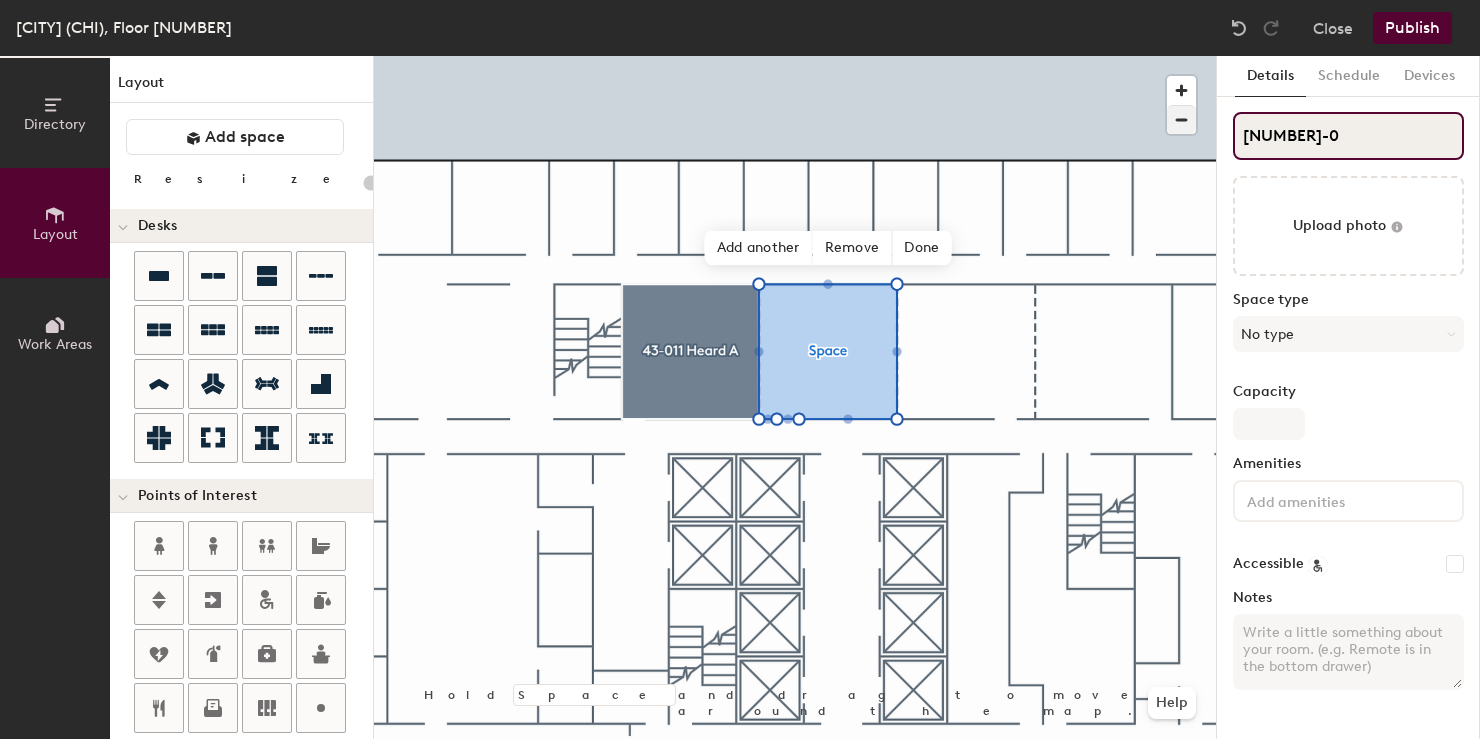 type on "20" 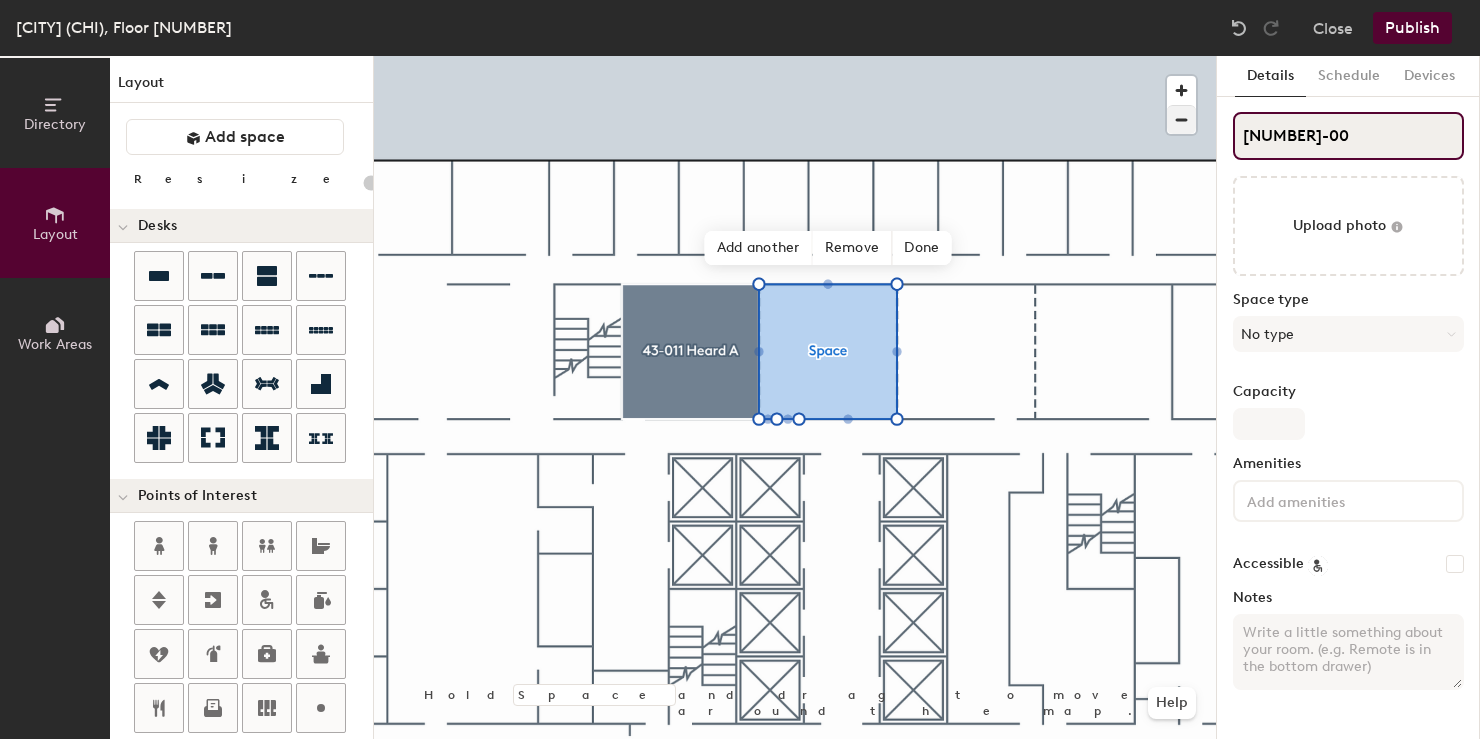 type on "20" 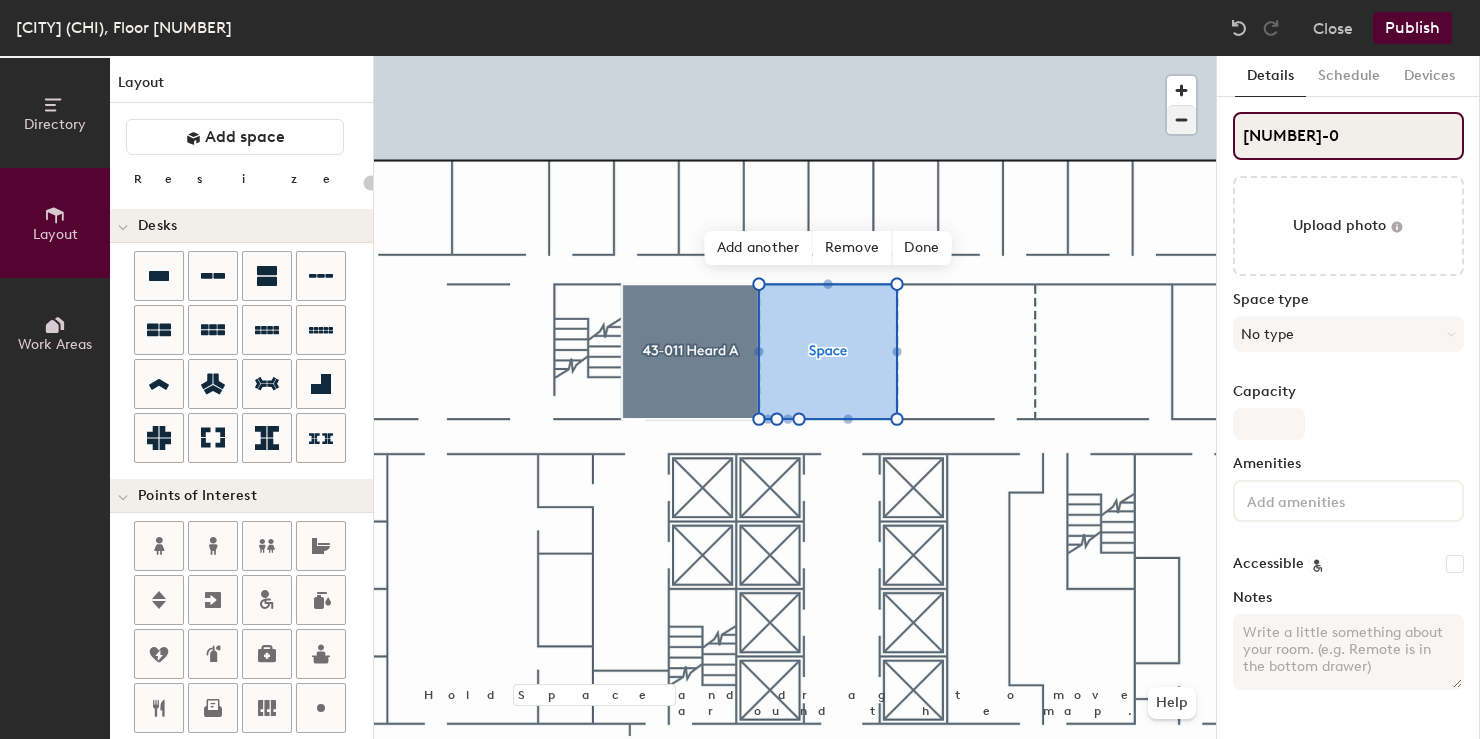 type on "20" 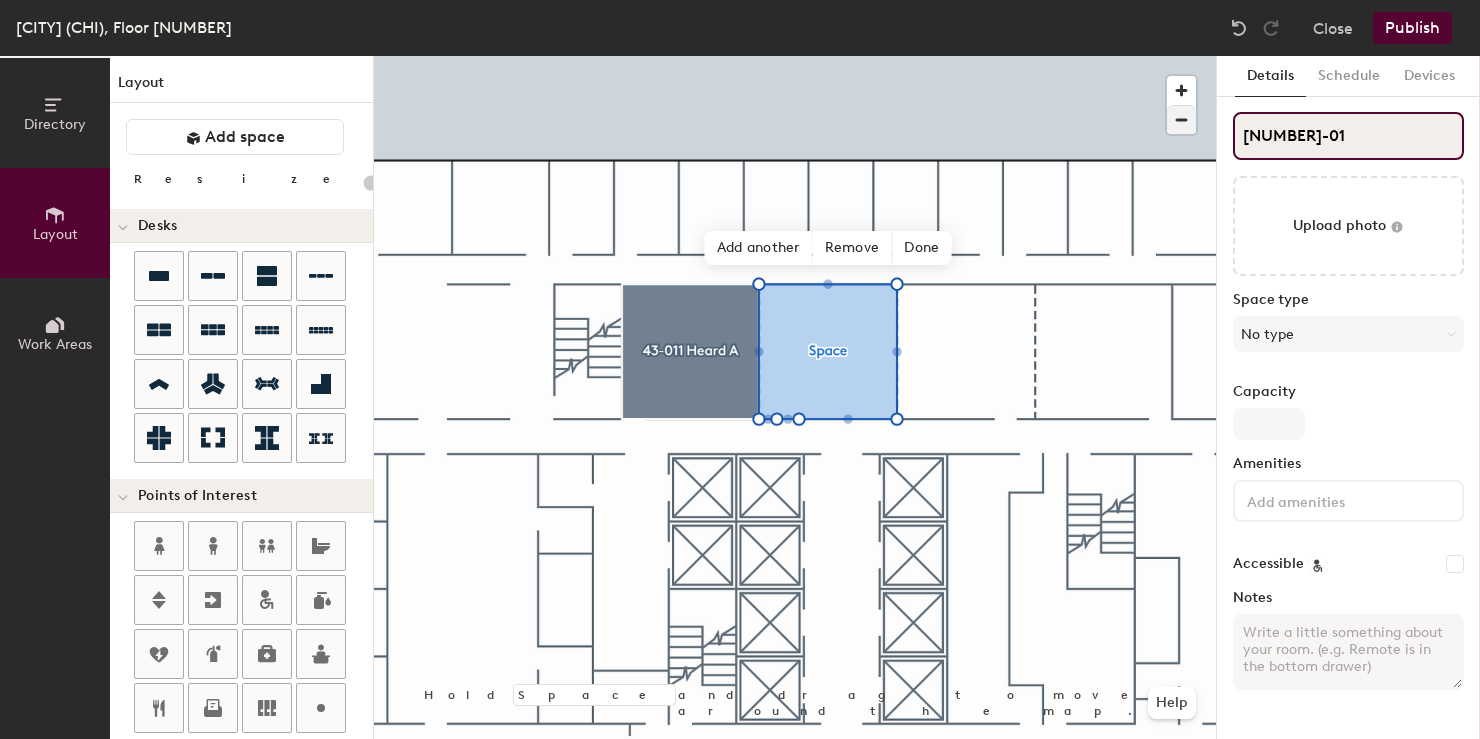 type on "43-012" 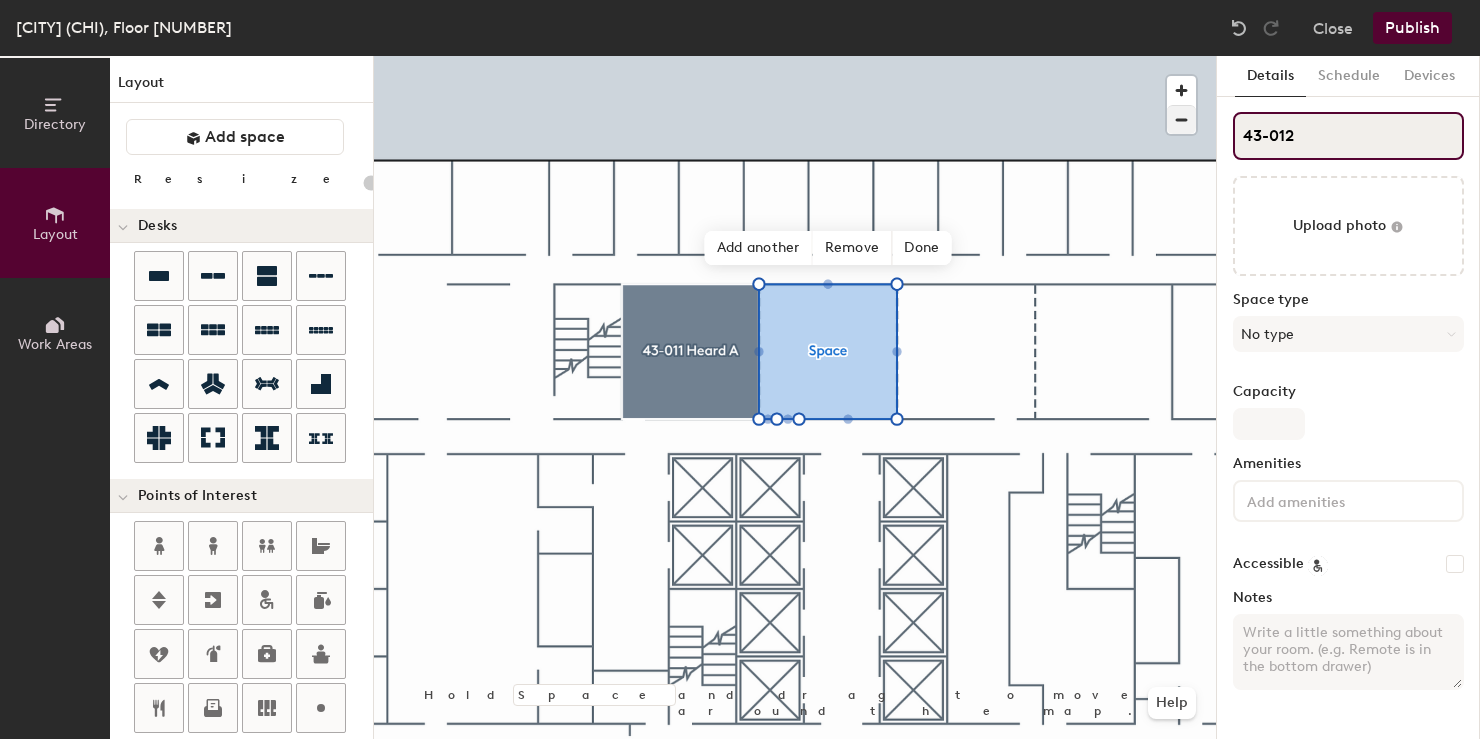 type on "20" 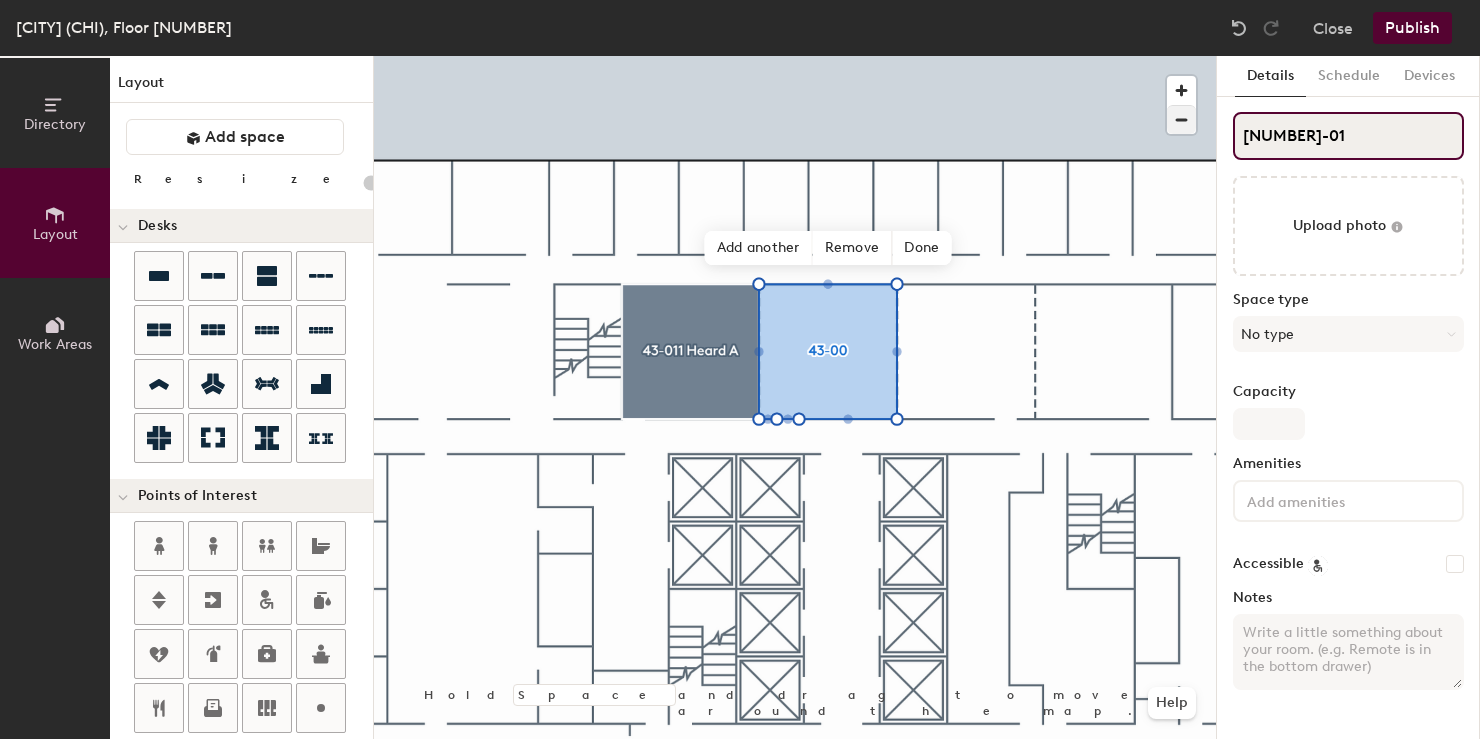 type on "43-013" 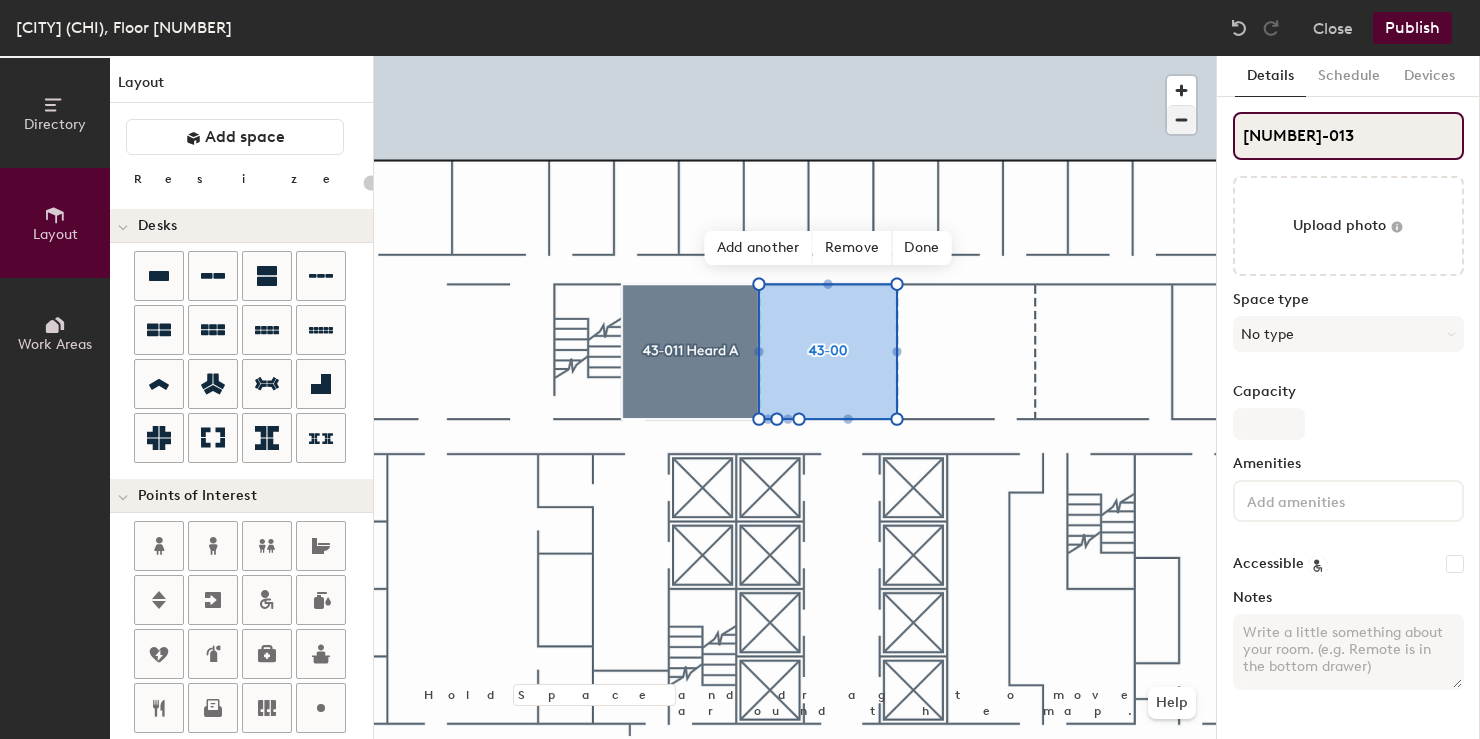 type on "20" 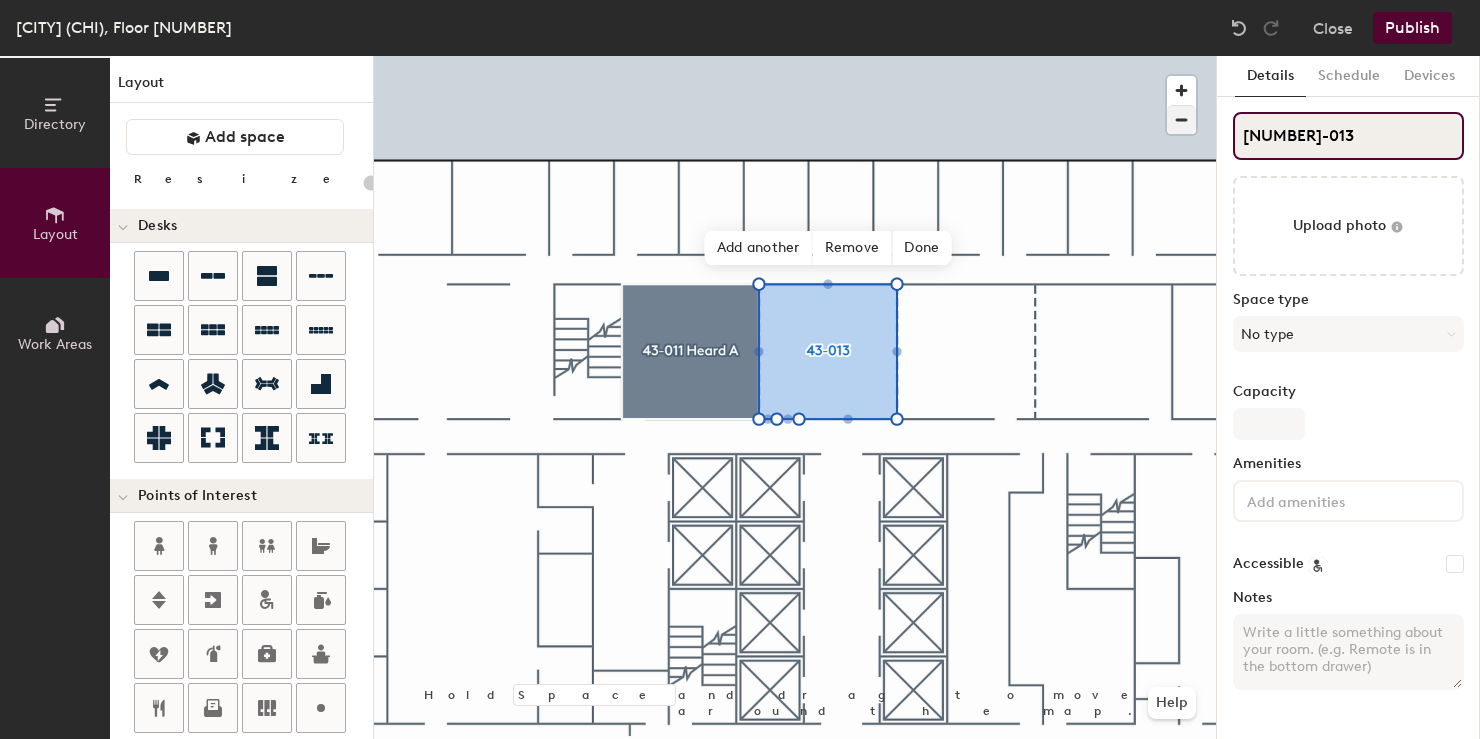 type on "43-013 H" 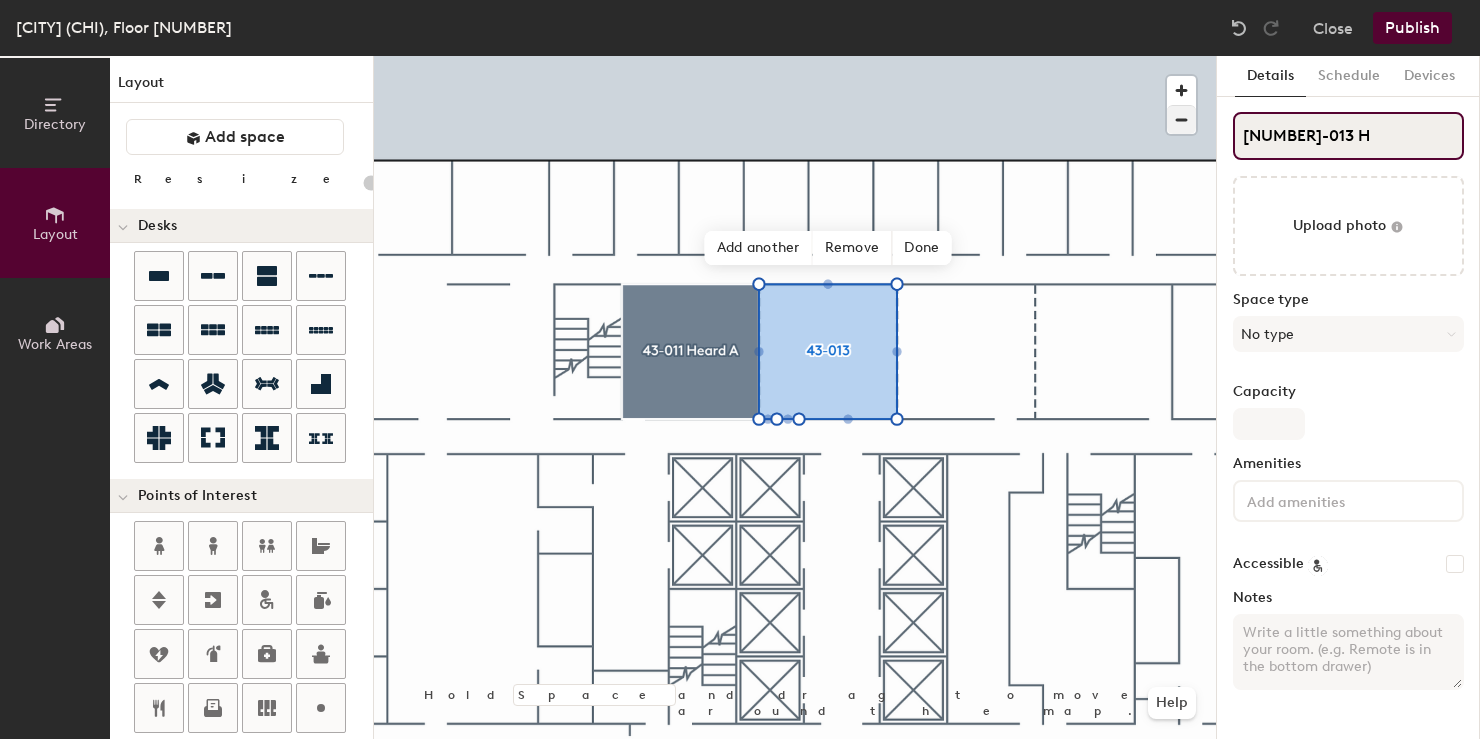 type on "20" 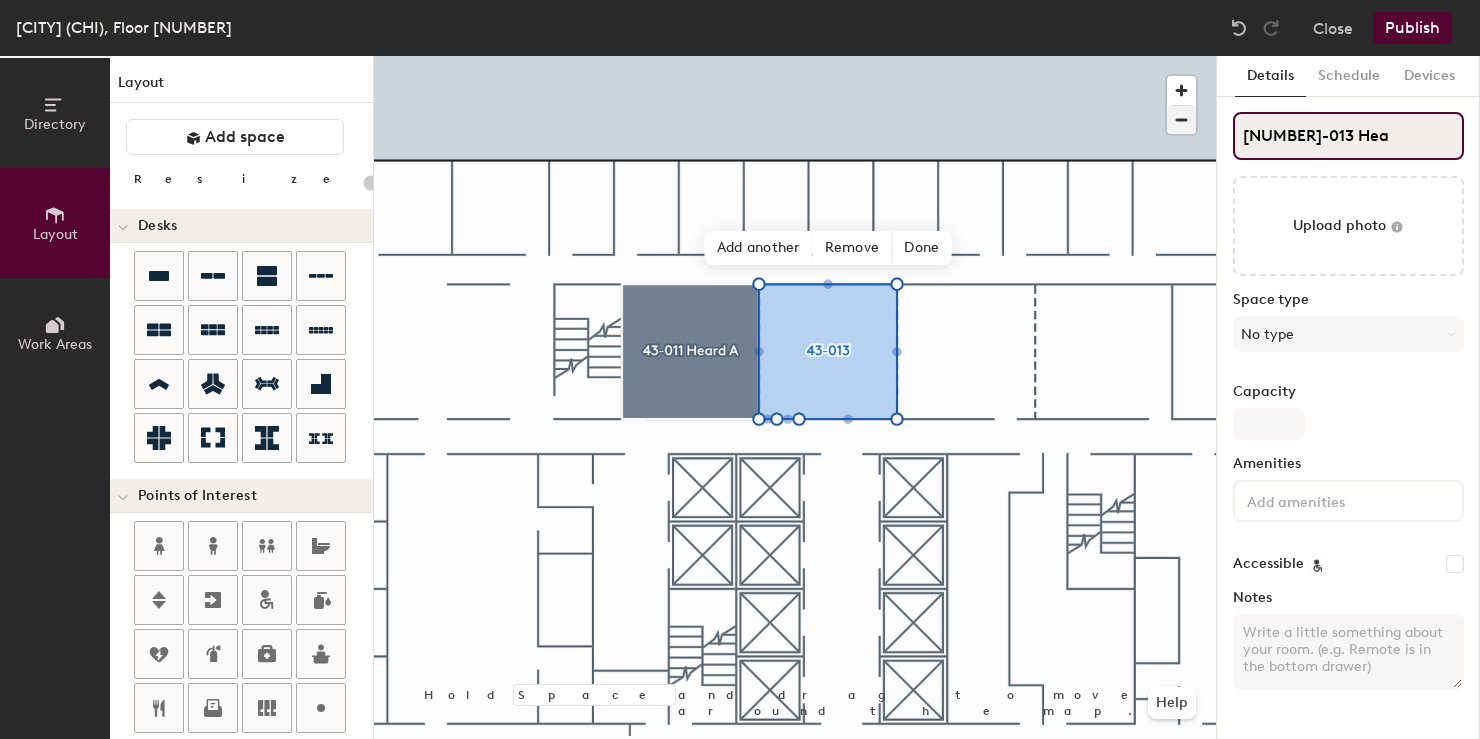 type on "43-013 Hear" 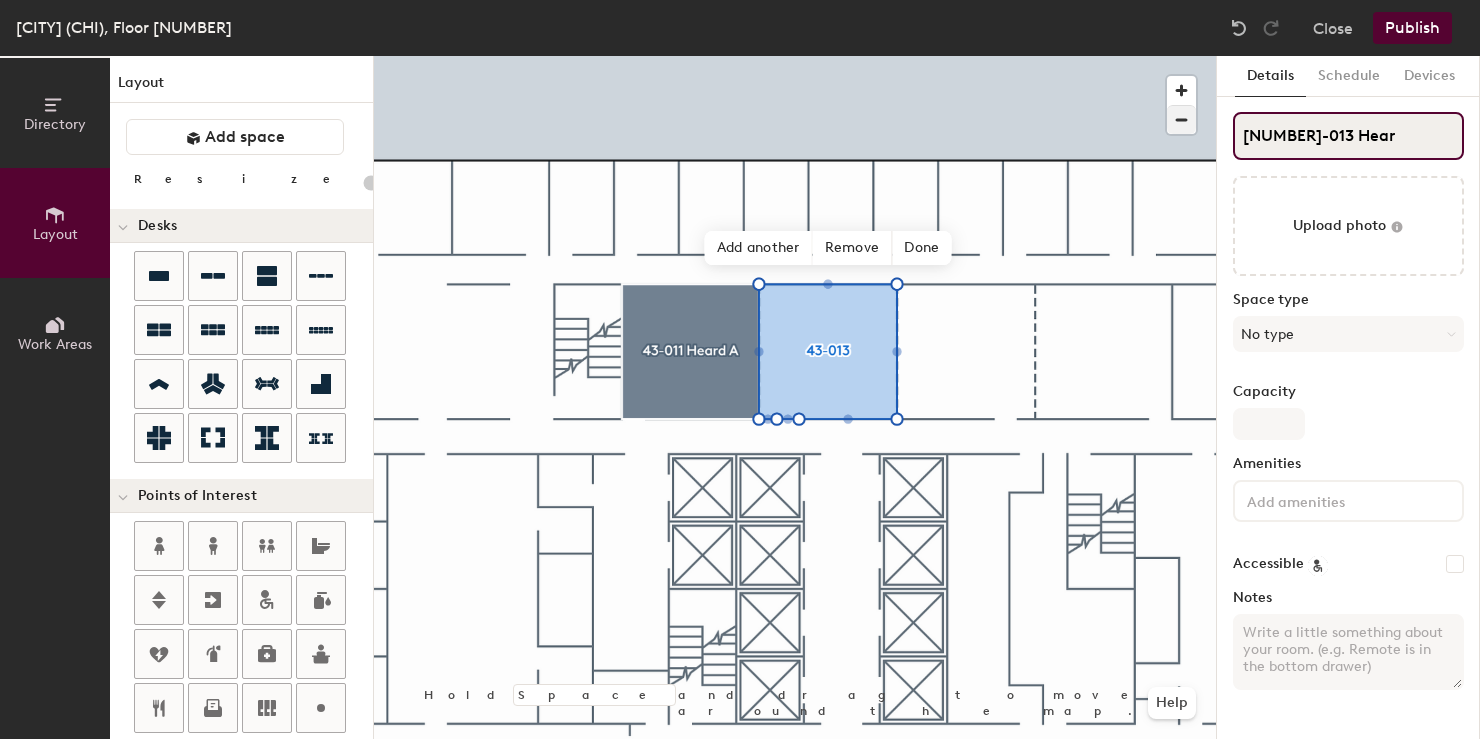 type on "20" 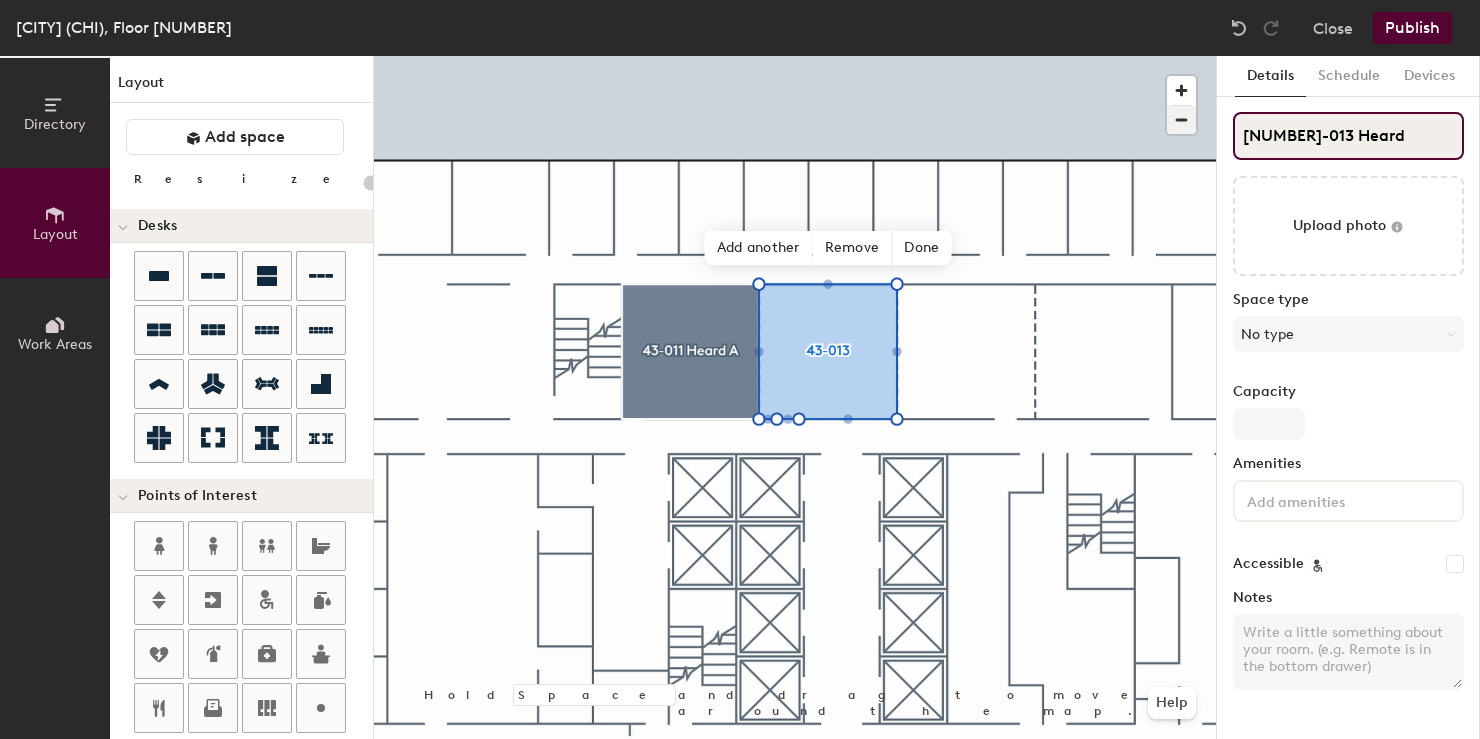 type on "43-013 Heard" 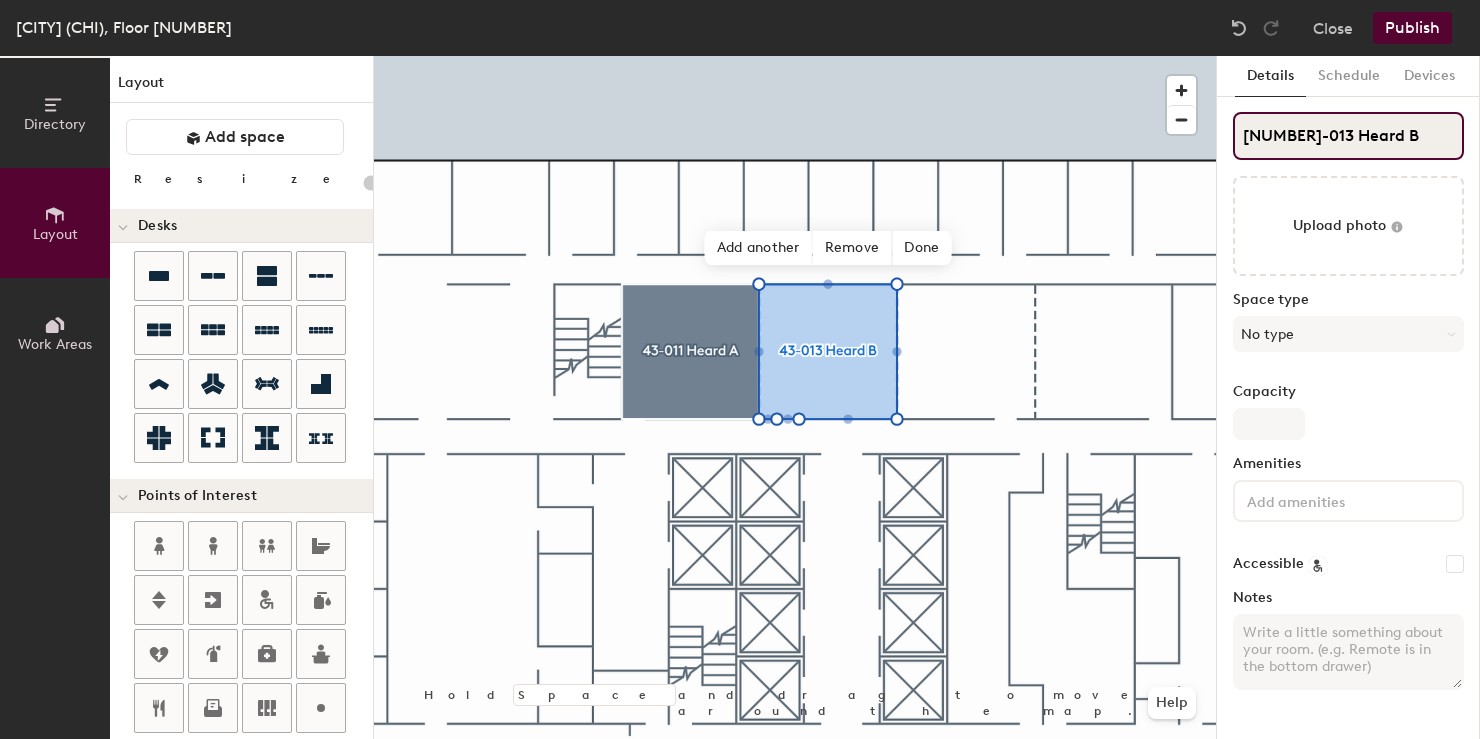type on "20" 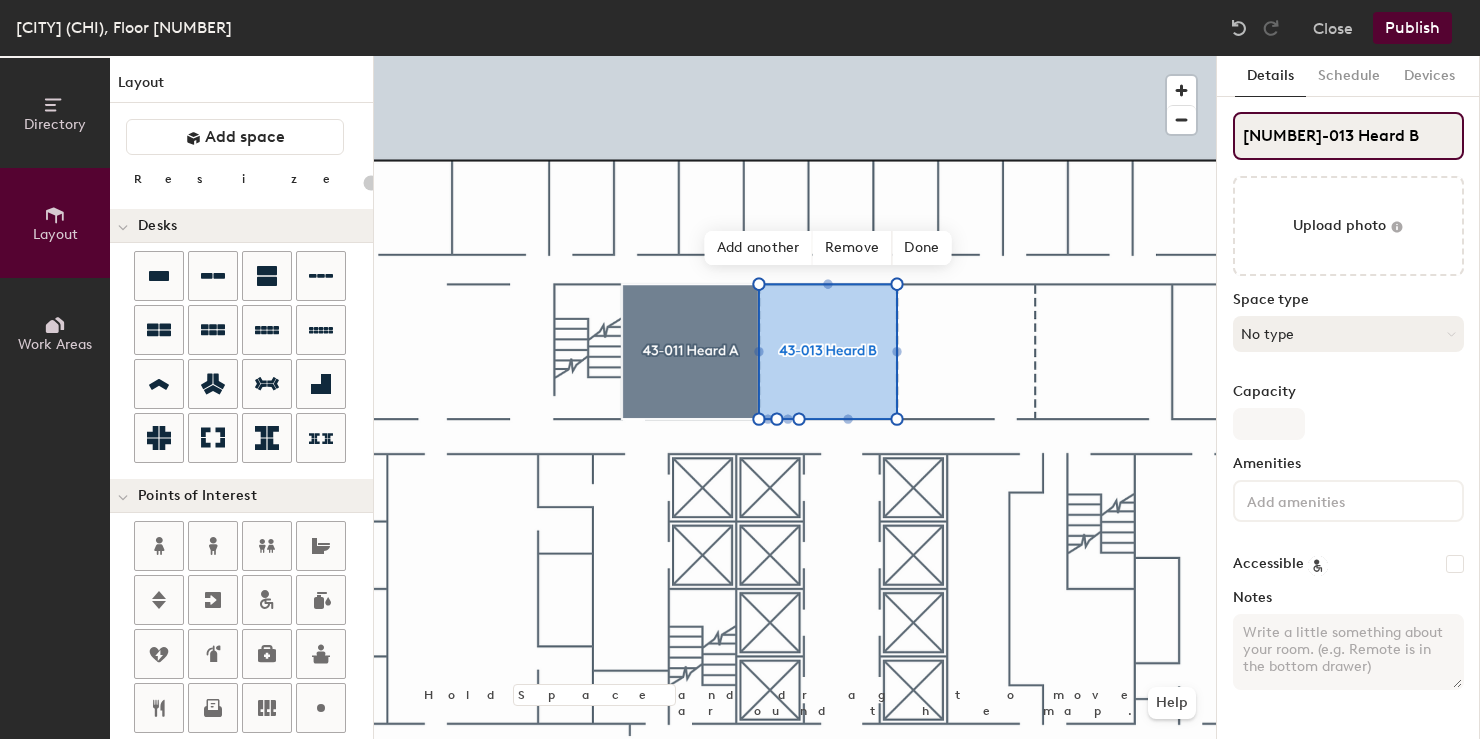 type on "43-013 Heard B" 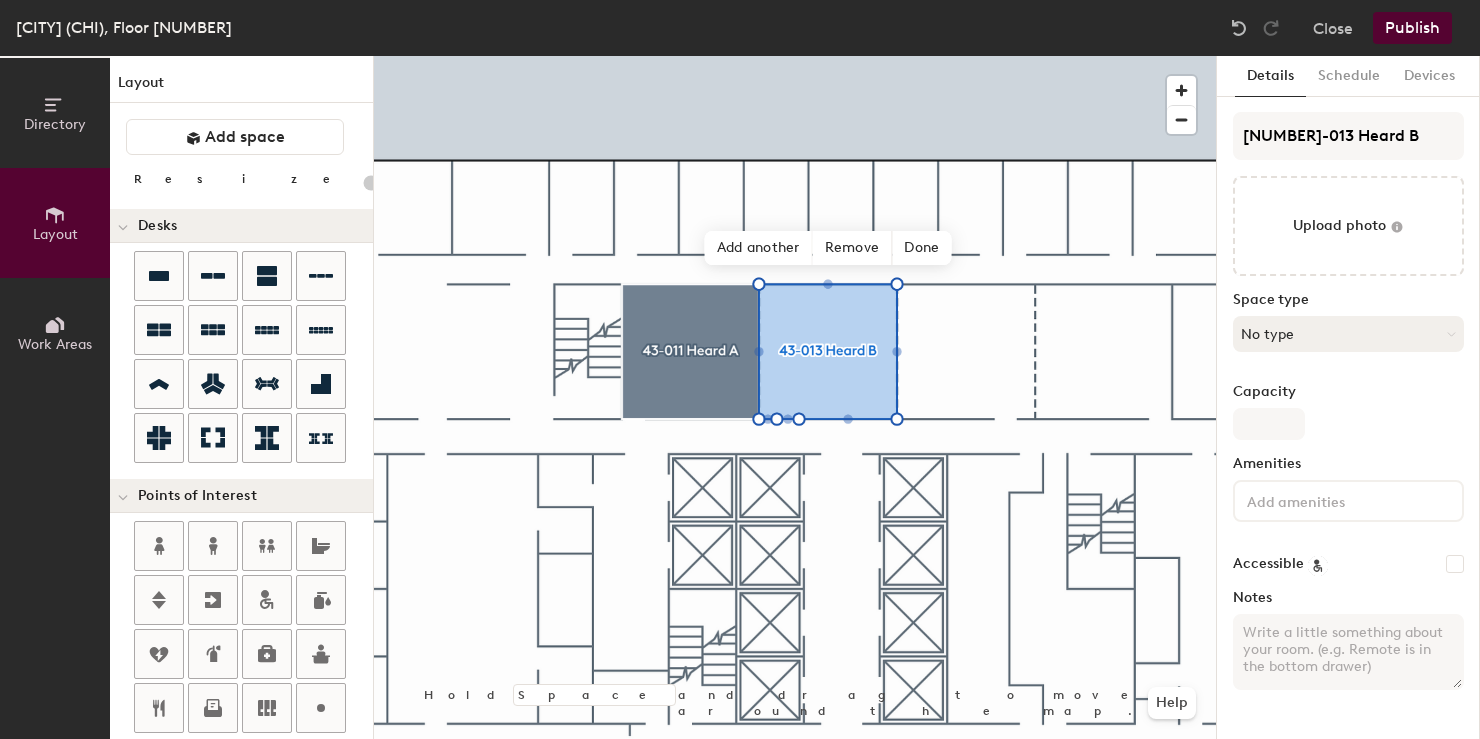 click on "No type" at bounding box center [1348, 334] 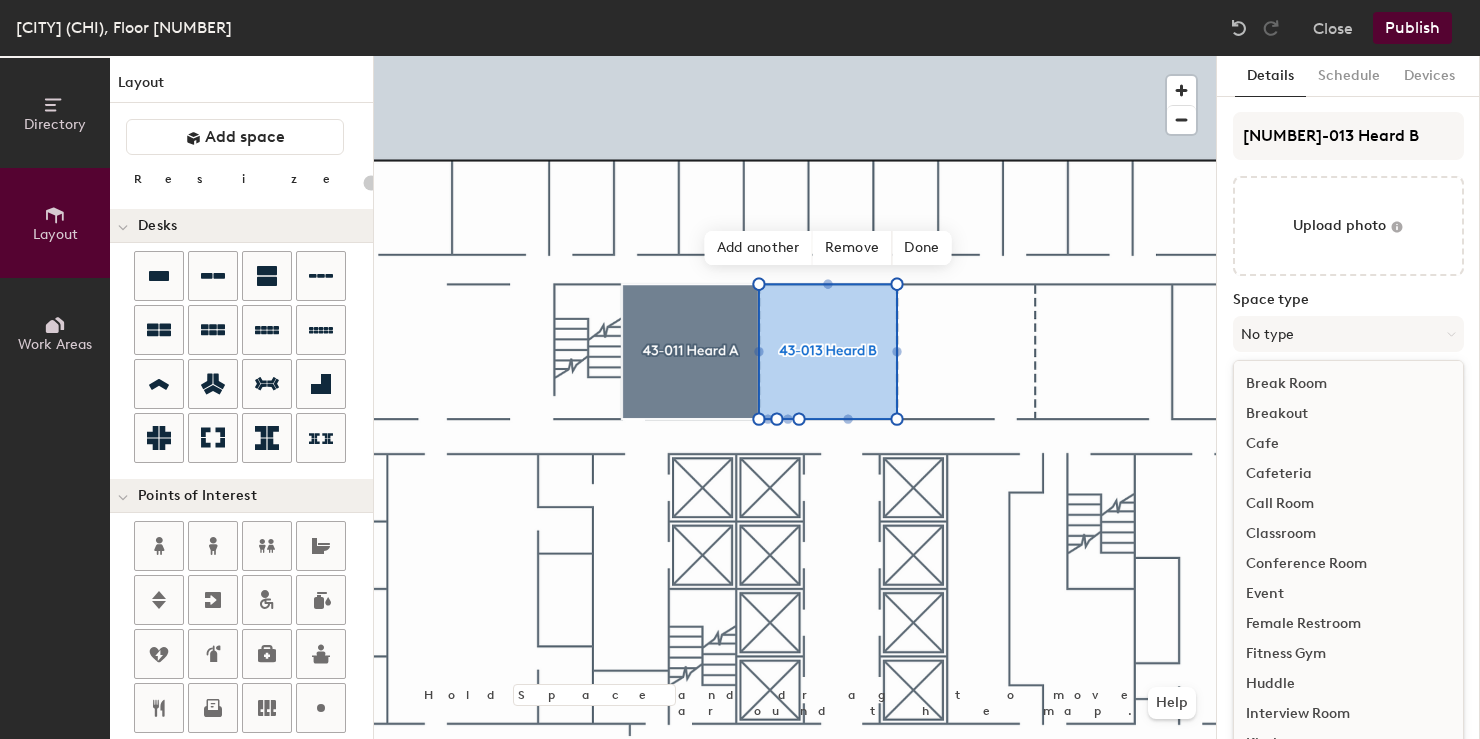 click on "Classroom" at bounding box center (1348, 534) 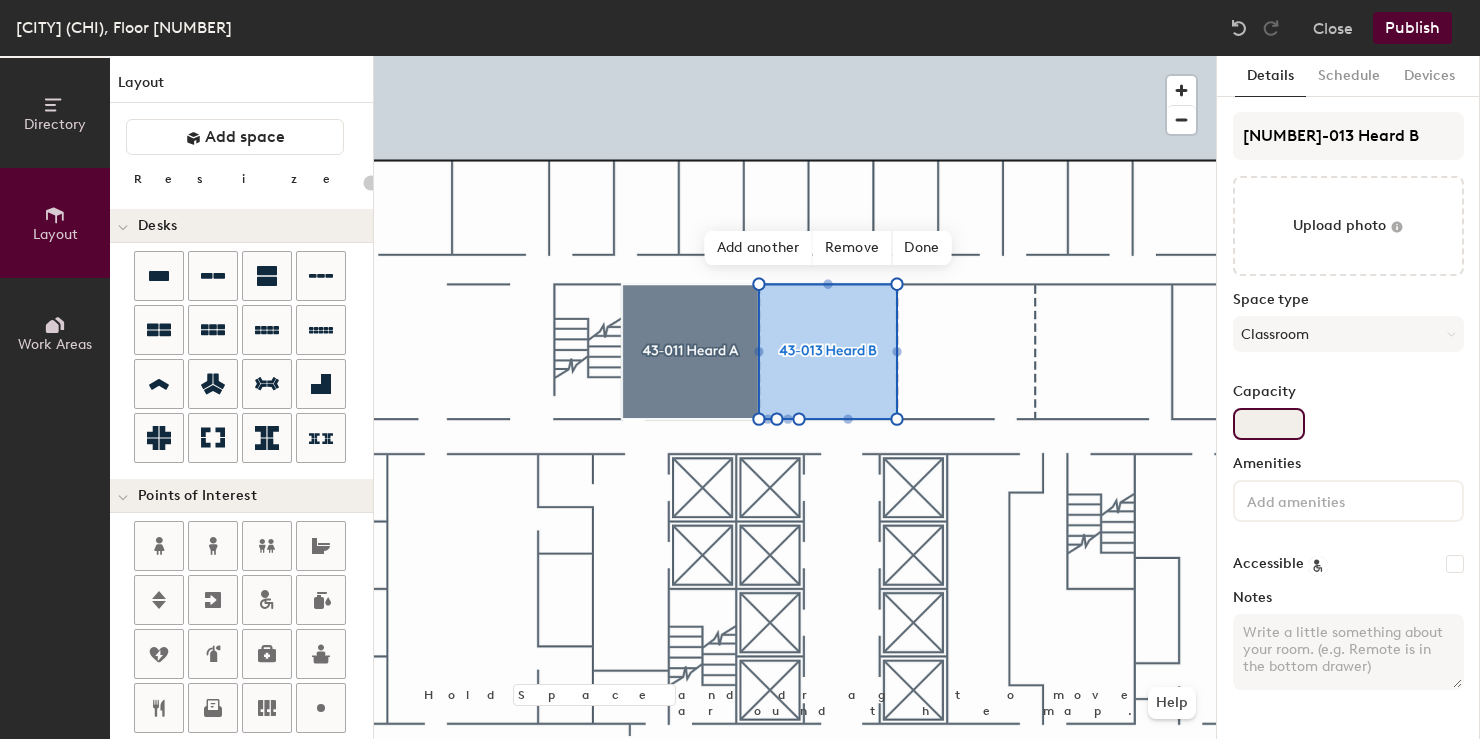 click on "Capacity" at bounding box center [1269, 424] 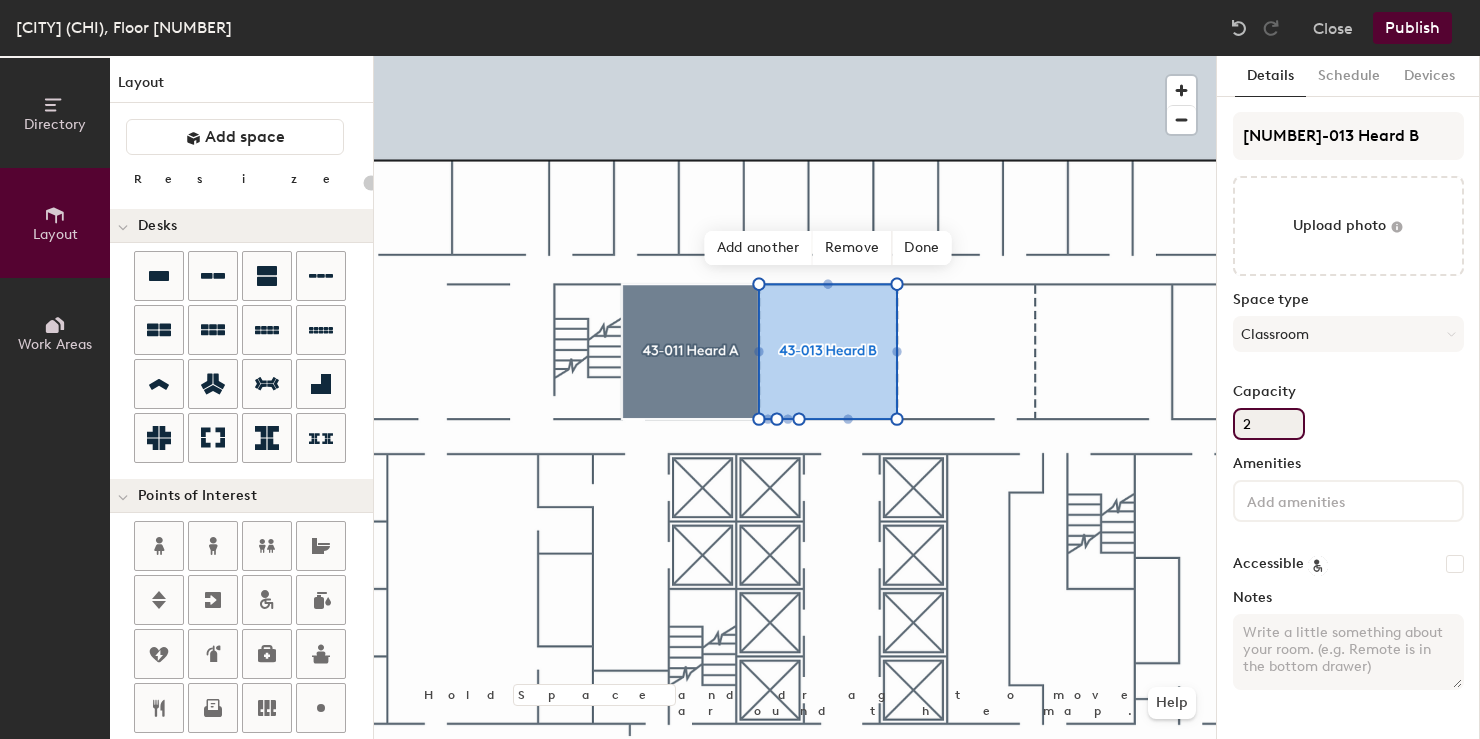 type on "20" 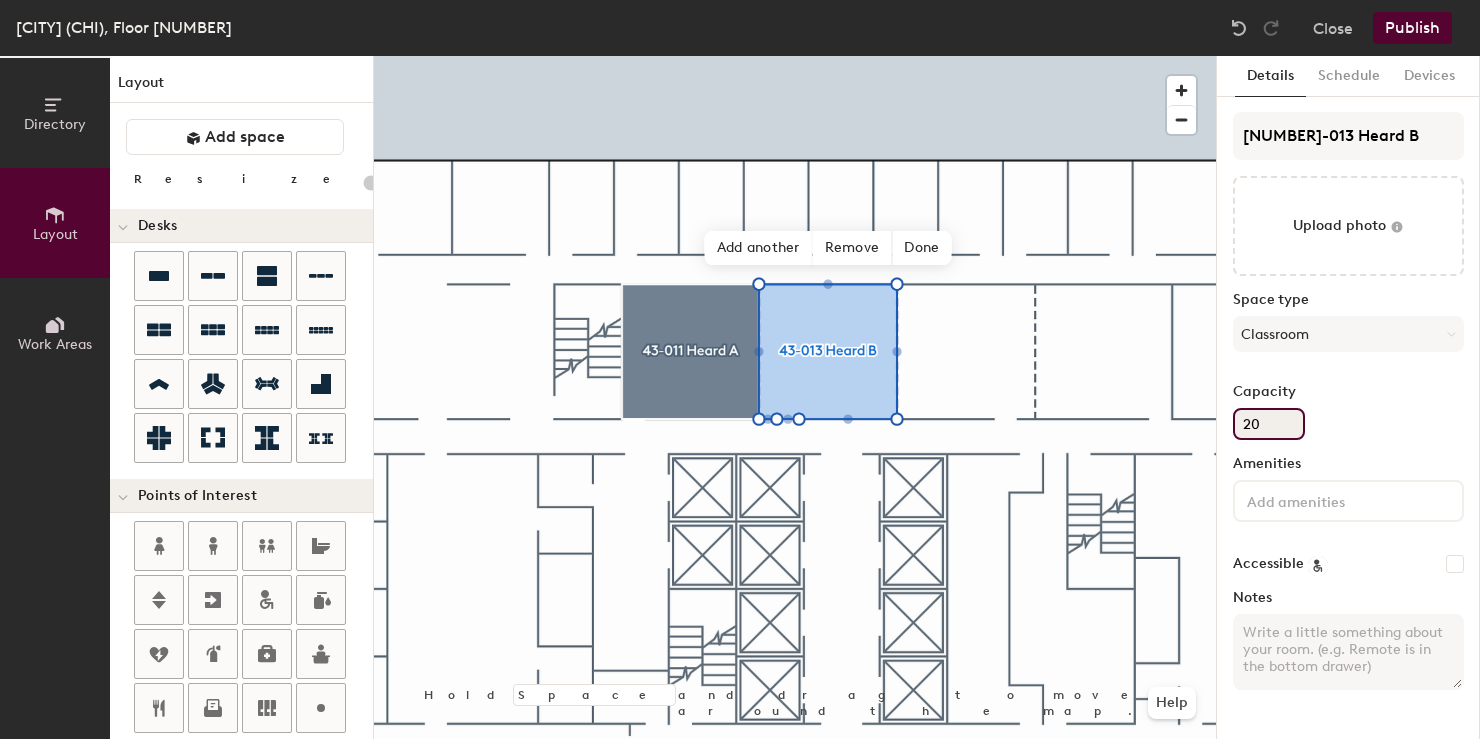 type on "20" 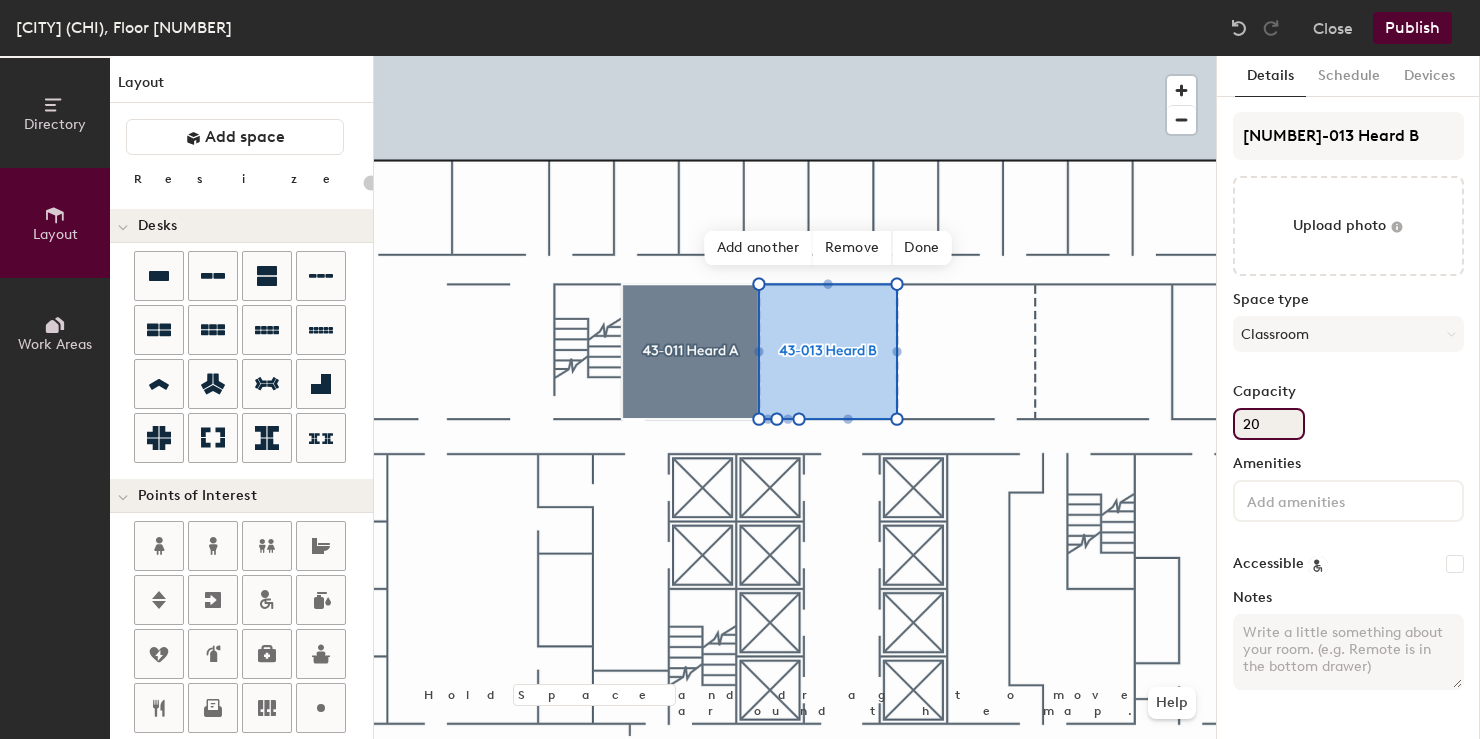 type on "20" 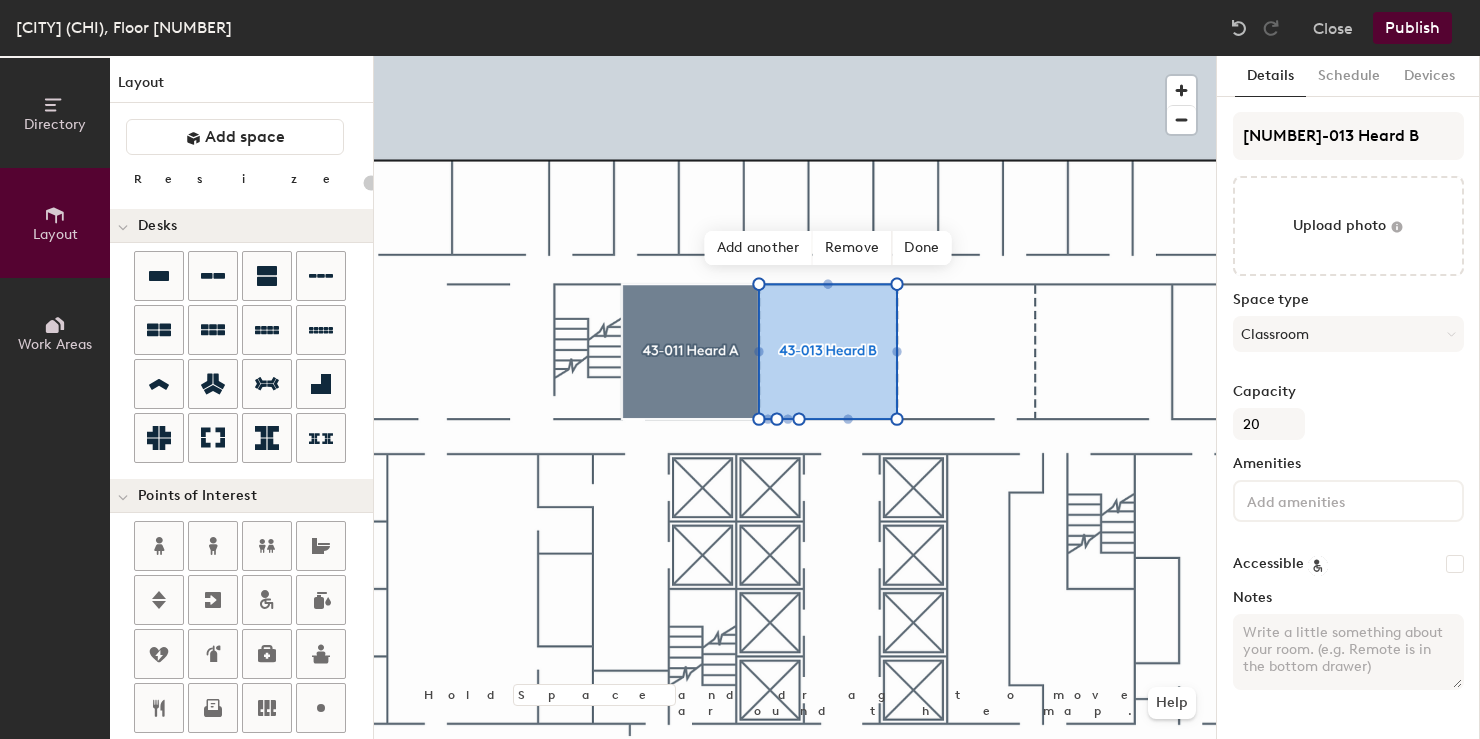 click on "Capacity" 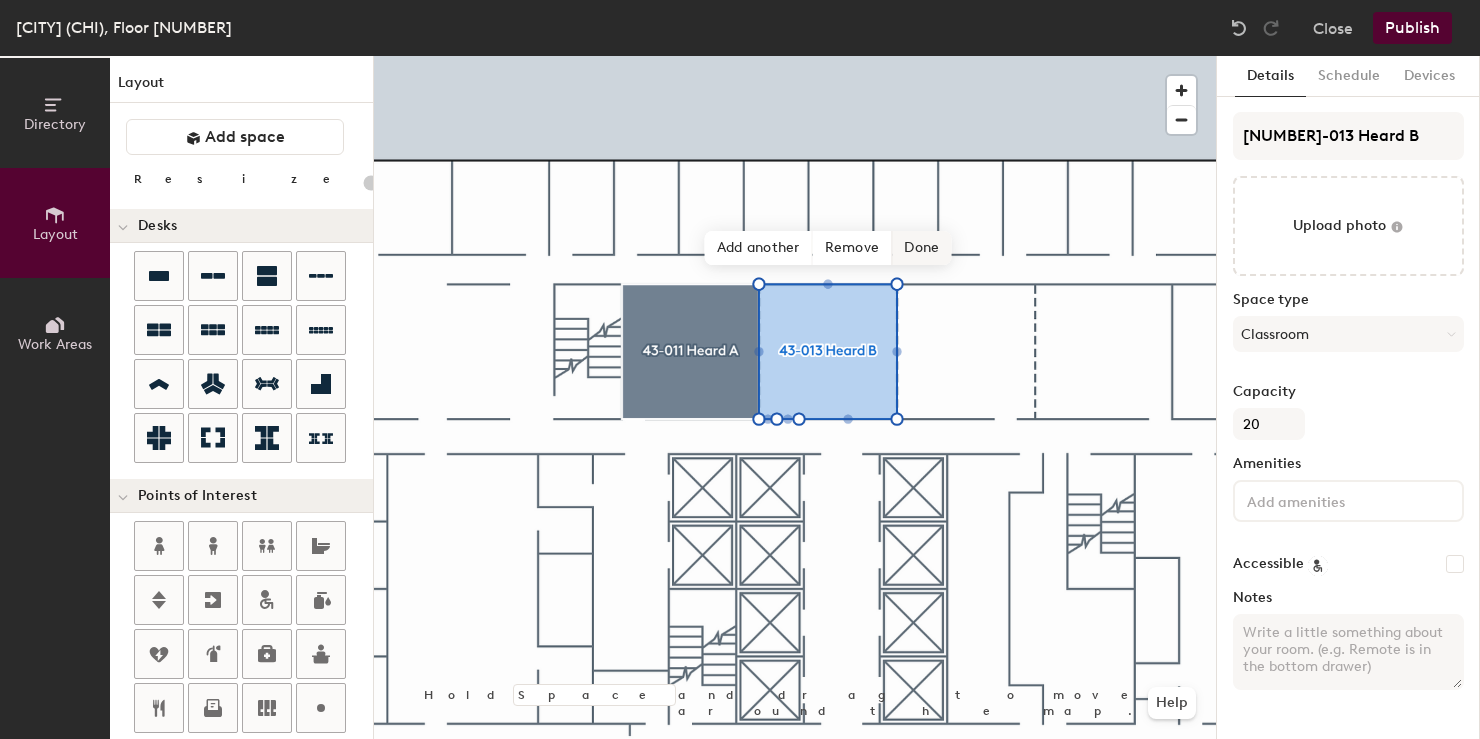 click on "Done" 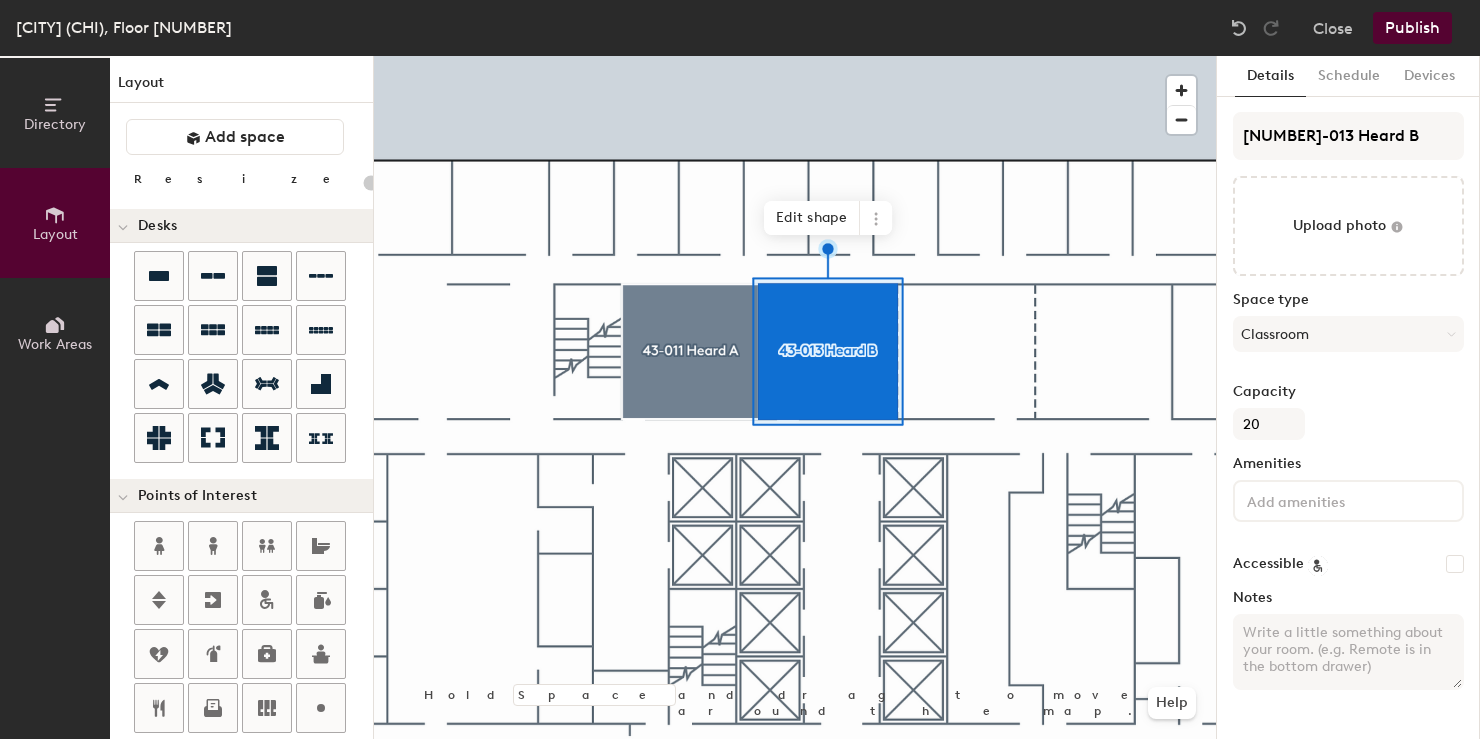 click 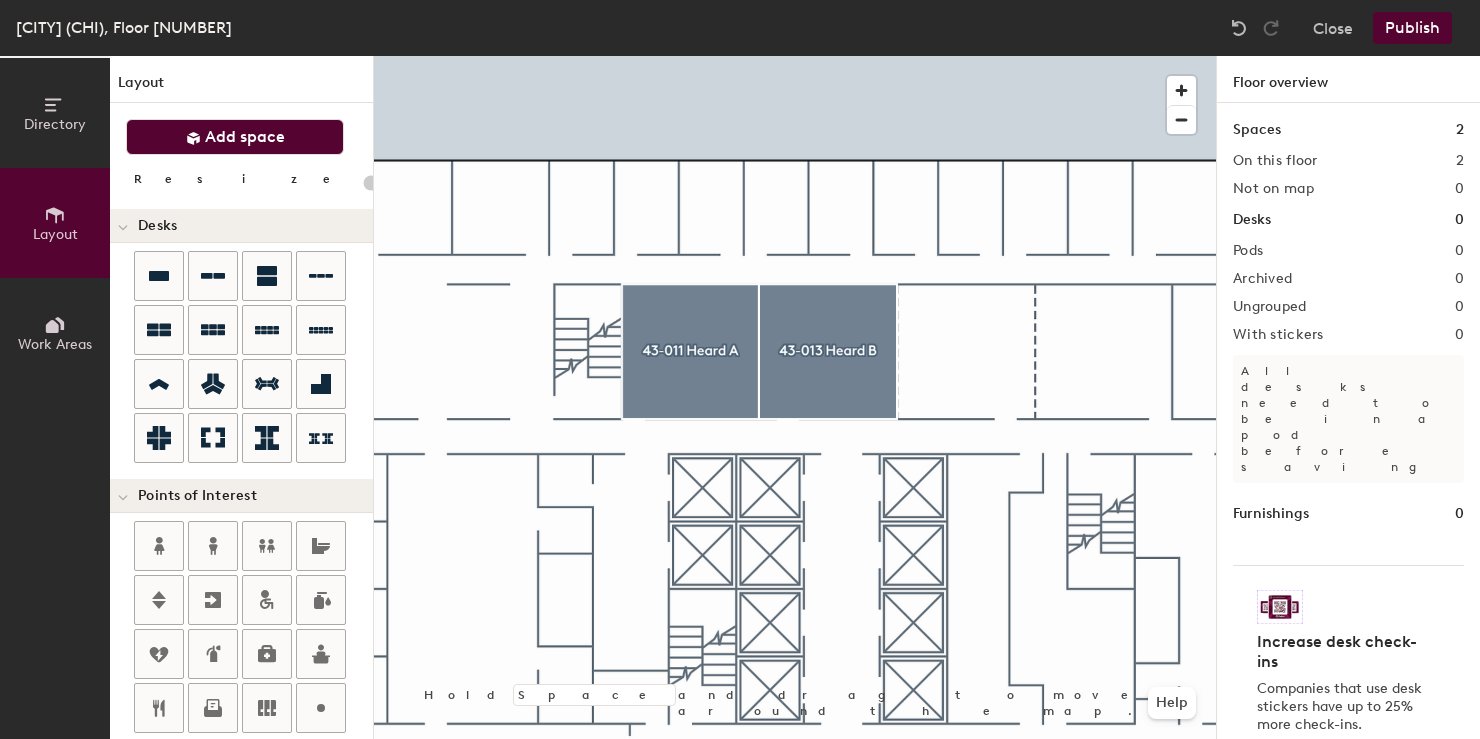 drag, startPoint x: 234, startPoint y: 143, endPoint x: 244, endPoint y: 140, distance: 10.440307 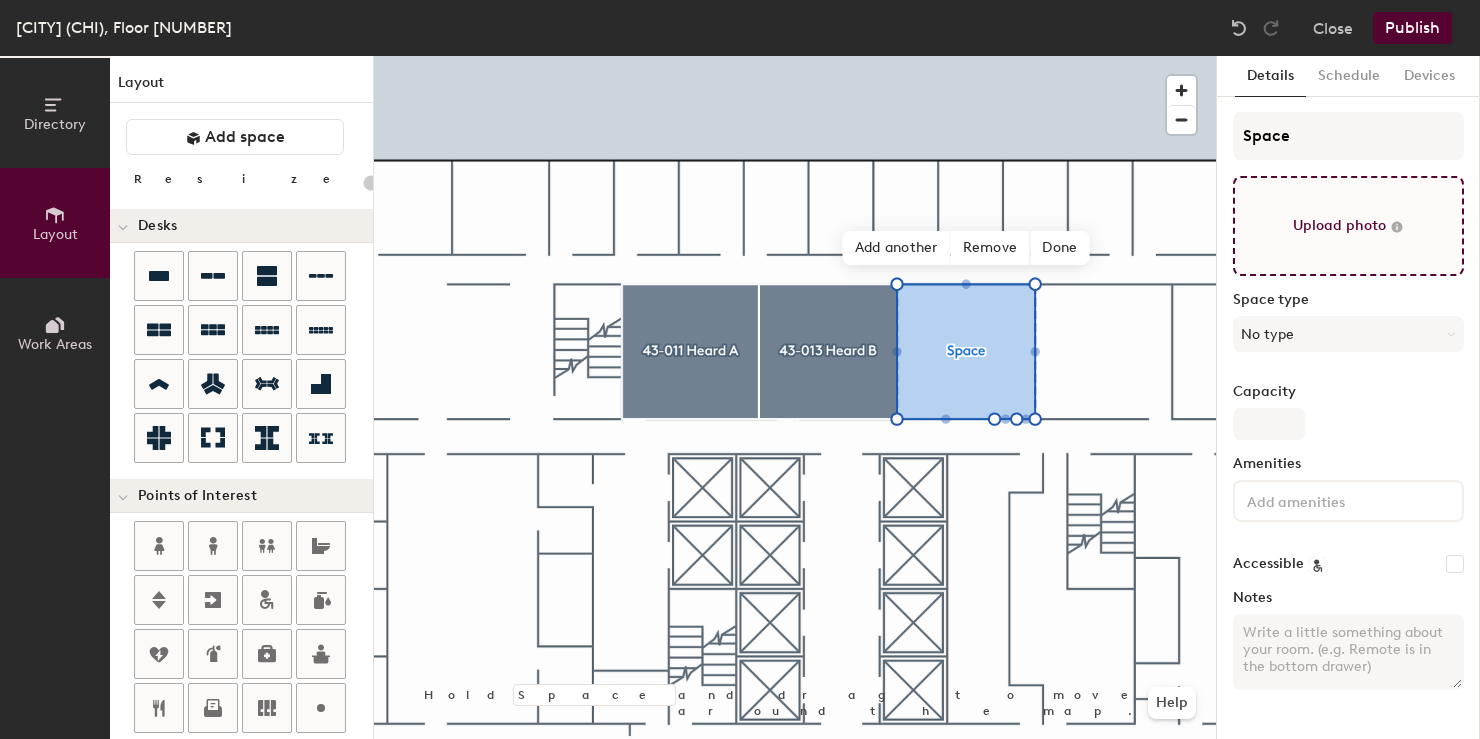 type on "20" 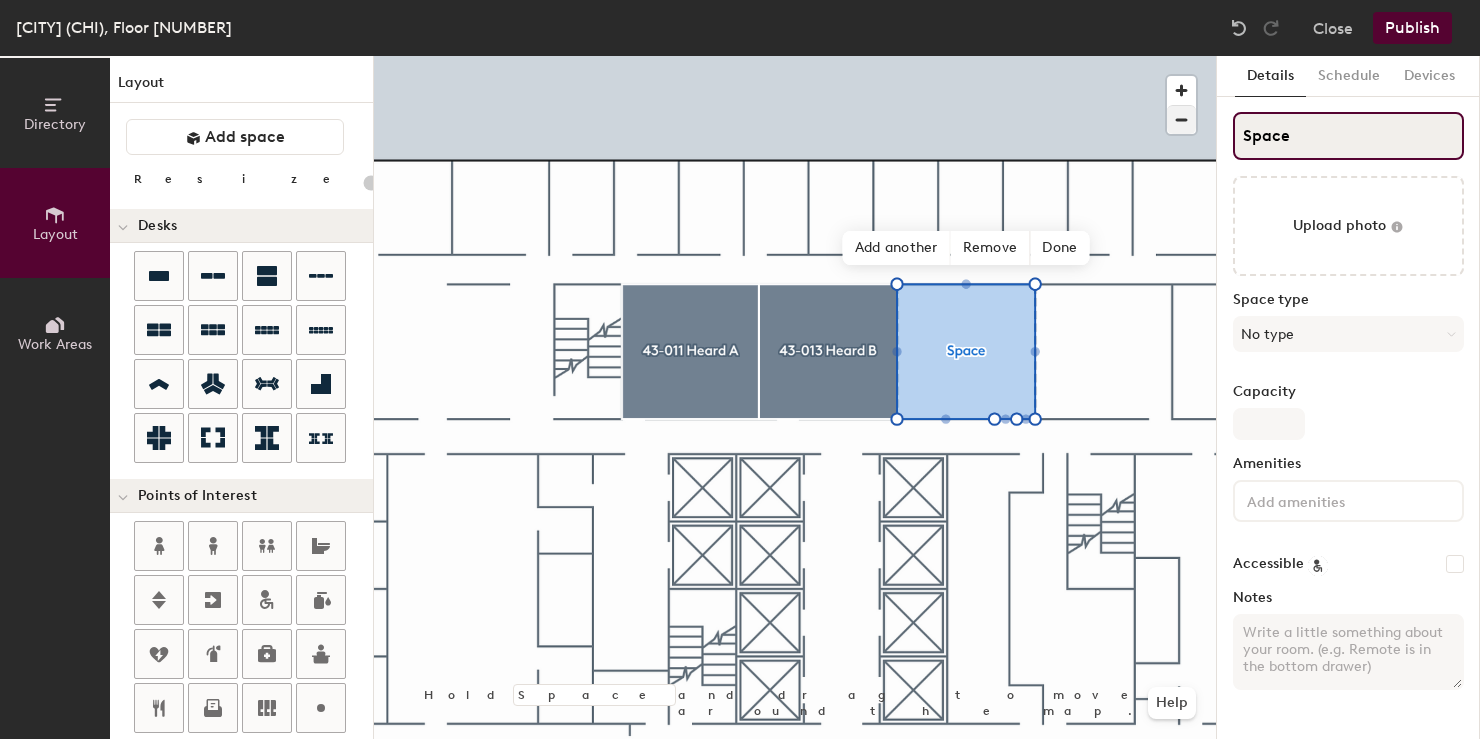 click on "Directory Layout Work Areas Layout   Add space Resize Desks Points of Interest Furnishings Seating Tables Booths Hold Space and drag to move around the map. Help Add another Remove Done Scheduling policies Booking Window Max reservation length Recurring events Restrict booking to working hours Prevent booking from kiosks Restrict booking to administrators Configure room display Background Upload photo General Auto contrast High visibility Hide the logo Custom logo Edit Display hours Screen Brightness 0% 100% Privacy Mask meeting titles Hide meeting attendees Keep meeting organizer visible Scheduling Meeting check-ins Start meetings early End meetings early Extend meetings Impromptu meetings Abandoned meeting protection Admin access Restrict display management Details Schedule Devices Space Upload photo Space type No type Capacity Amenities Accessible Notes" 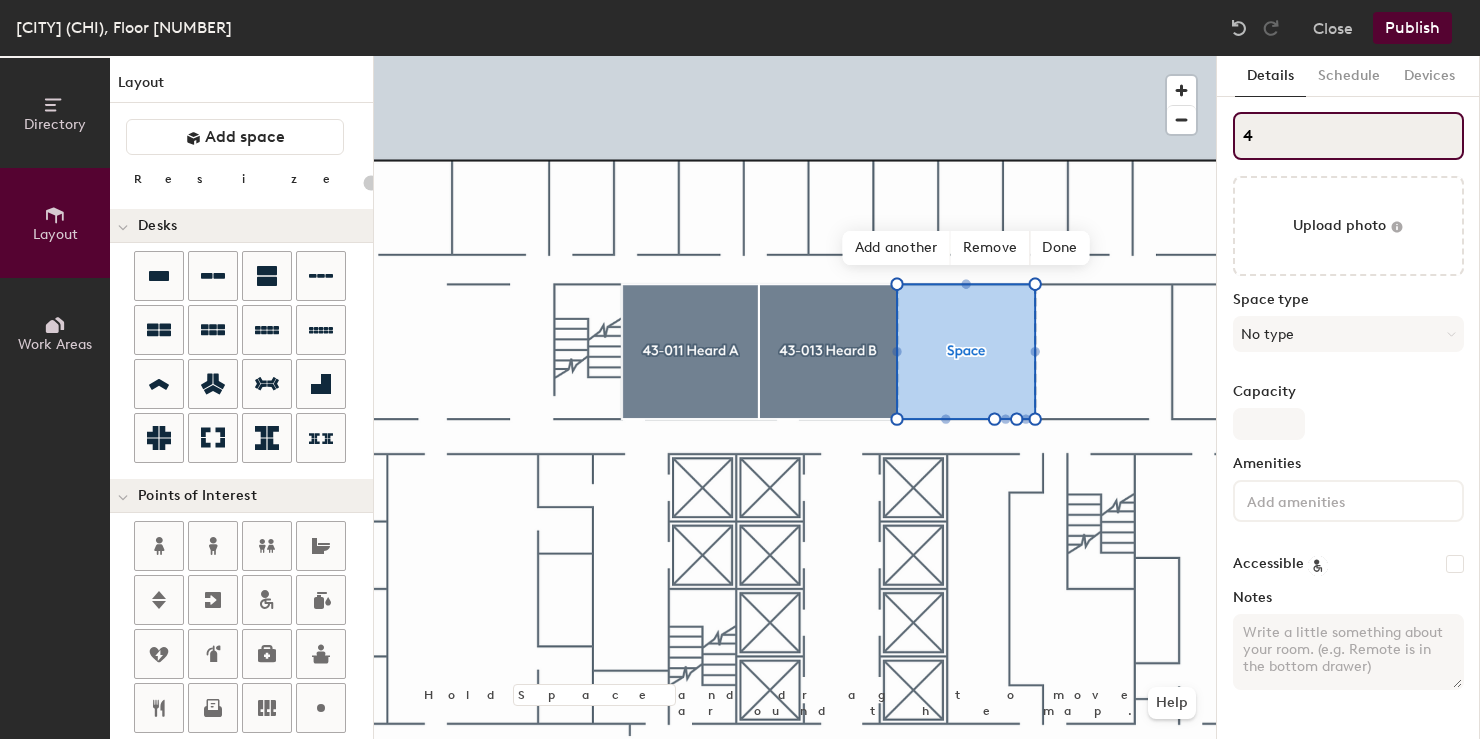 type on "43" 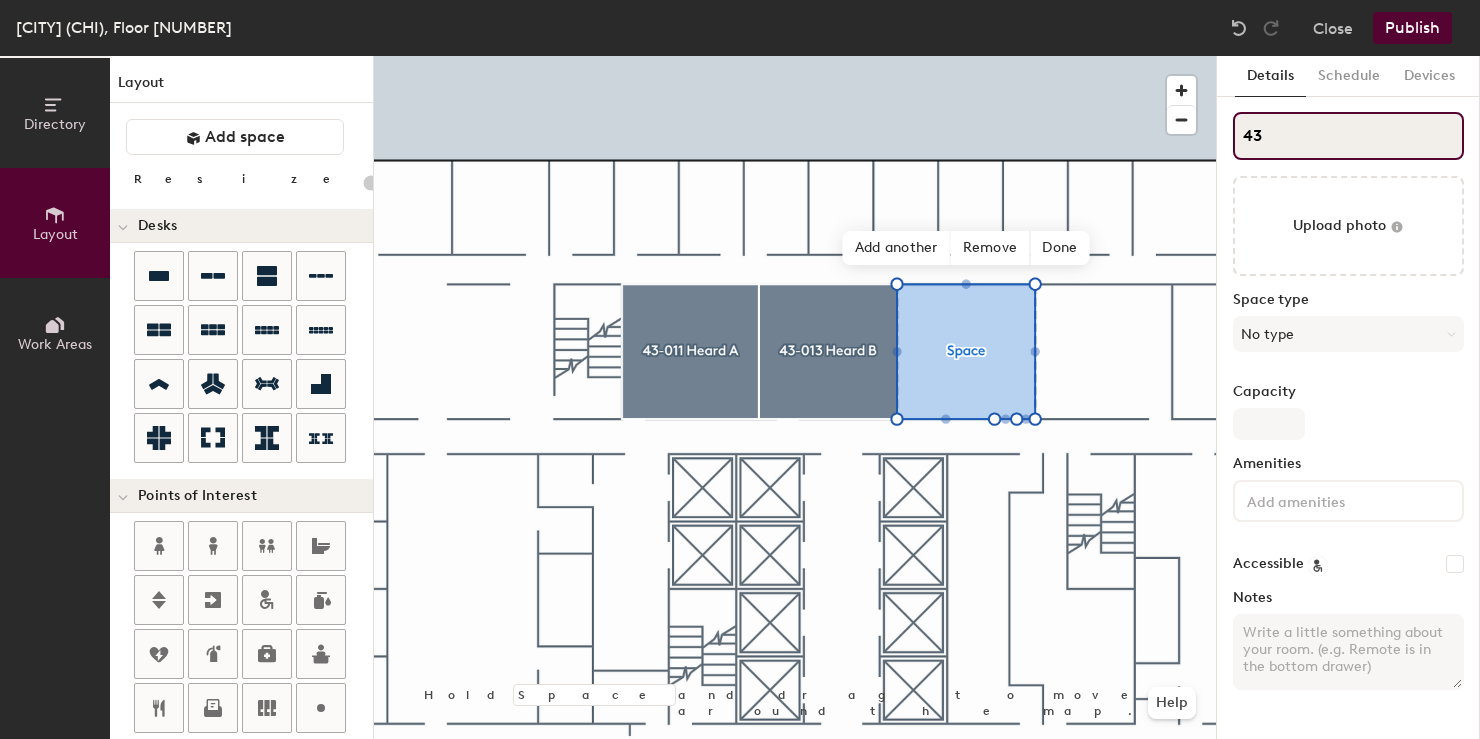 type on "20" 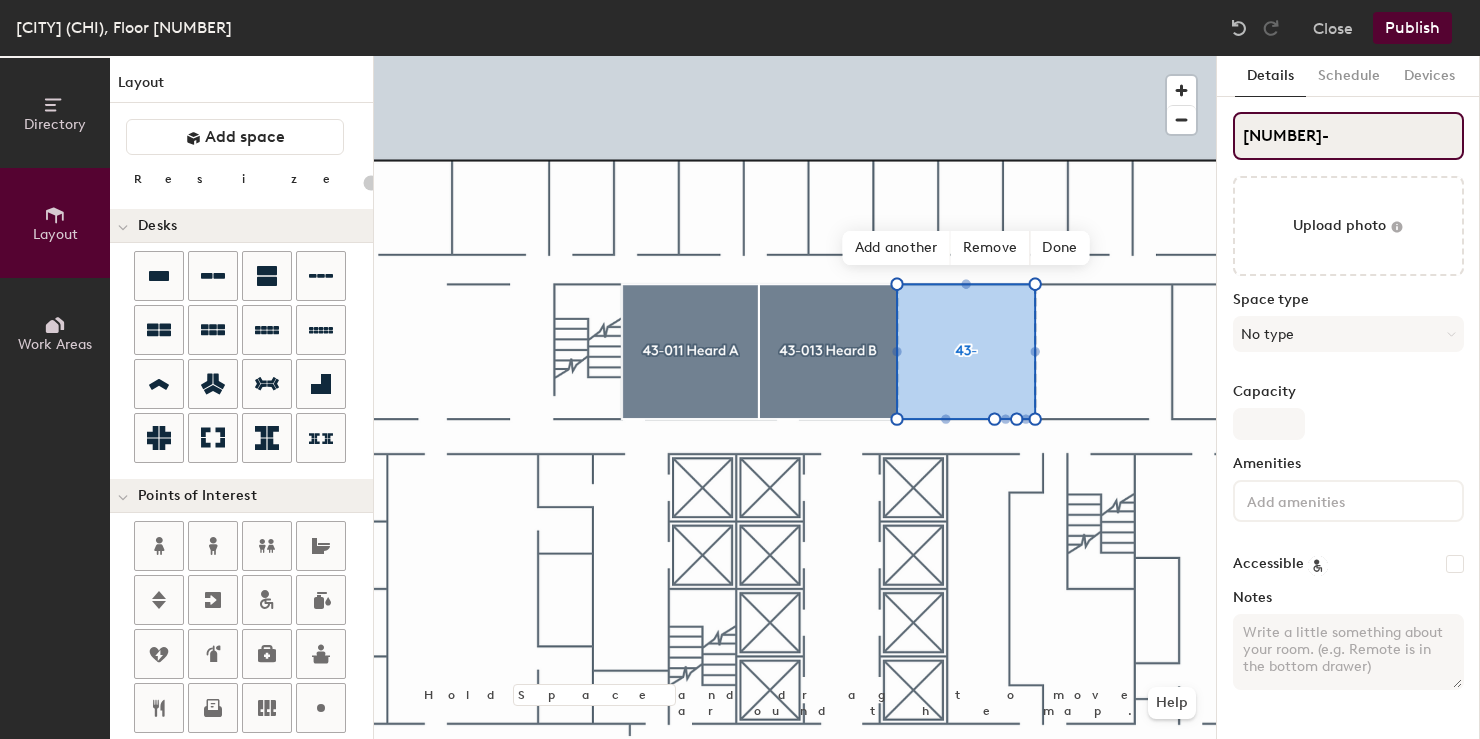 type on "20" 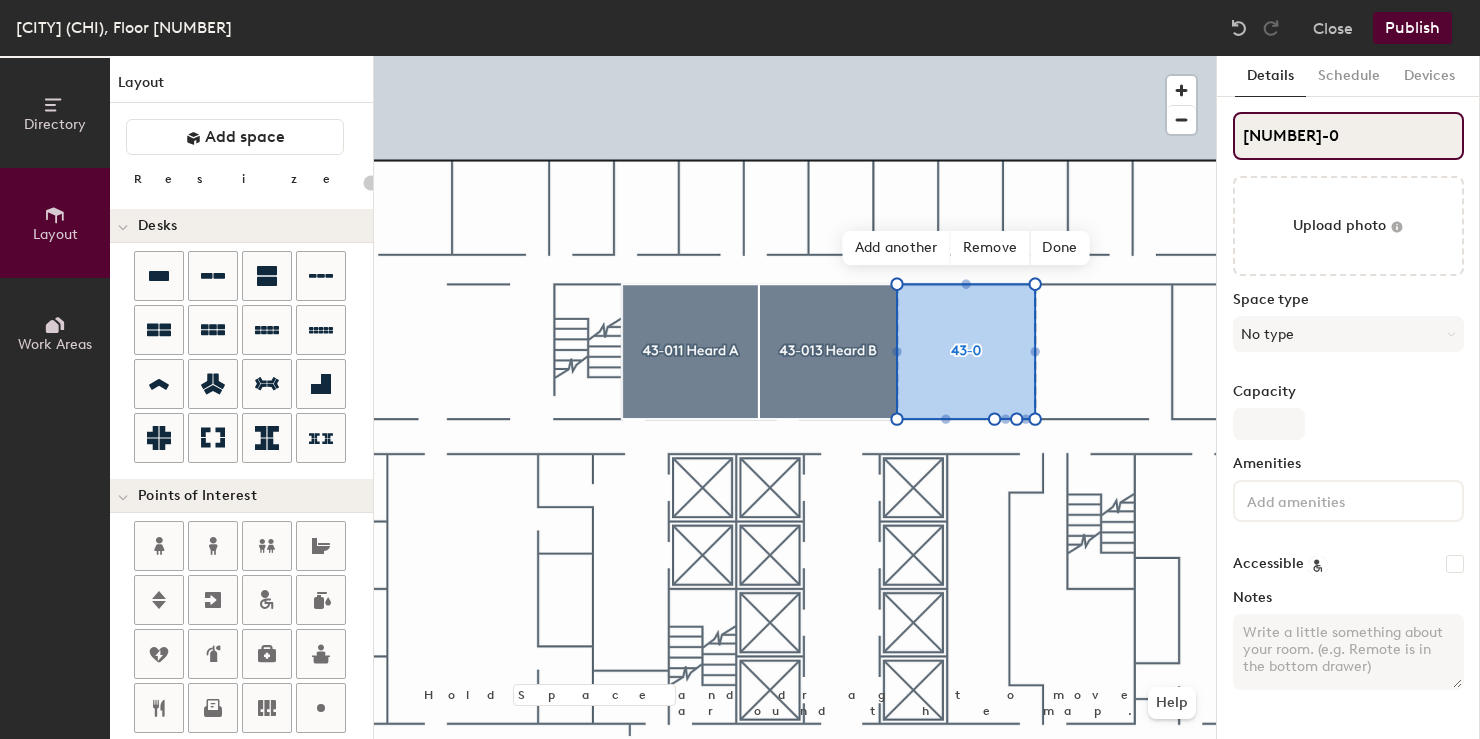 type on "20" 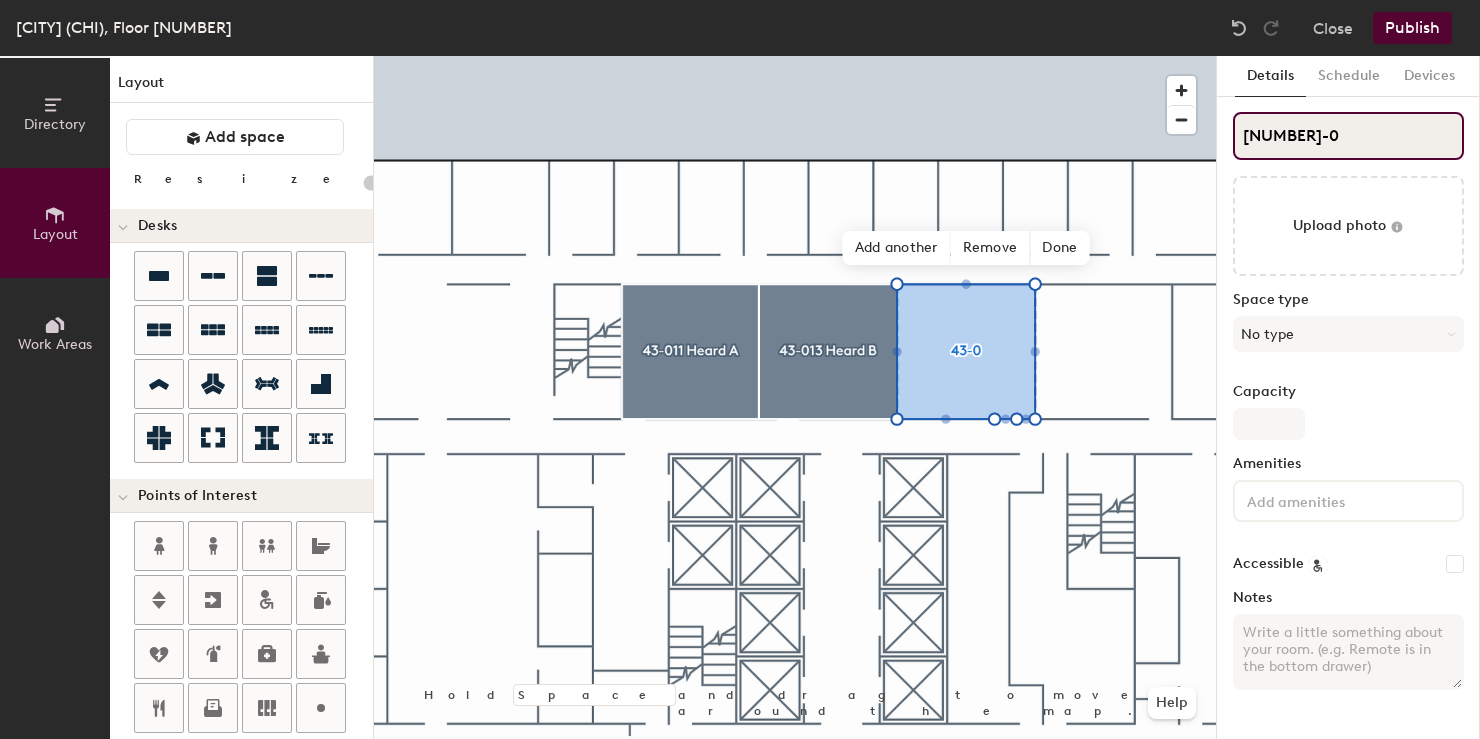 type on "43-01" 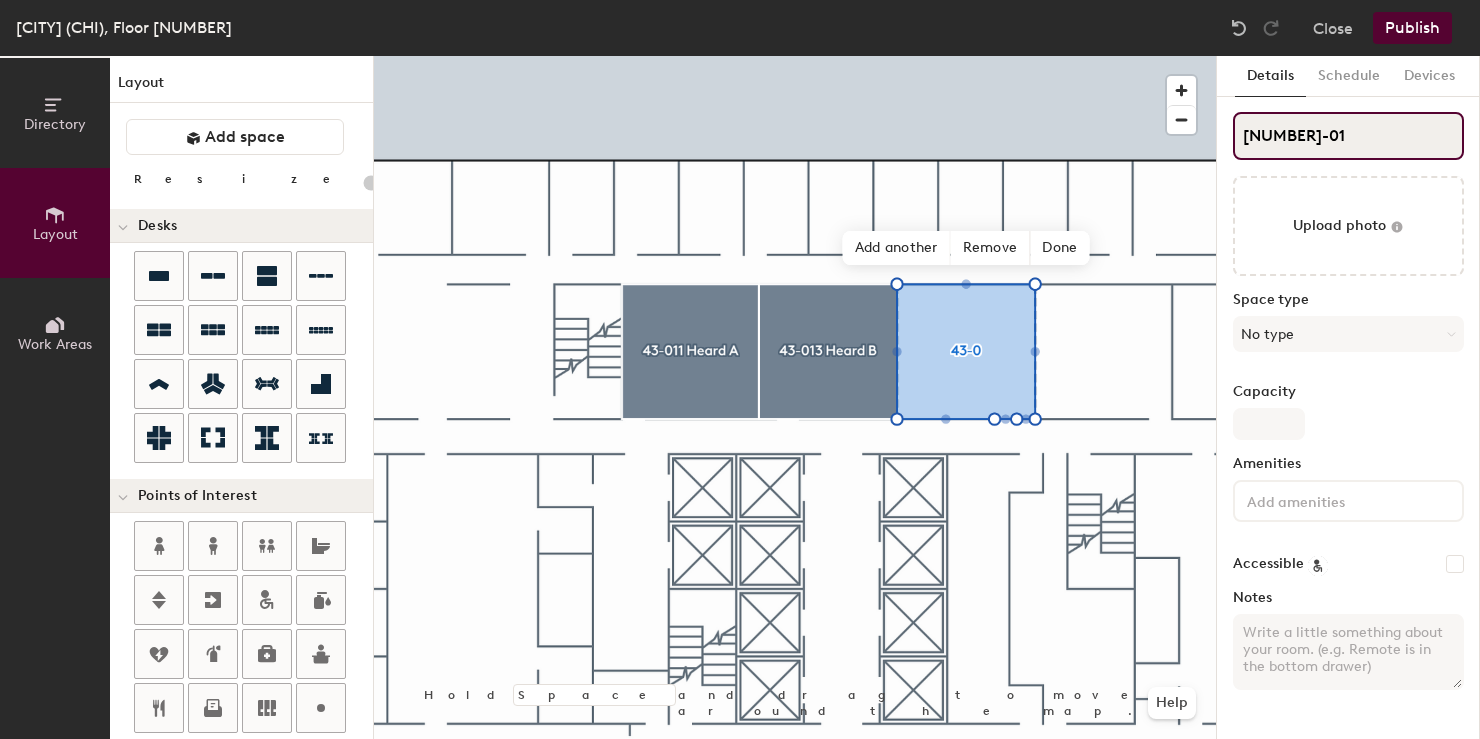 type on "20" 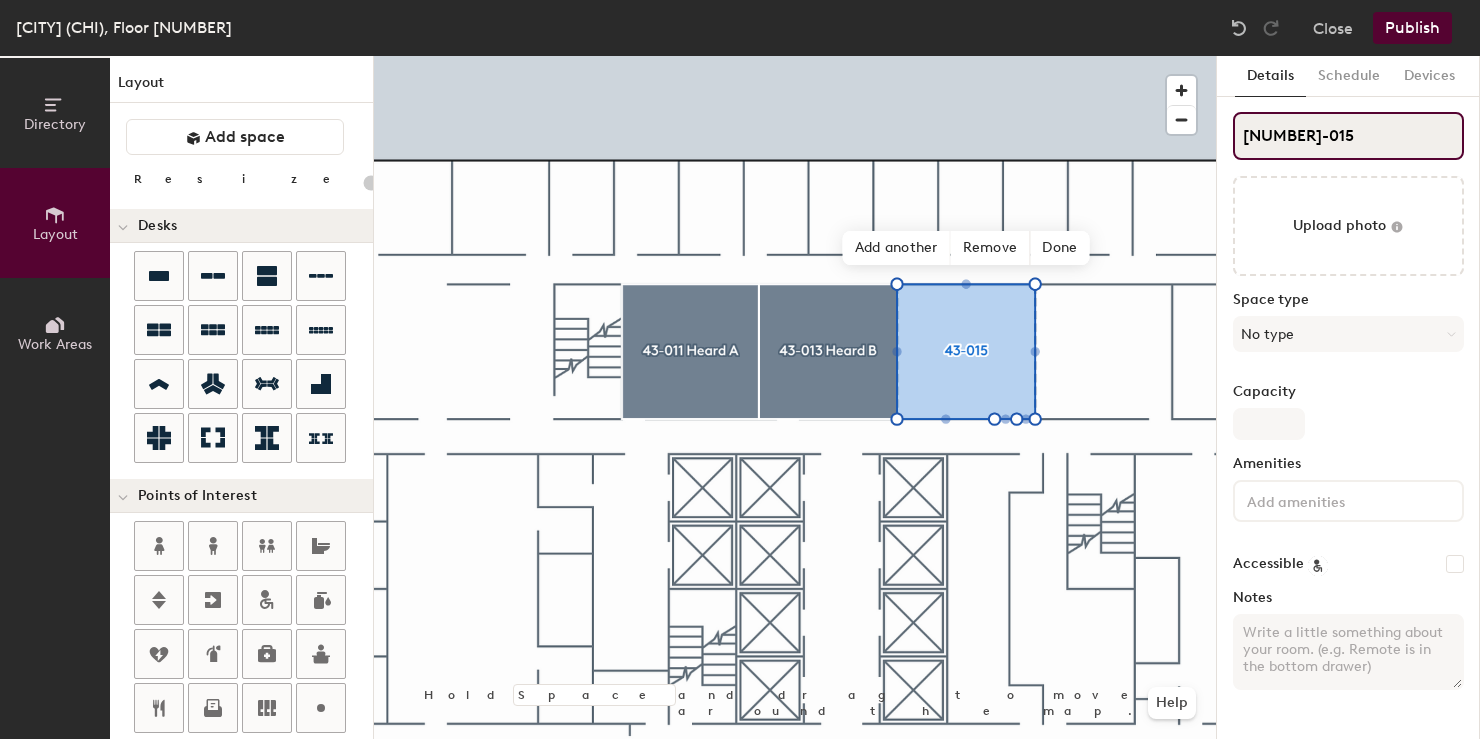 type on "20" 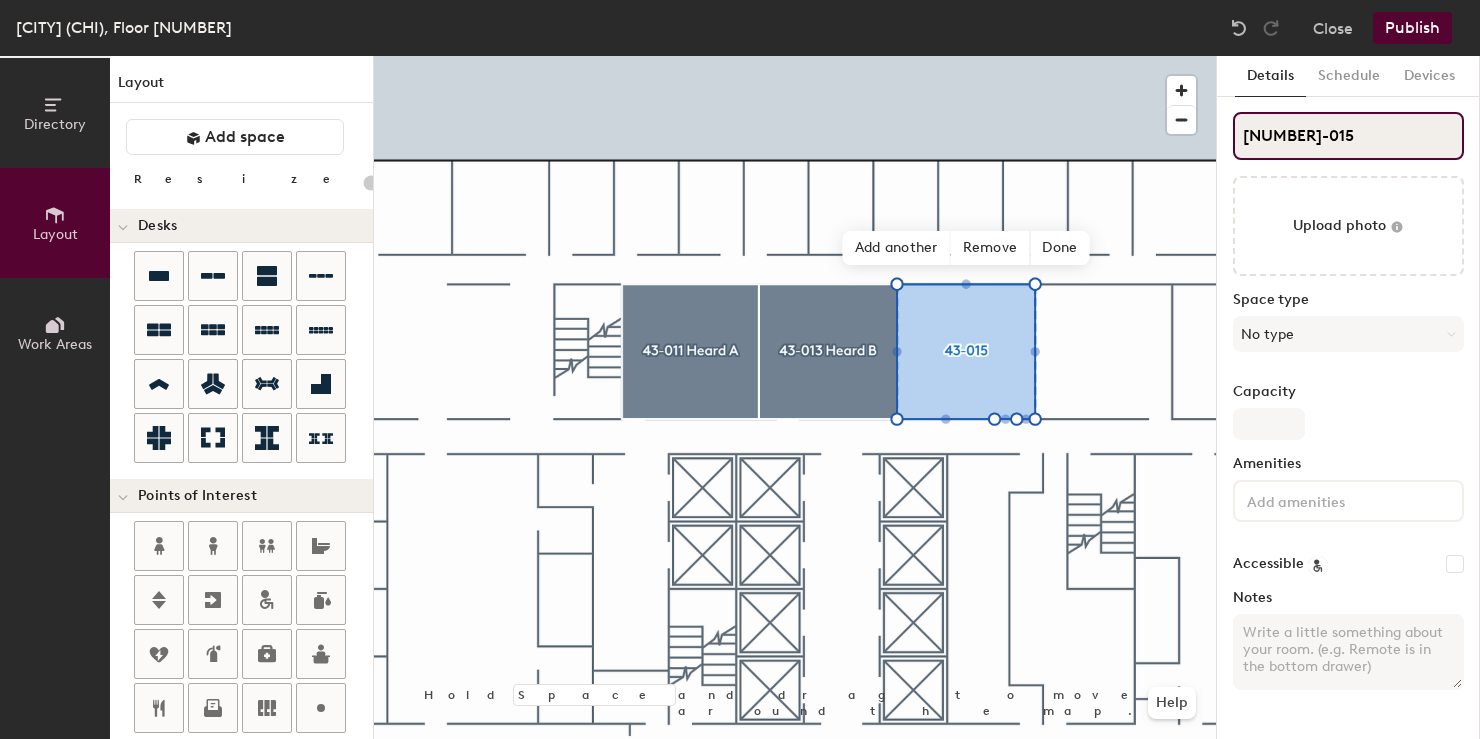 type on "20" 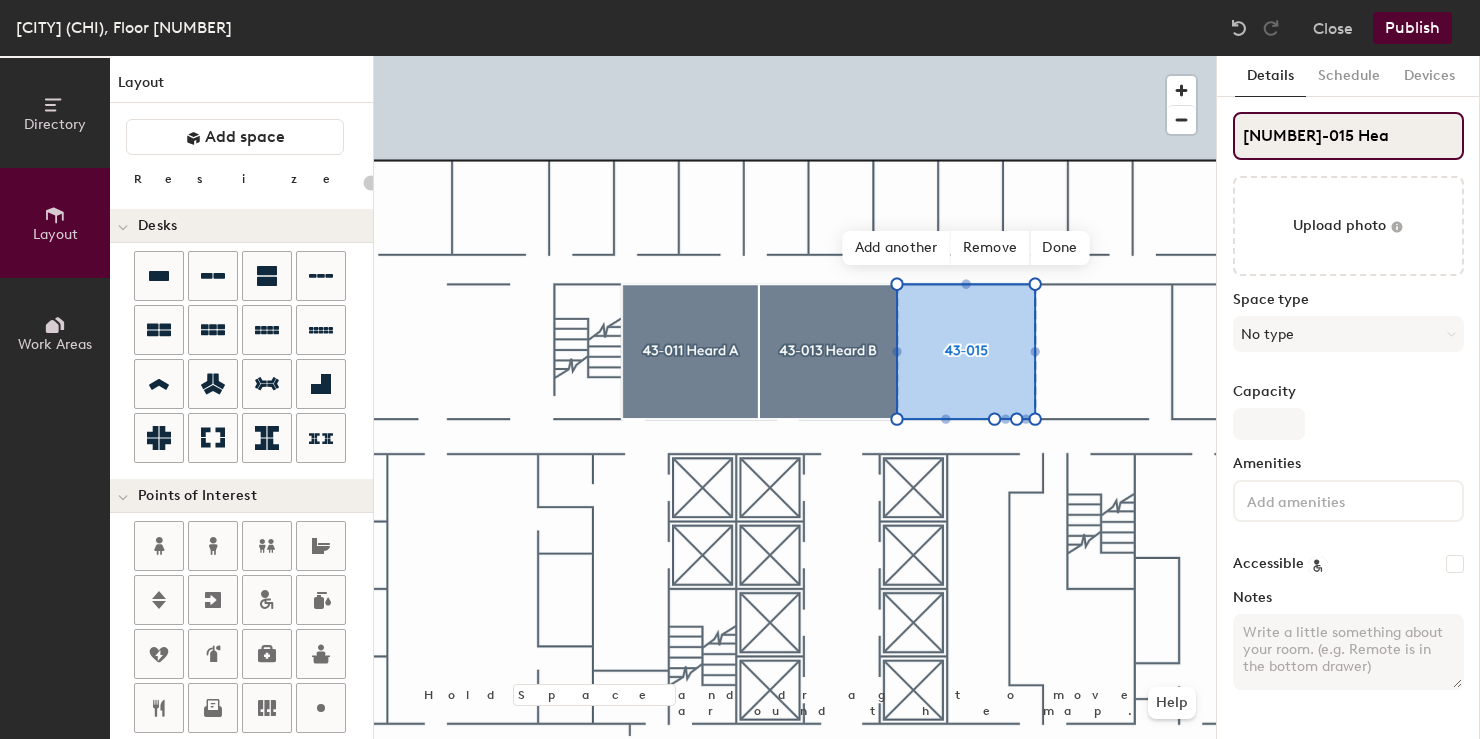 type on "43-015 Hear" 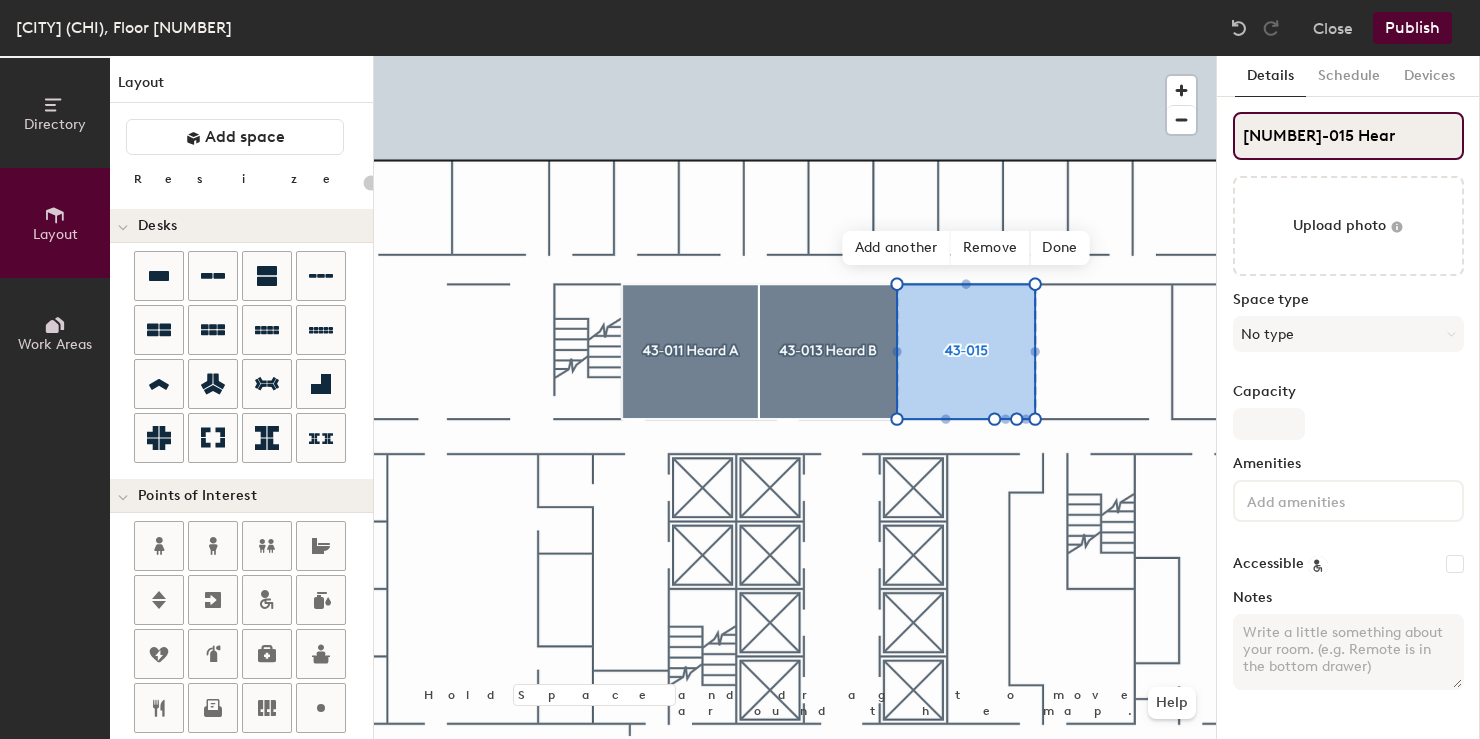 type on "20" 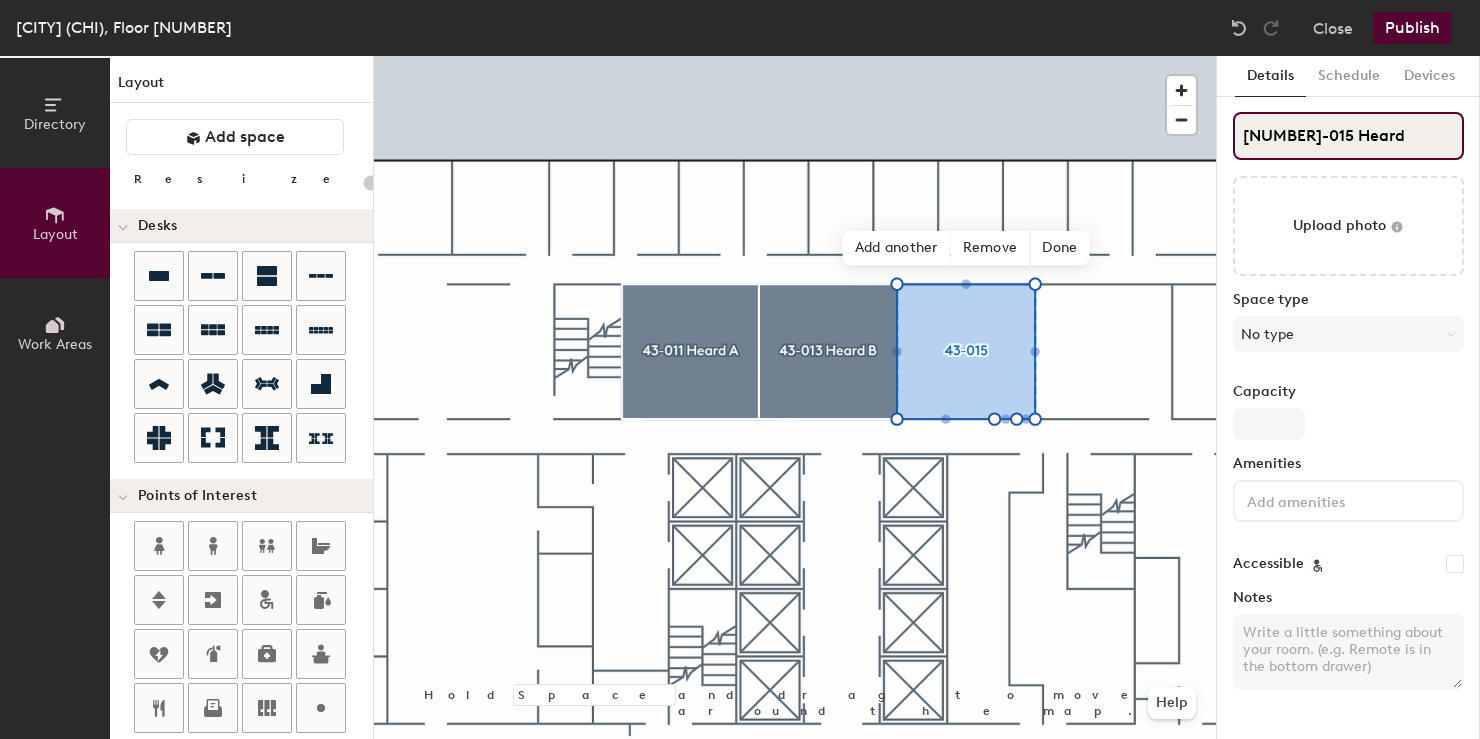 type on "43-015 Heard" 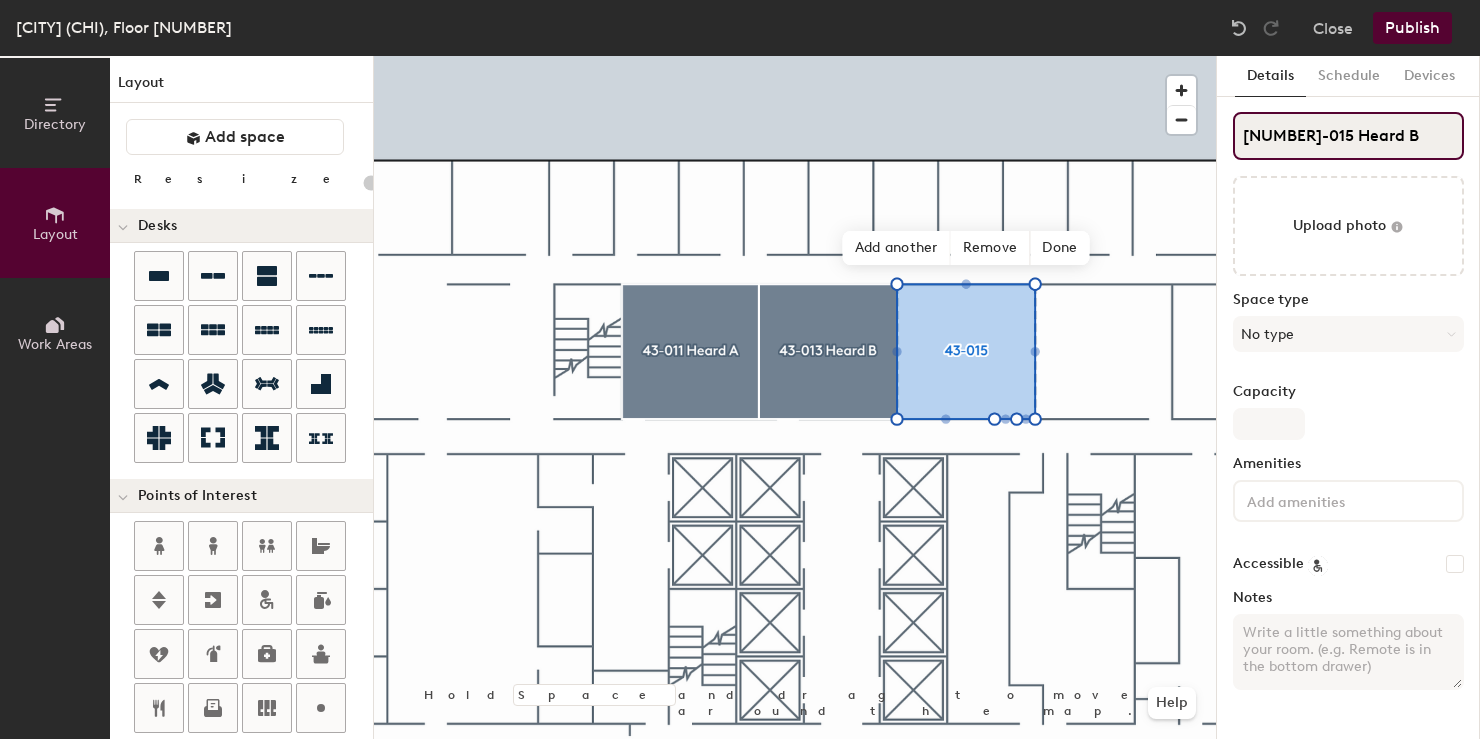 type on "20" 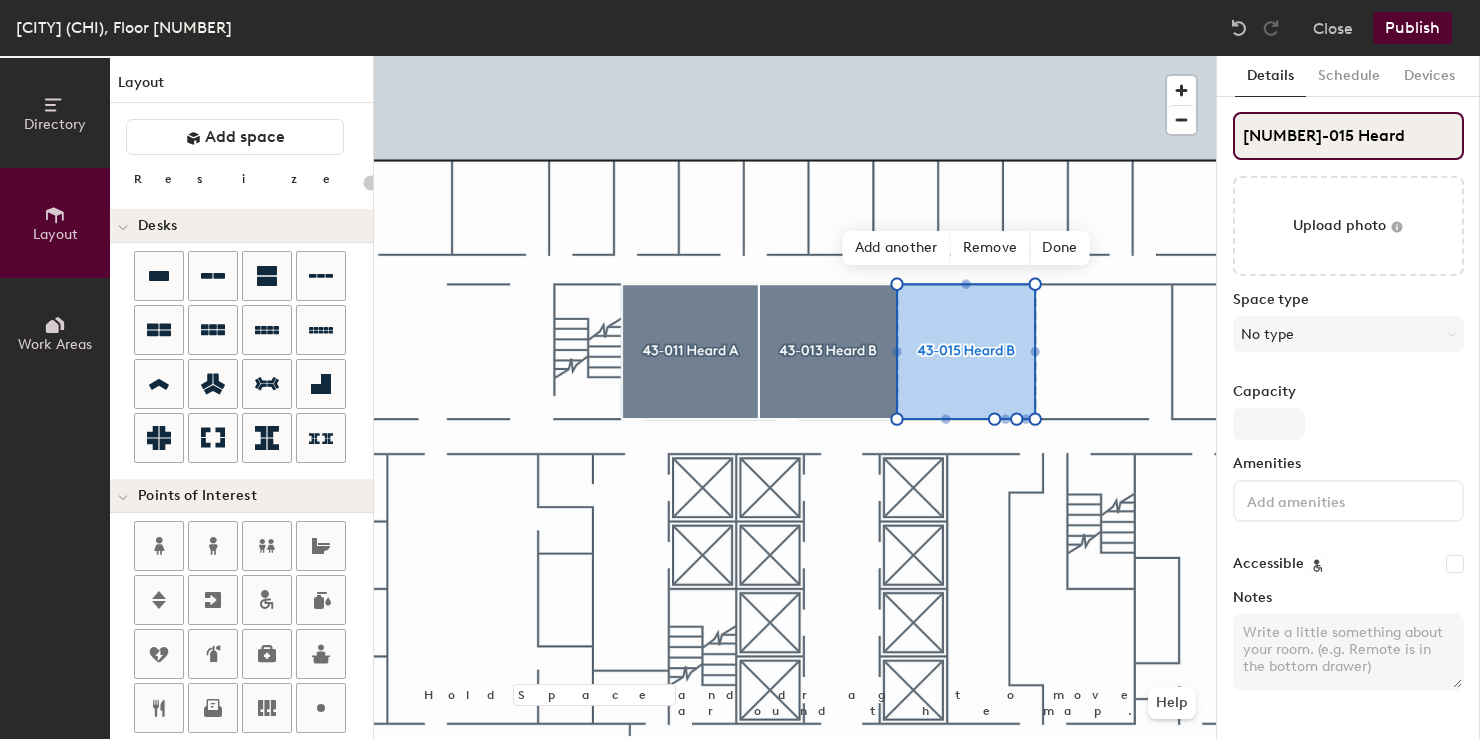 type on "20" 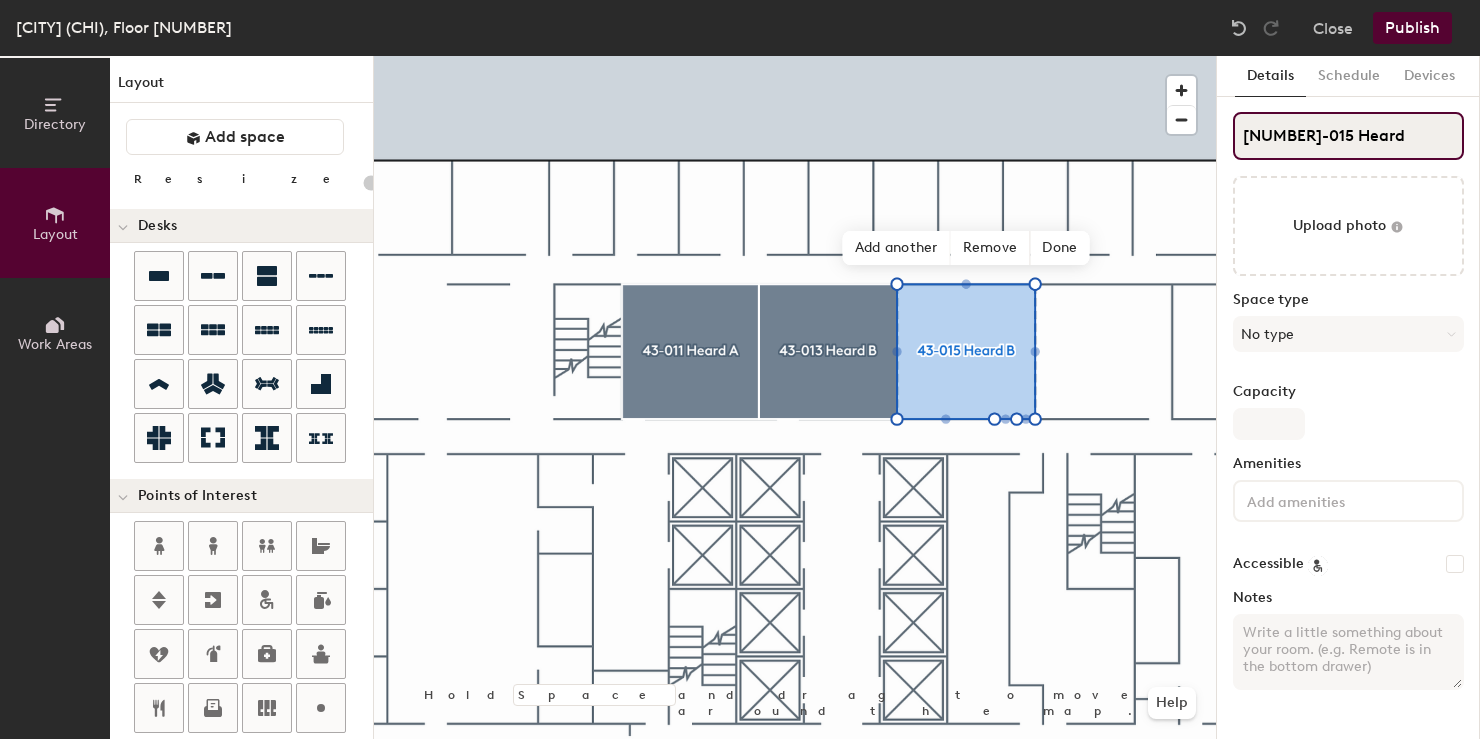 type on "43-015 Heard C" 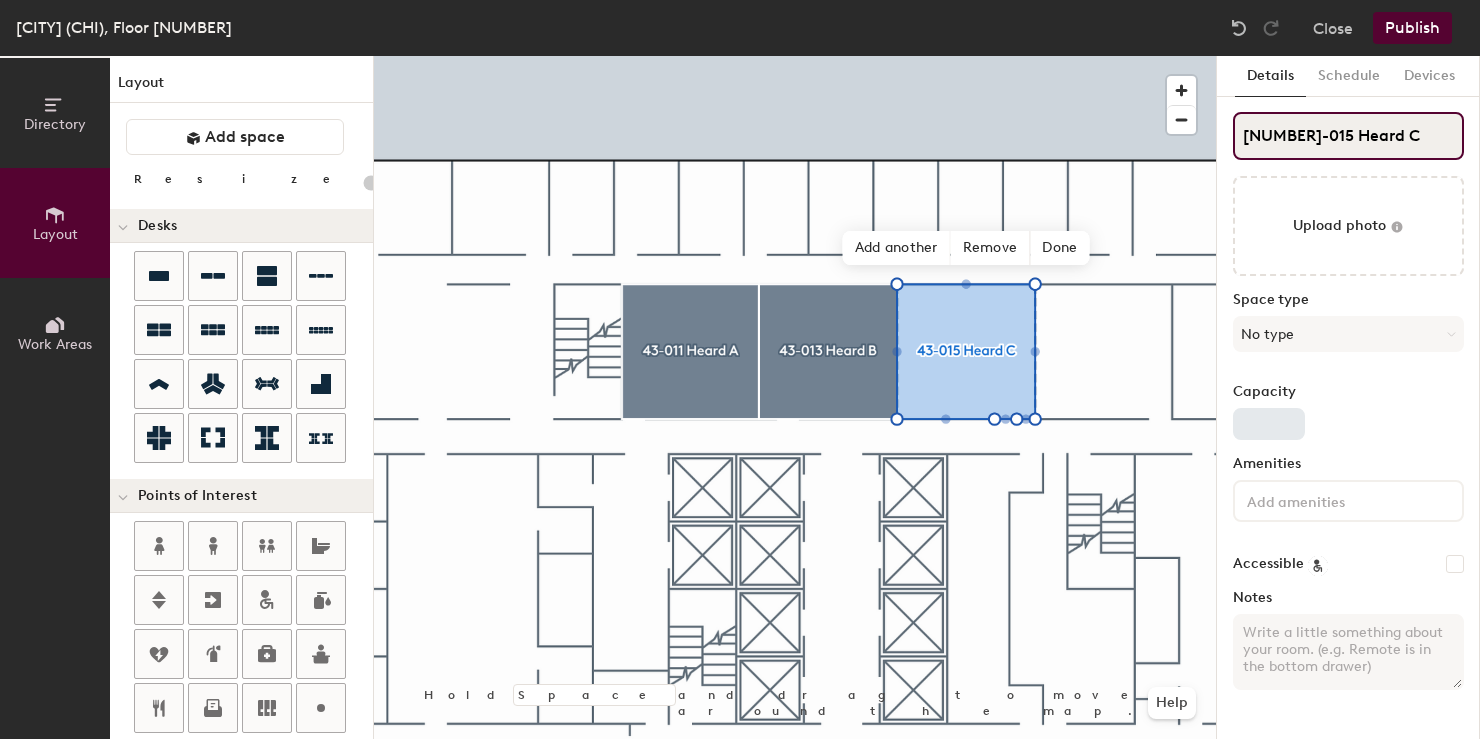 type on "20" 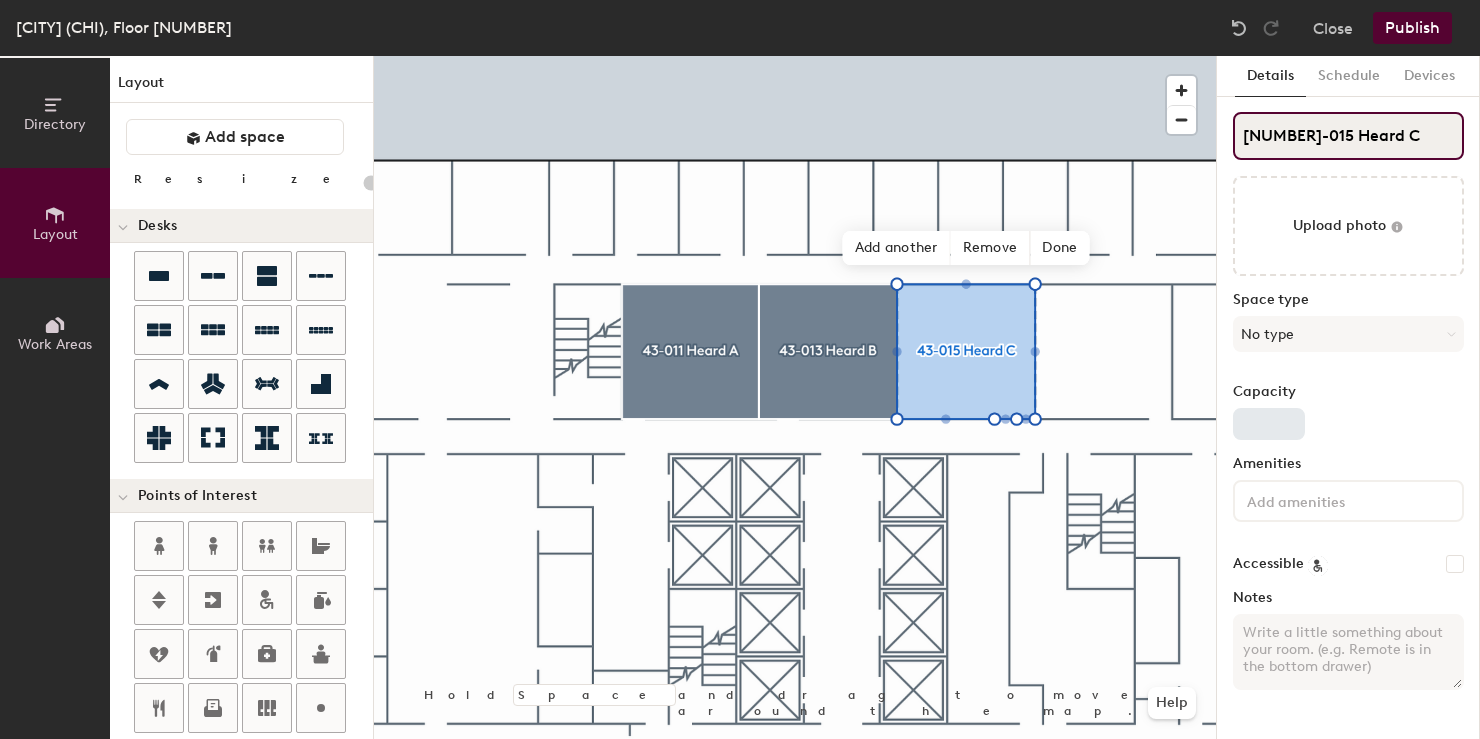 type on "43-015 Heard C" 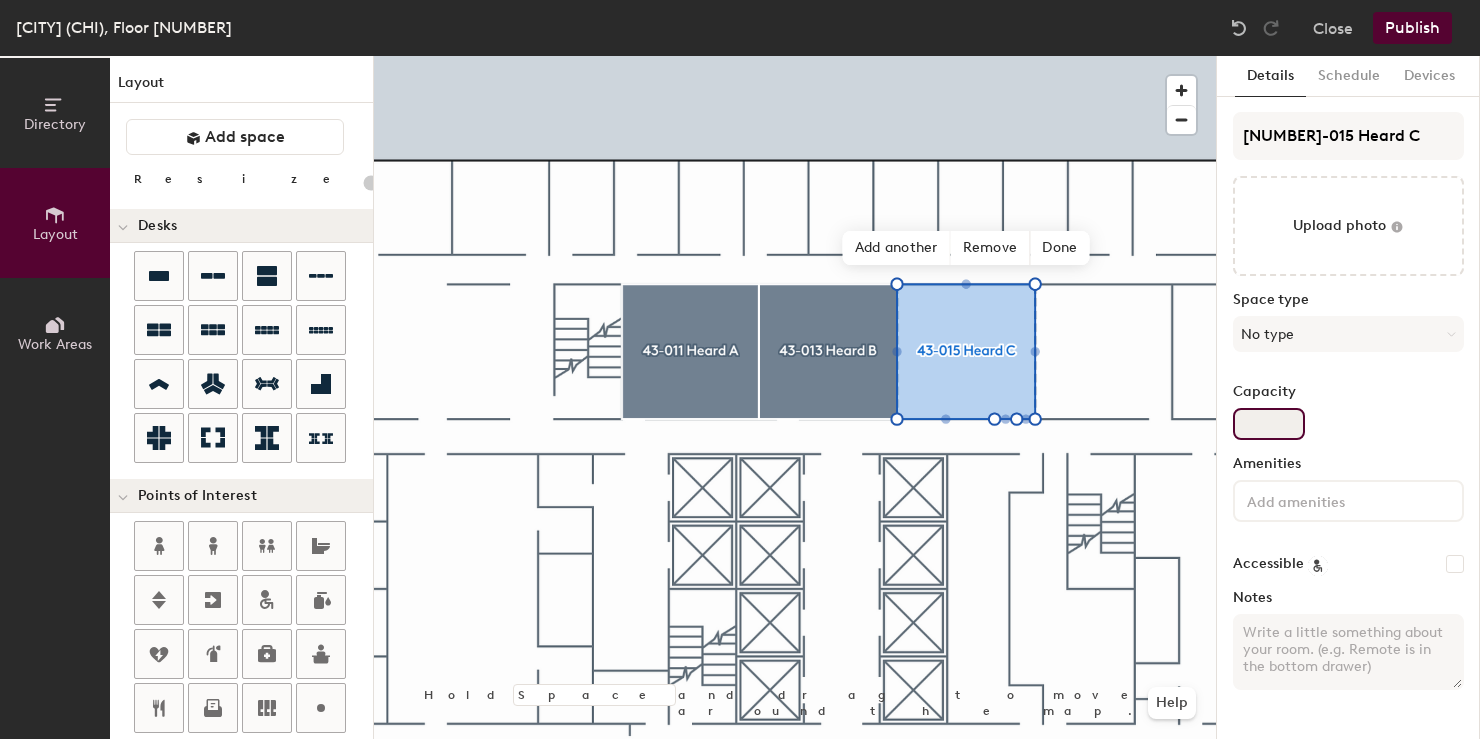 click on "Capacity" at bounding box center (1269, 424) 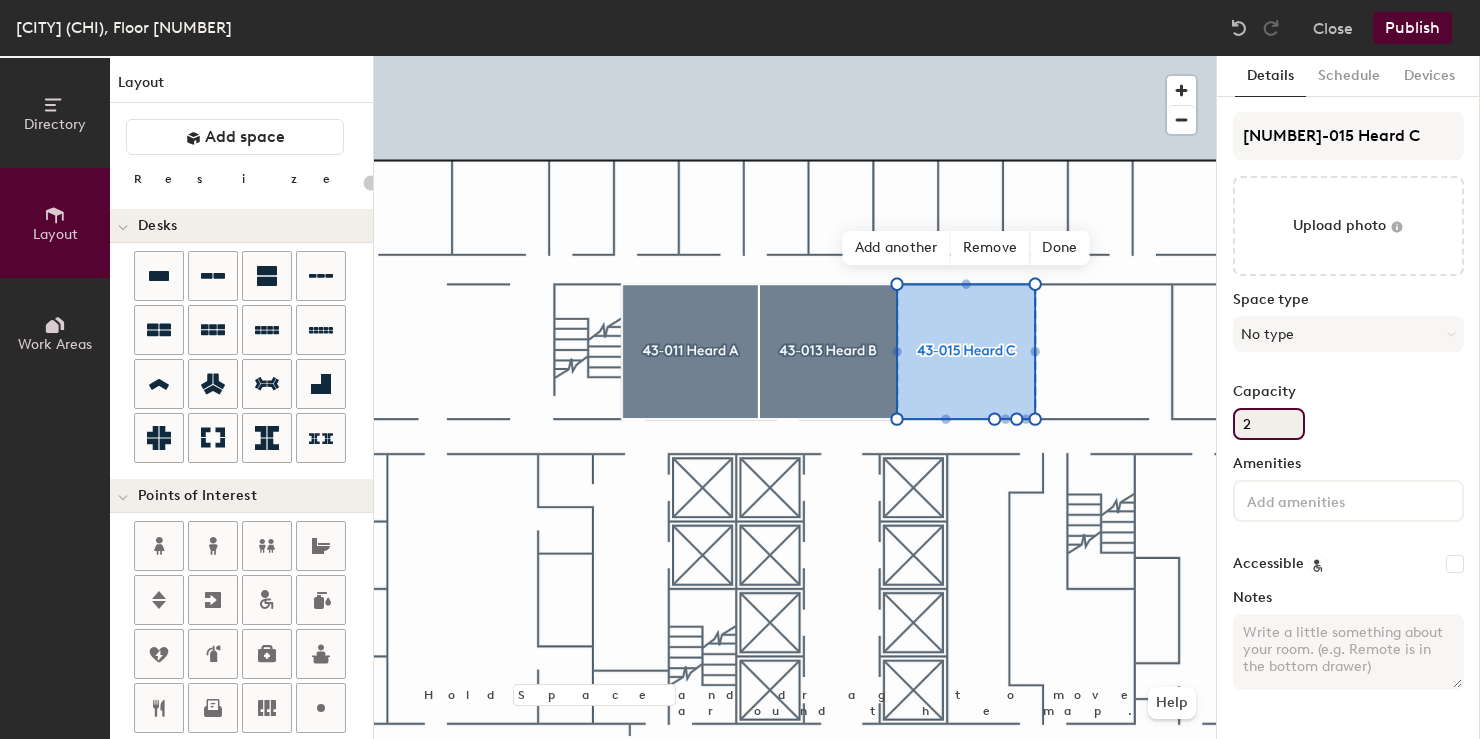 type on "20" 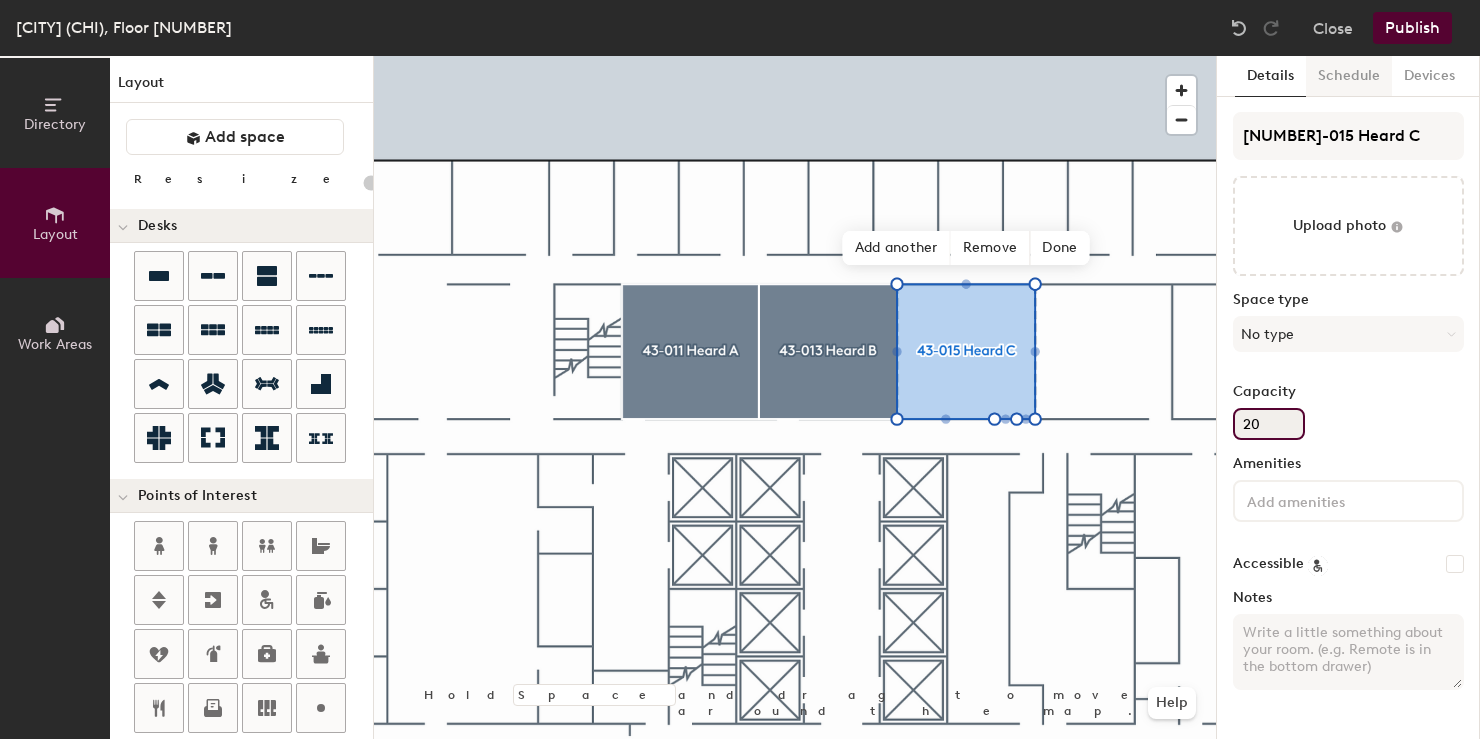 type on "20" 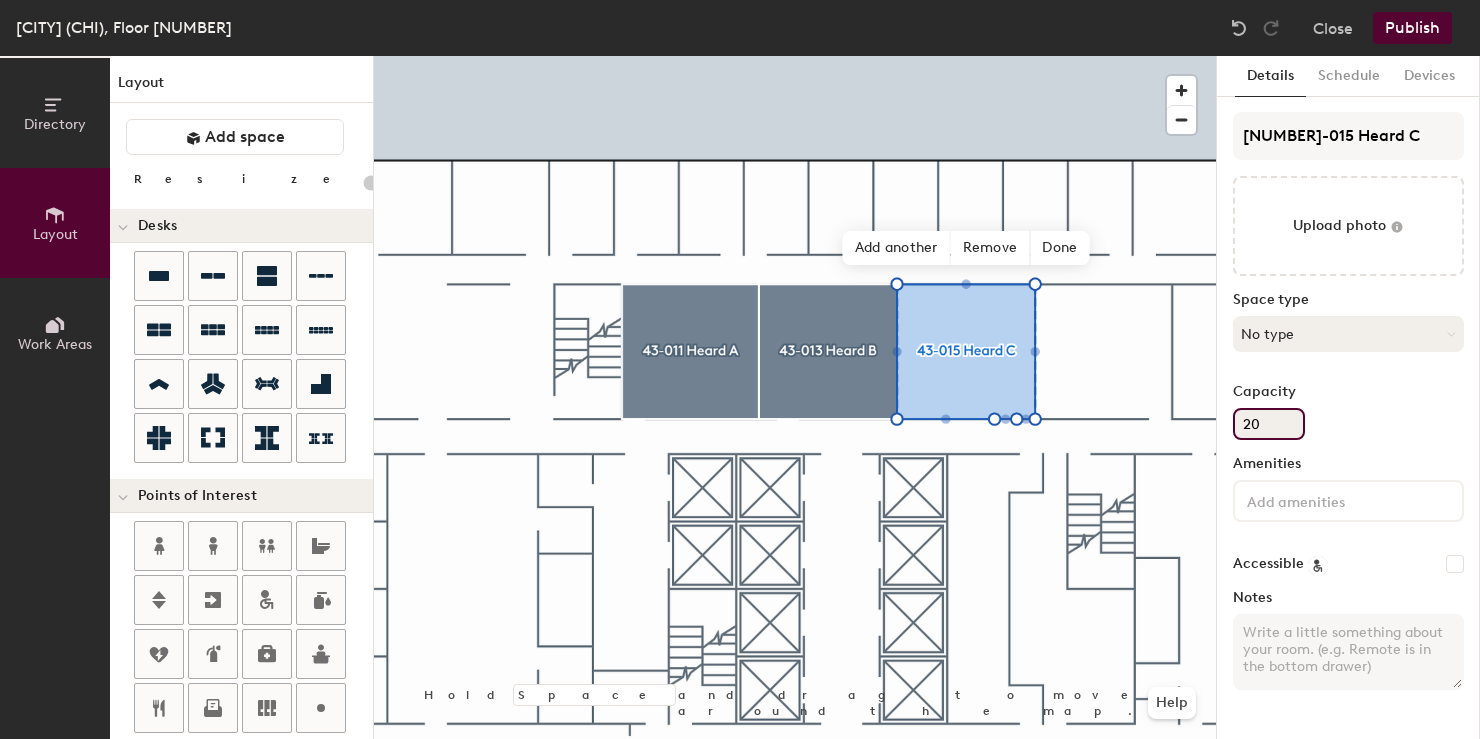 type on "20" 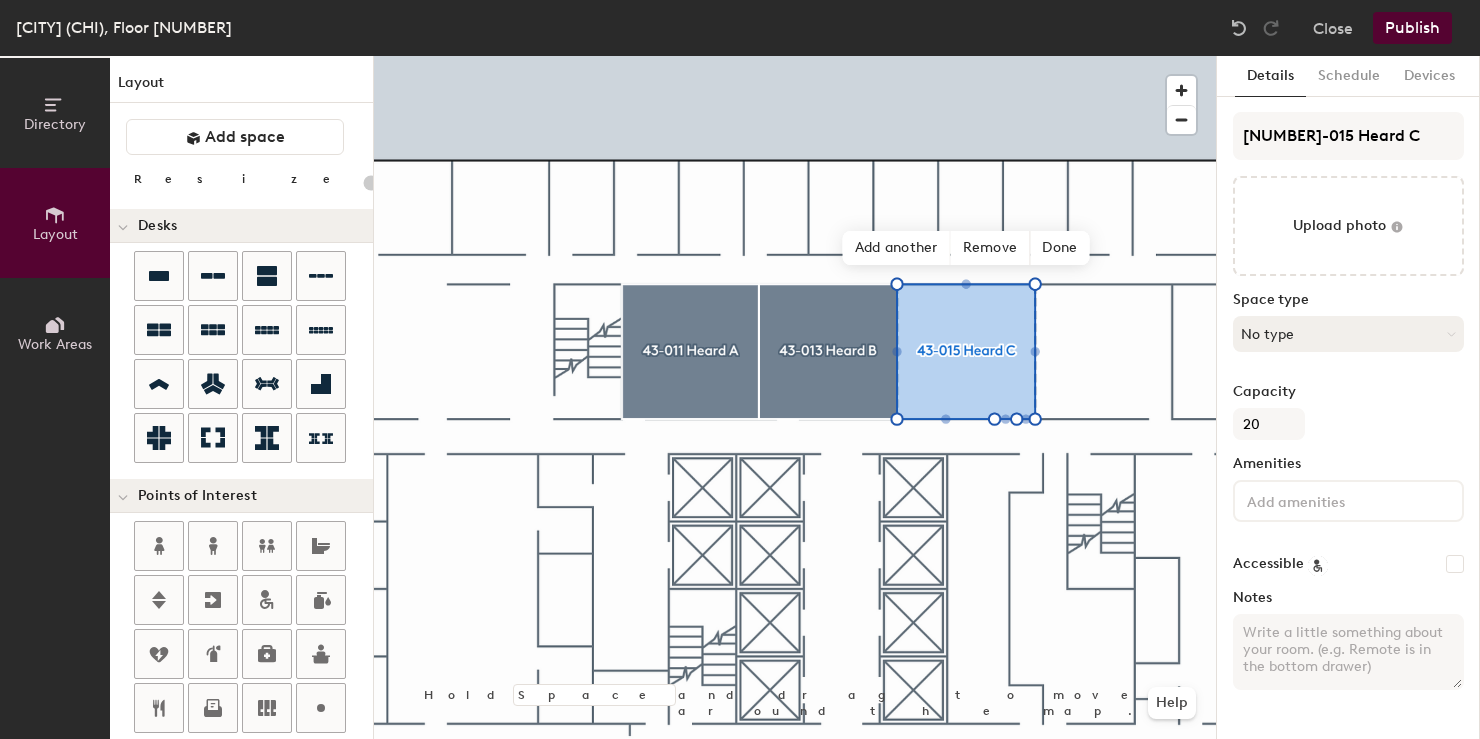 click on "No type" at bounding box center (1348, 334) 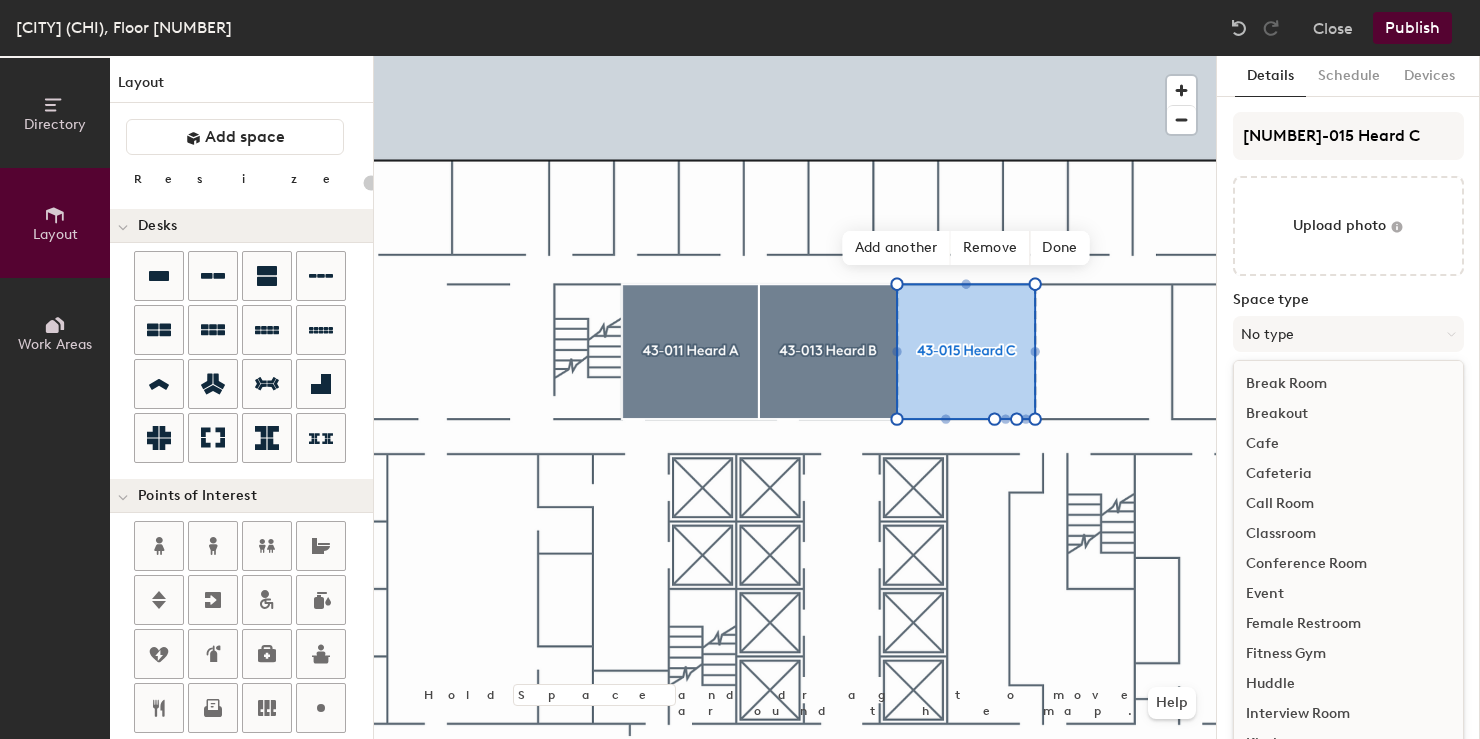click on "Classroom" at bounding box center [1348, 534] 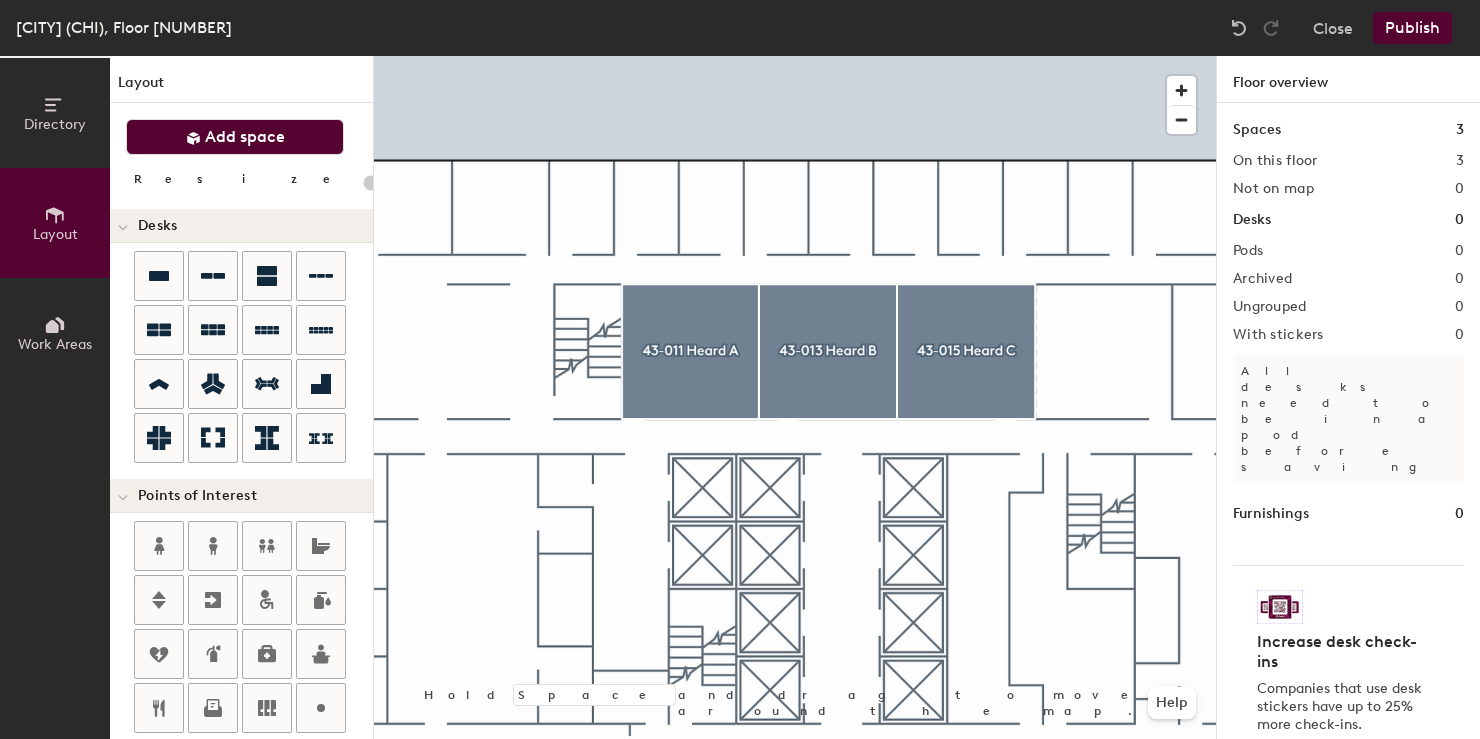 click on "Add space" 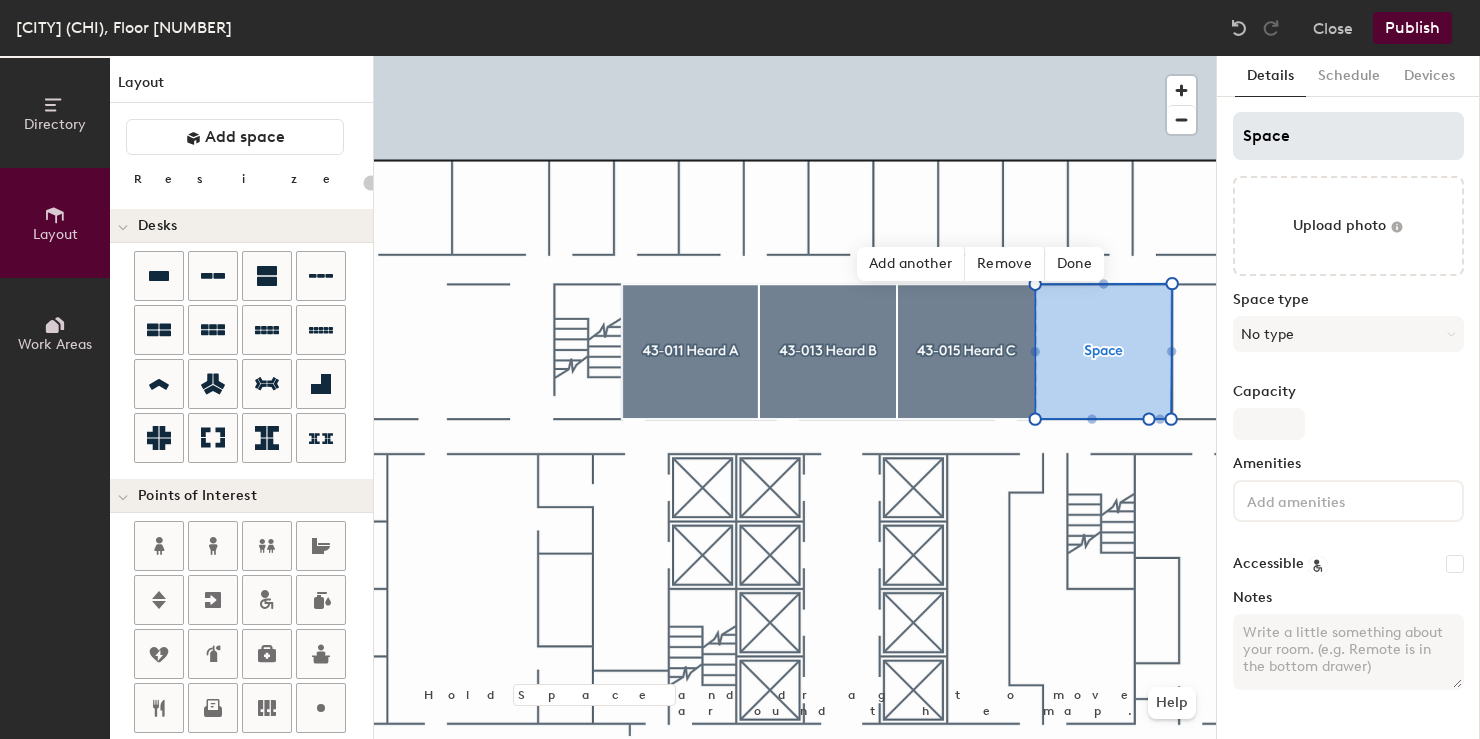 type on "20" 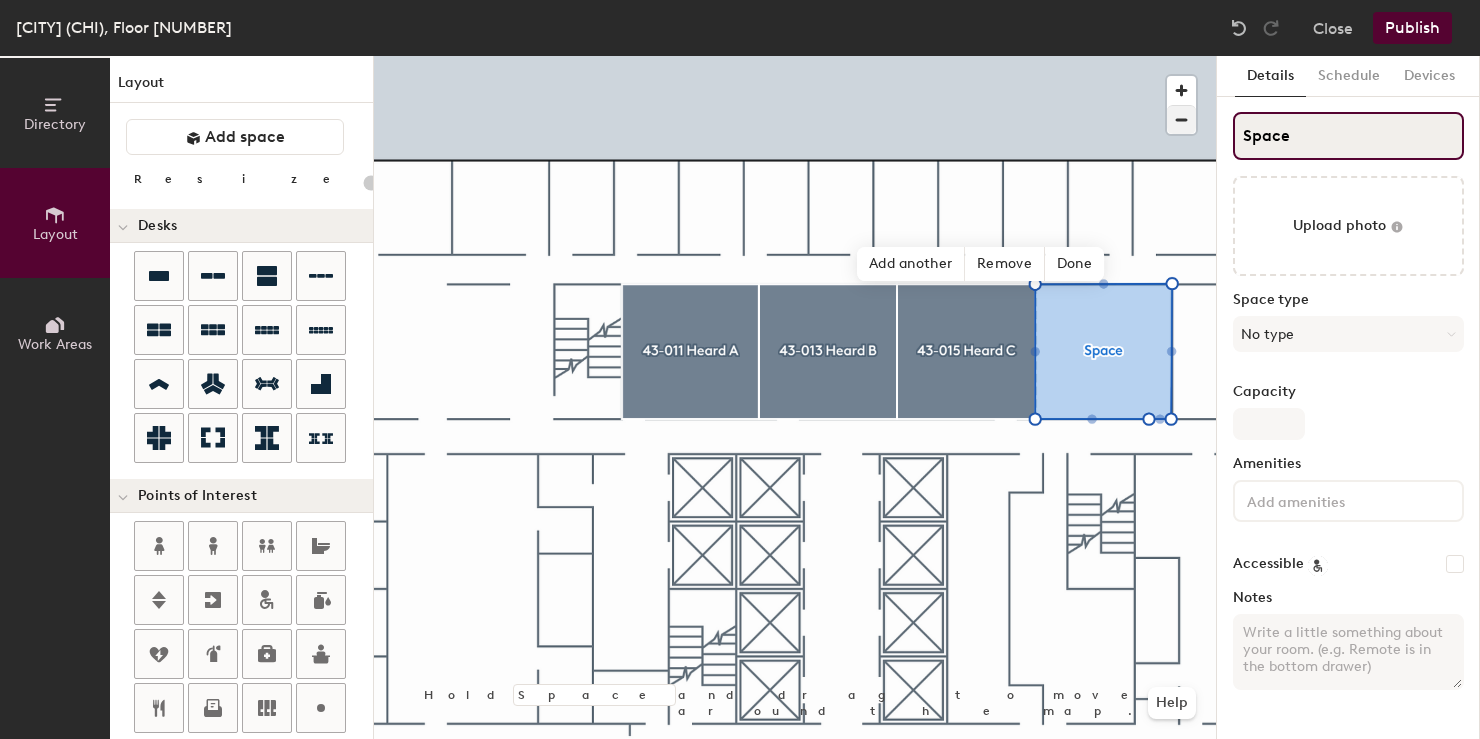 click on "Directory Layout Work Areas Layout   Add space Resize Desks Points of Interest Furnishings Seating Tables Booths Hold Space and drag to move around the map. Help Add another Remove Done Scheduling policies Booking Window Max reservation length Recurring events Restrict booking to working hours Prevent booking from kiosks Restrict booking to administrators Configure room display Background Upload photo General Auto contrast High visibility Hide the logo Custom logo Edit Display hours Screen Brightness 0% 100% Privacy Mask meeting titles Hide meeting attendees Keep meeting organizer visible Scheduling Meeting check-ins Start meetings early End meetings early Extend meetings Impromptu meetings Abandoned meeting protection Admin access Restrict display management Details Schedule Devices Space Upload photo Space type No type Capacity Amenities Accessible Notes" 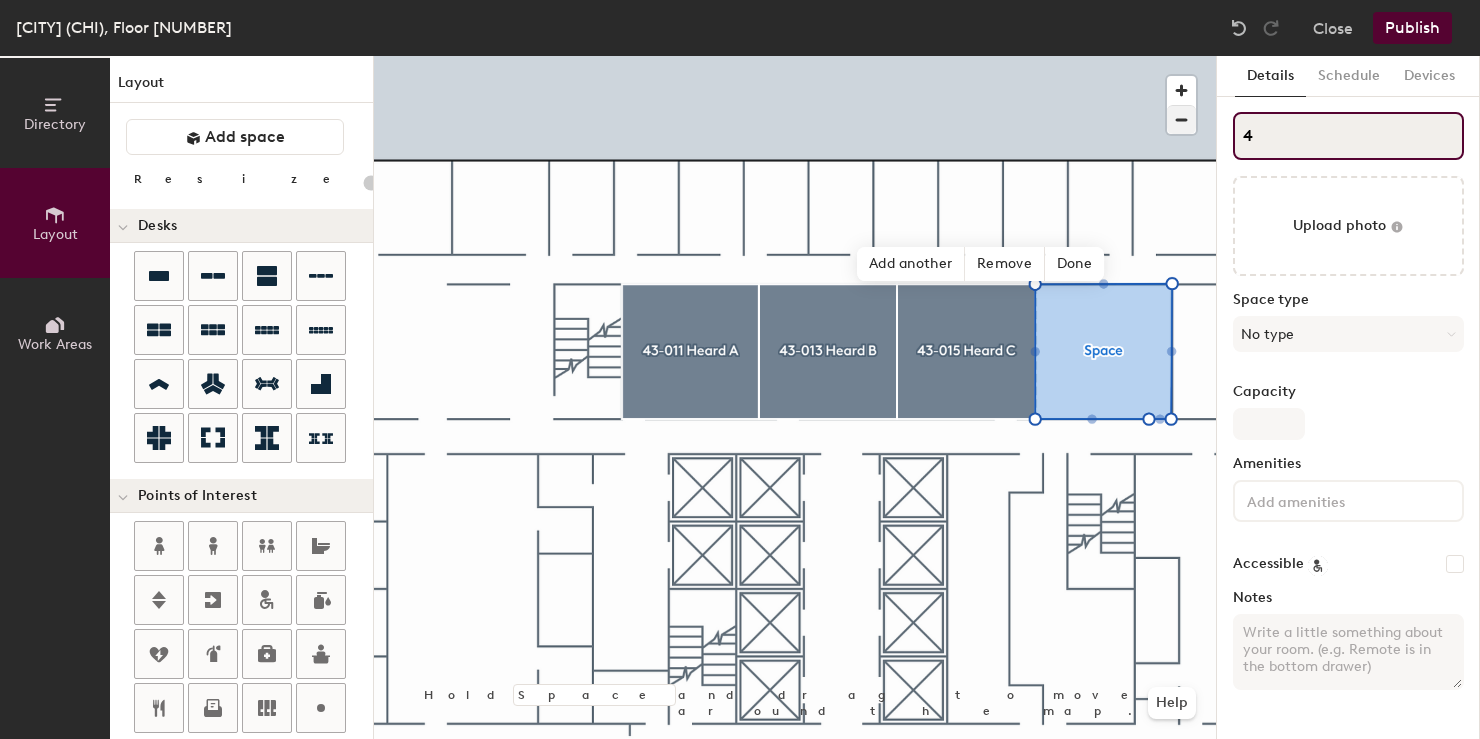 type on "43" 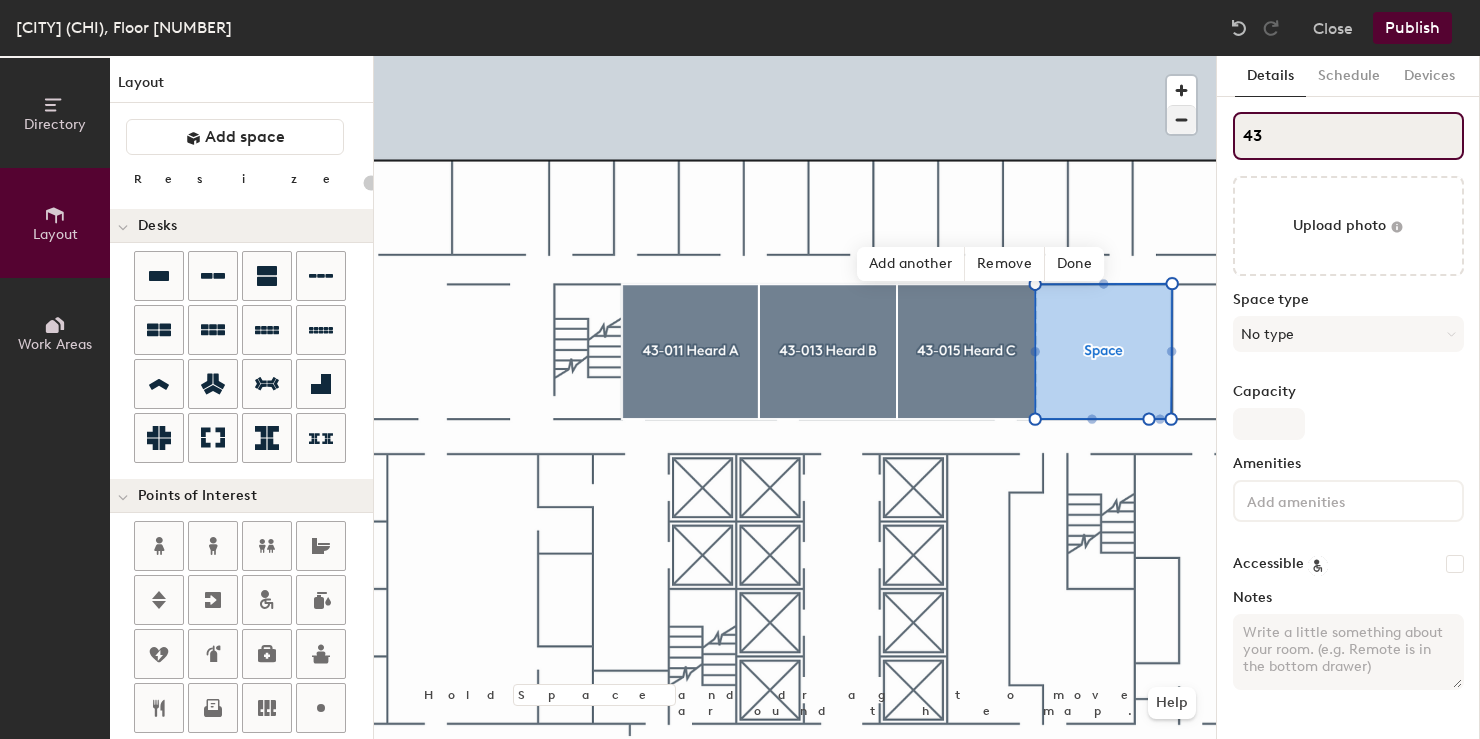 type on "20" 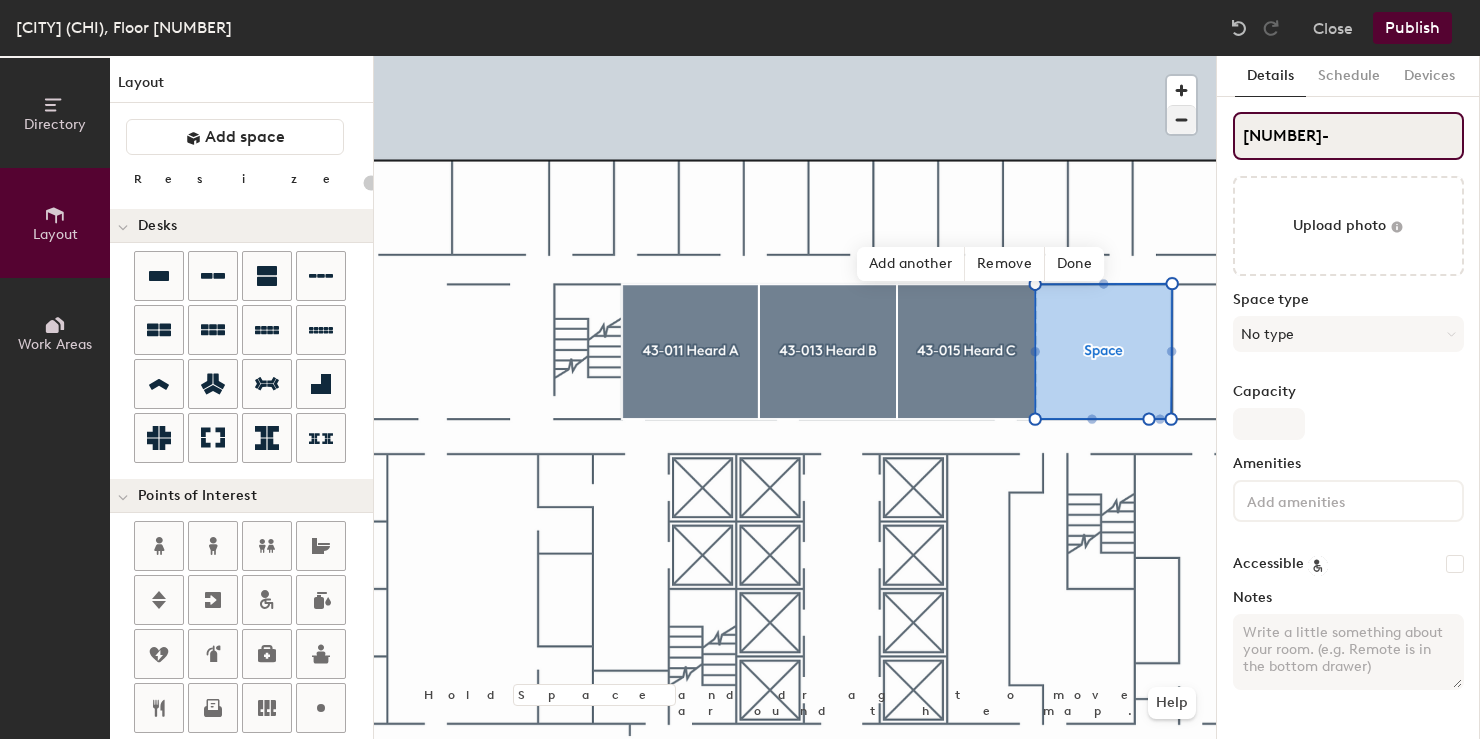 type on "20" 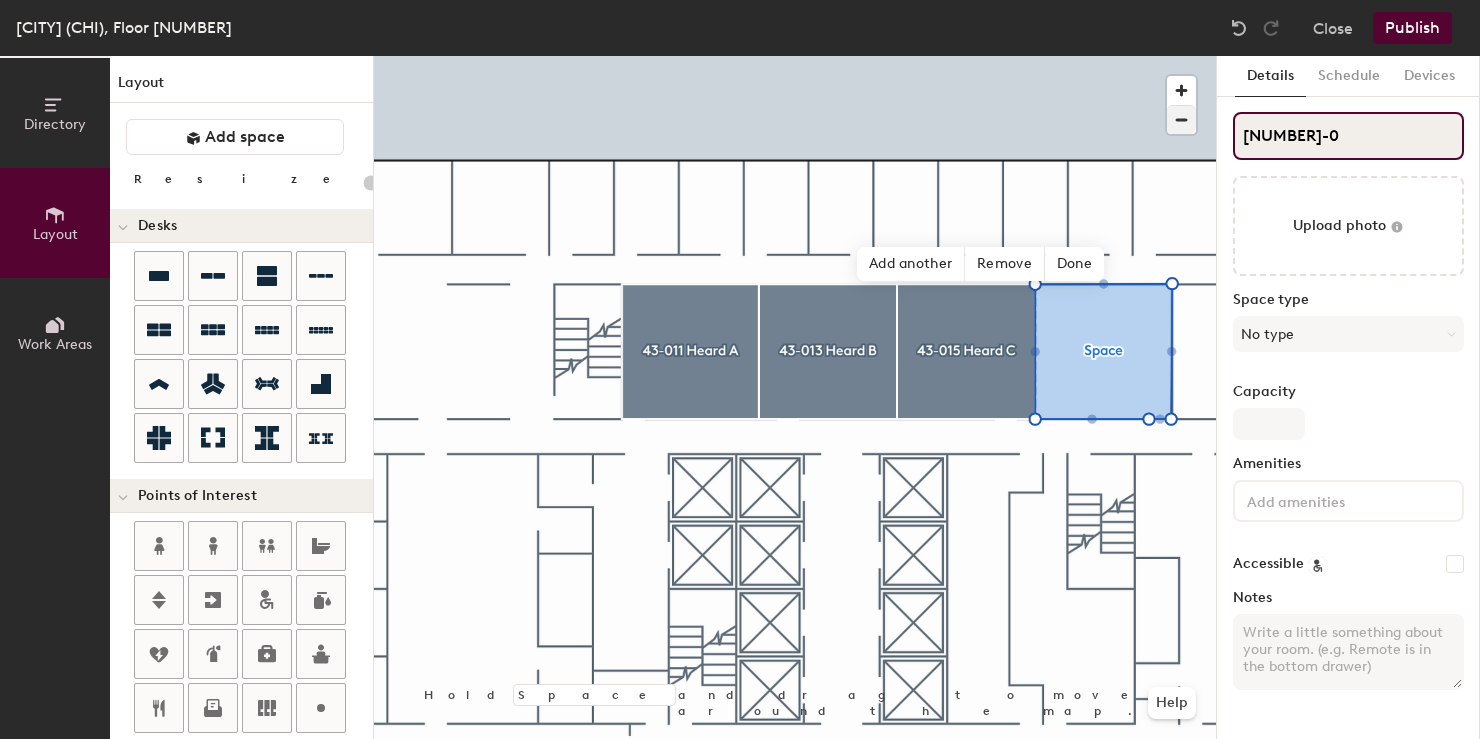 type on "20" 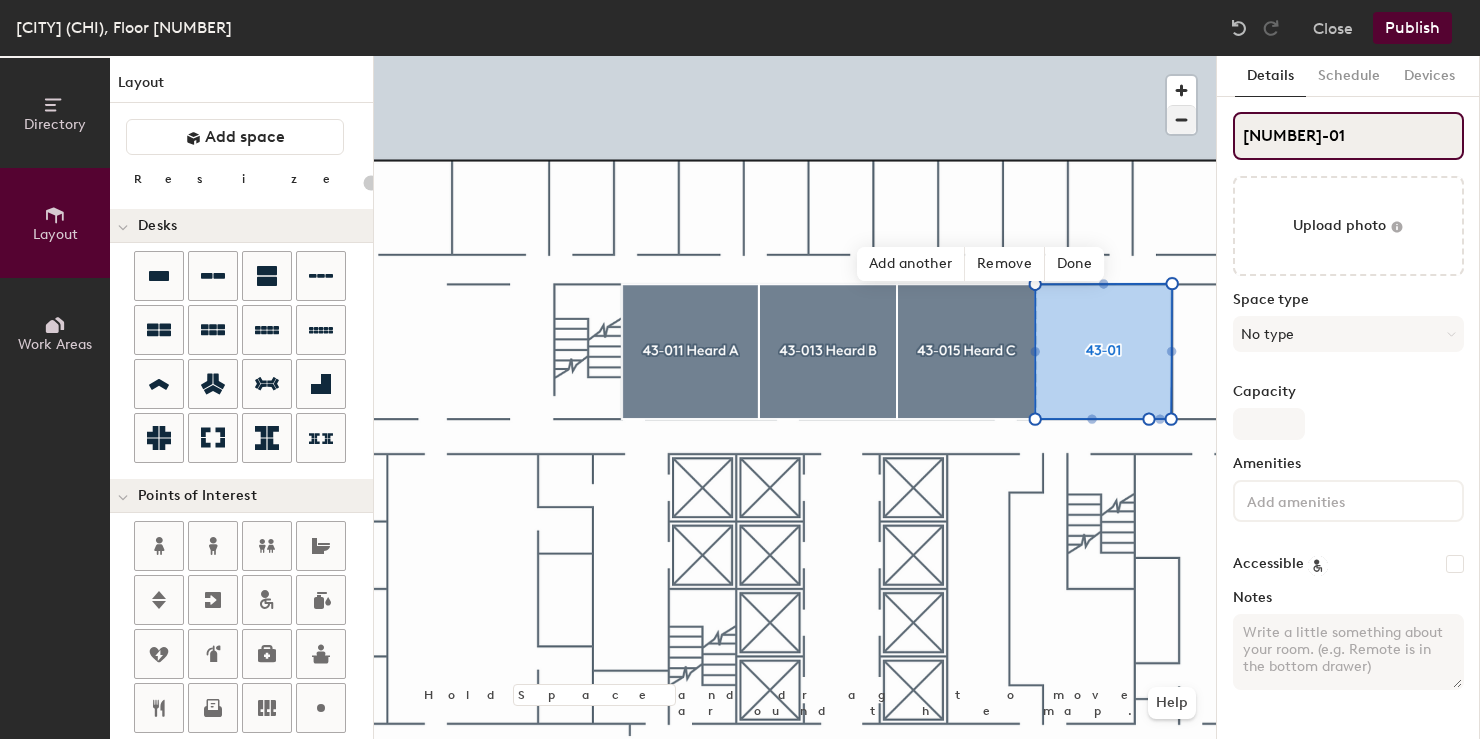 type on "20" 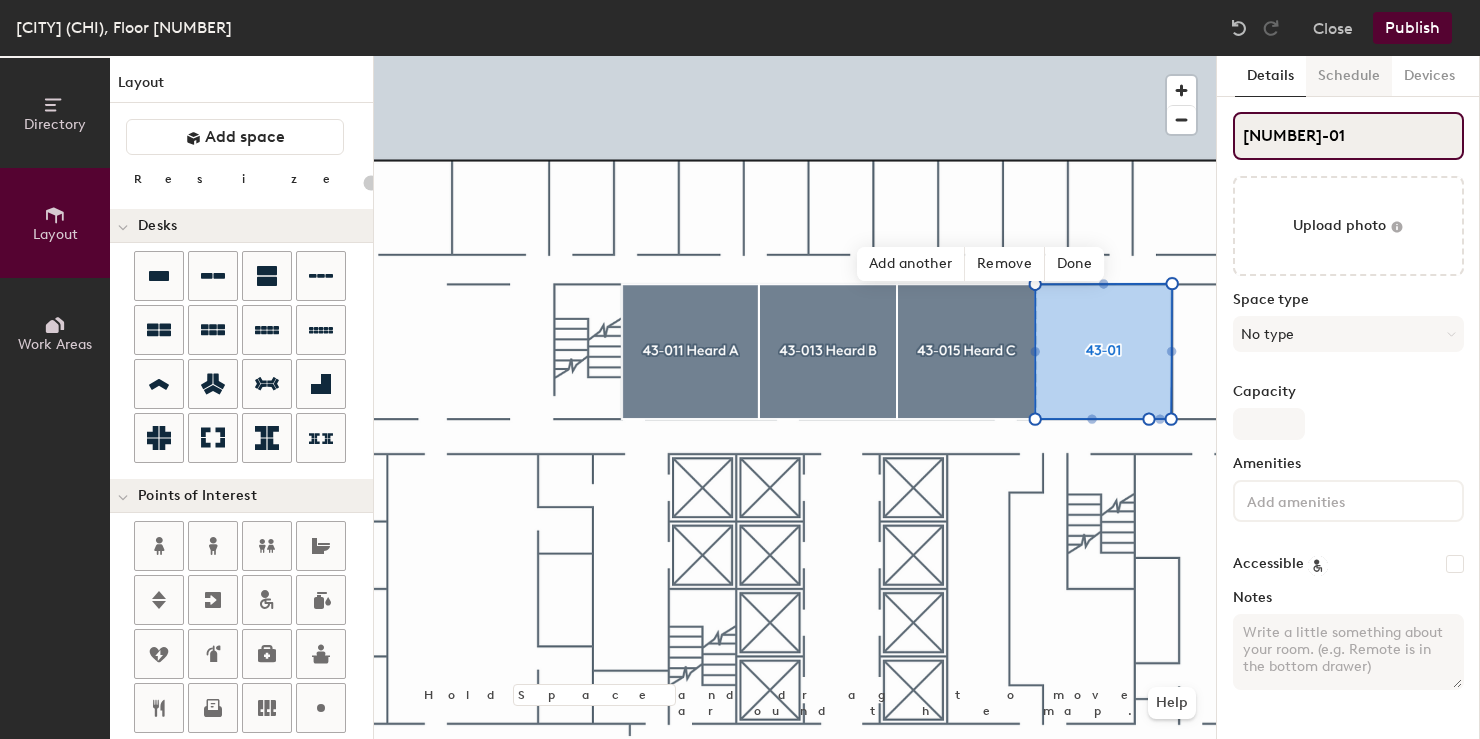 type on "43-017" 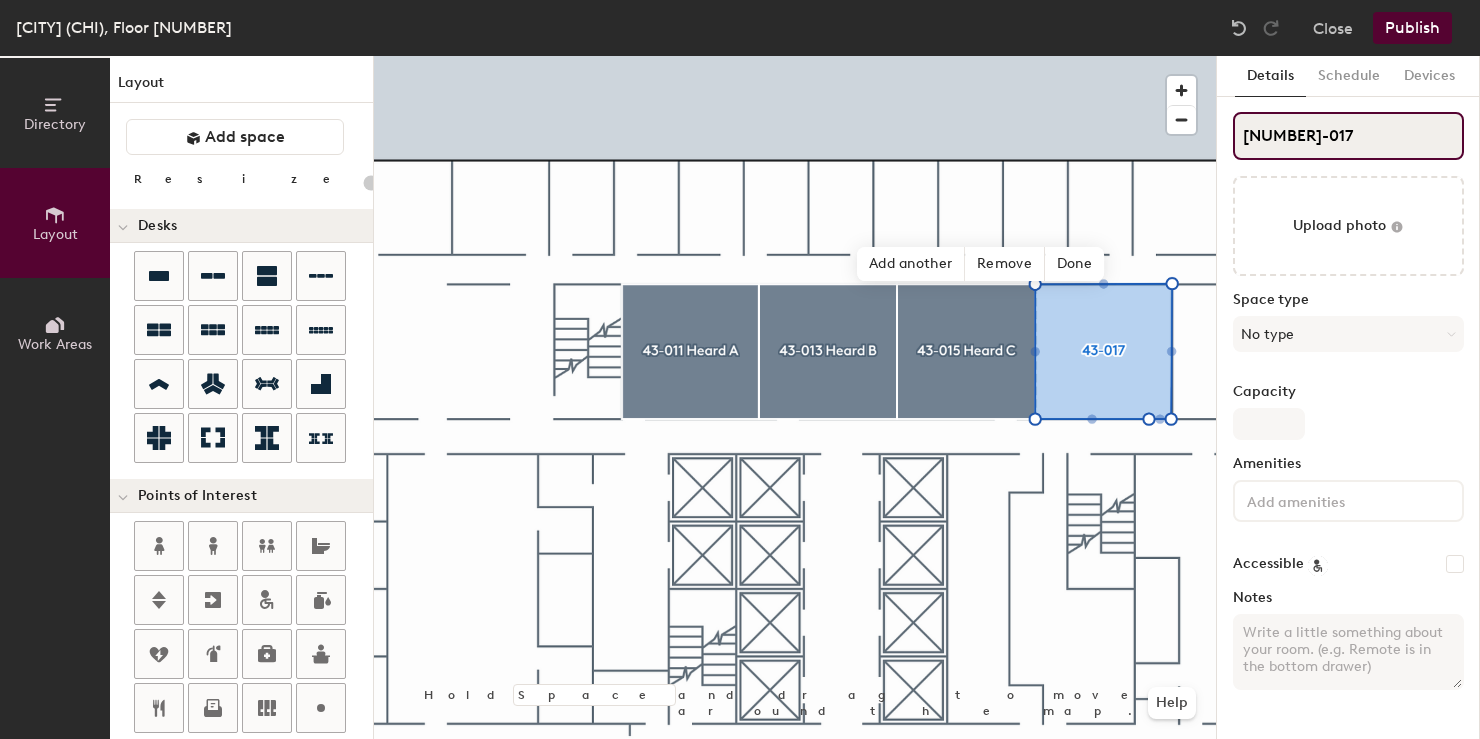 type on "20" 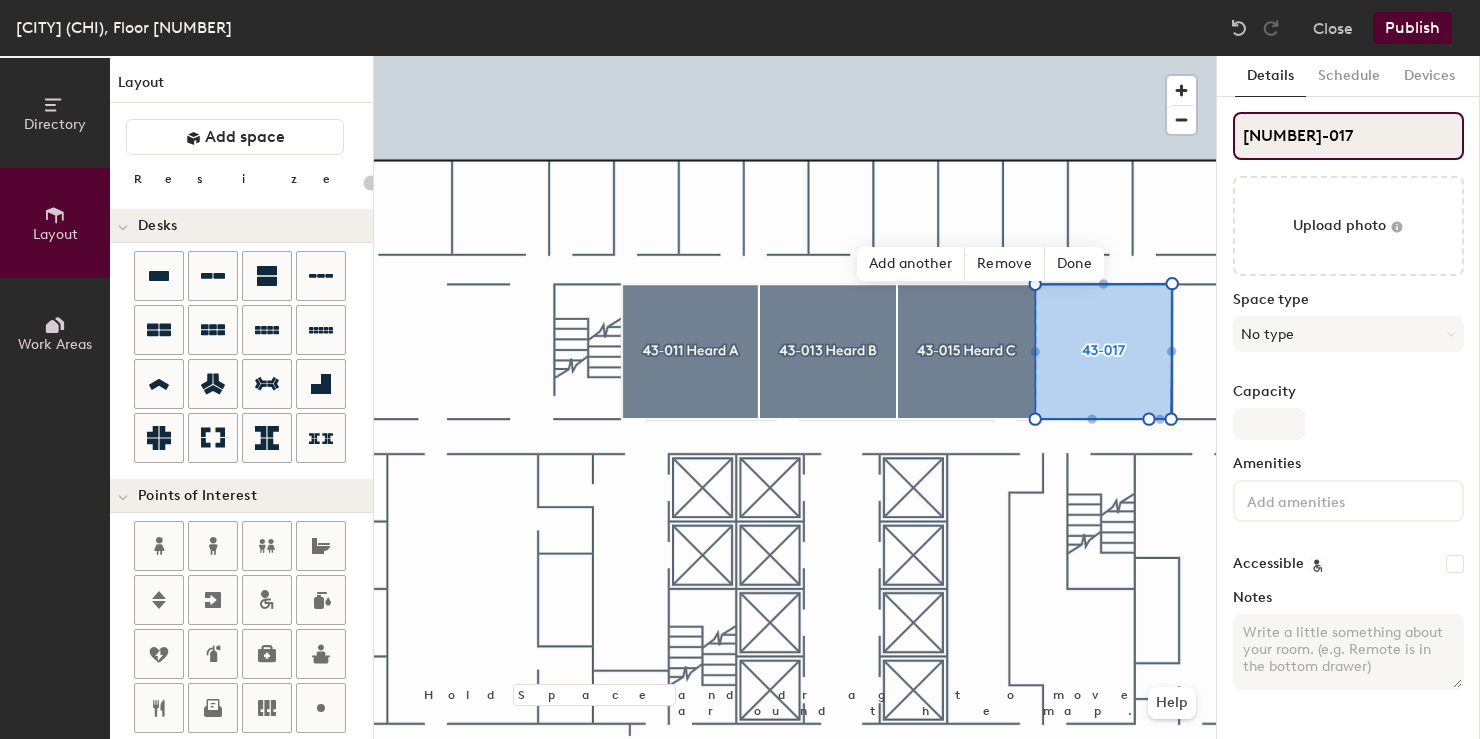 type on "43-017" 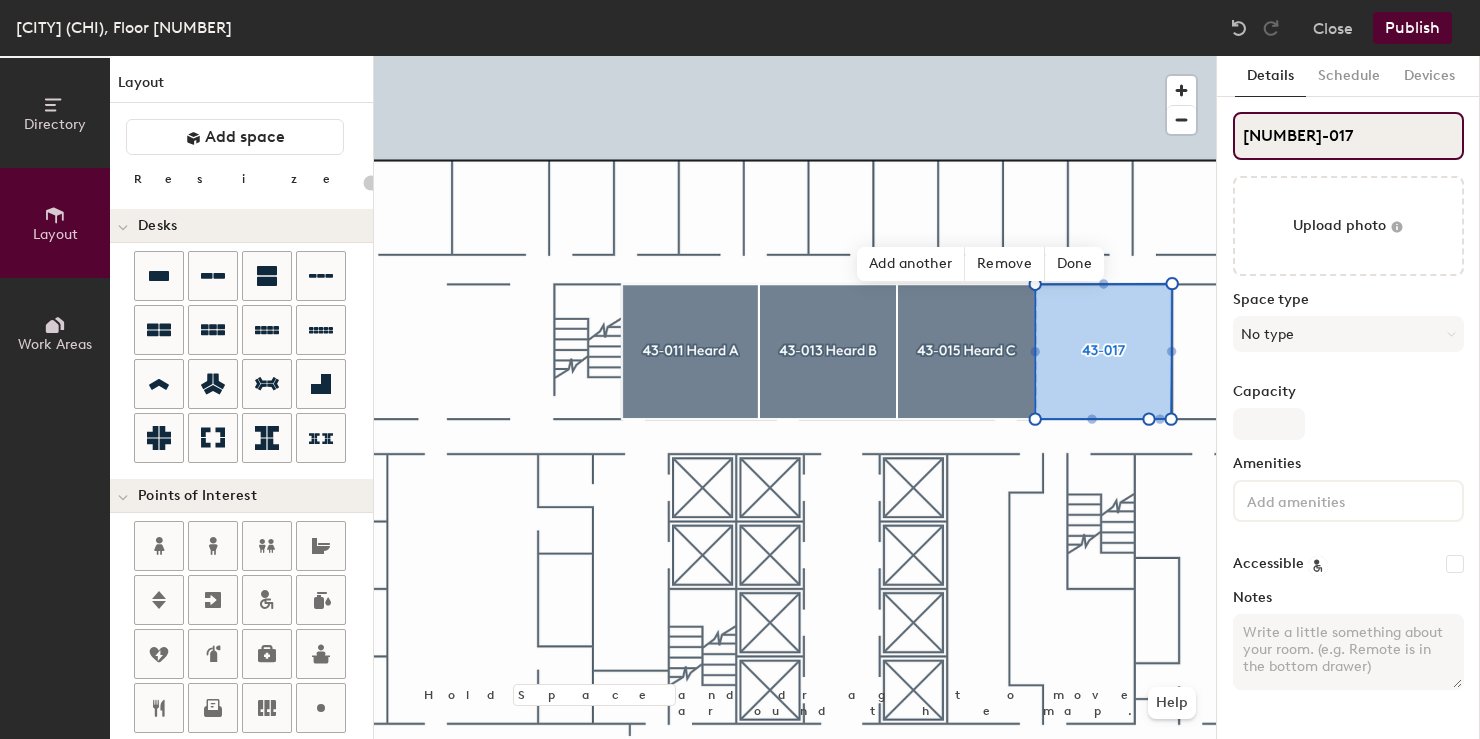 type on "43-017 H" 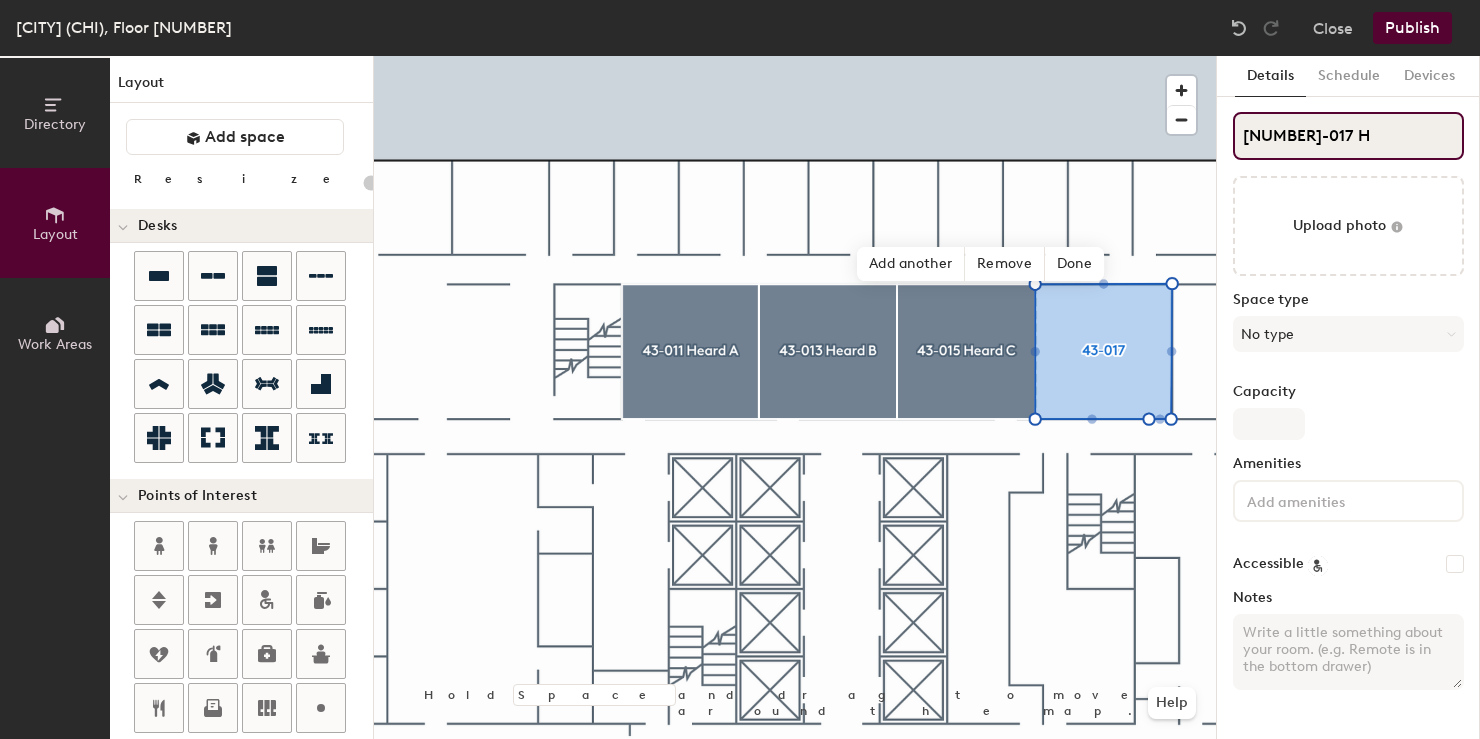 type on "20" 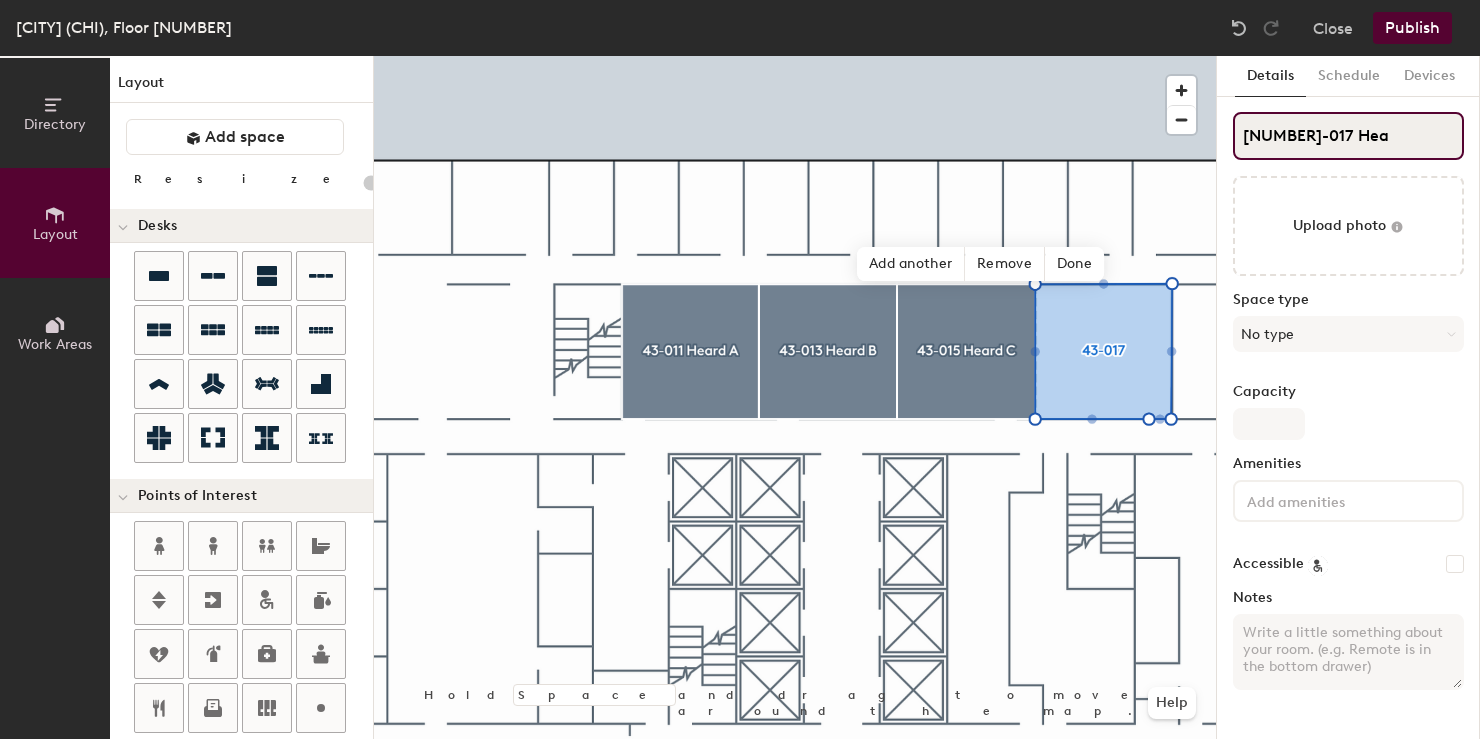 type on "43-017 Hear" 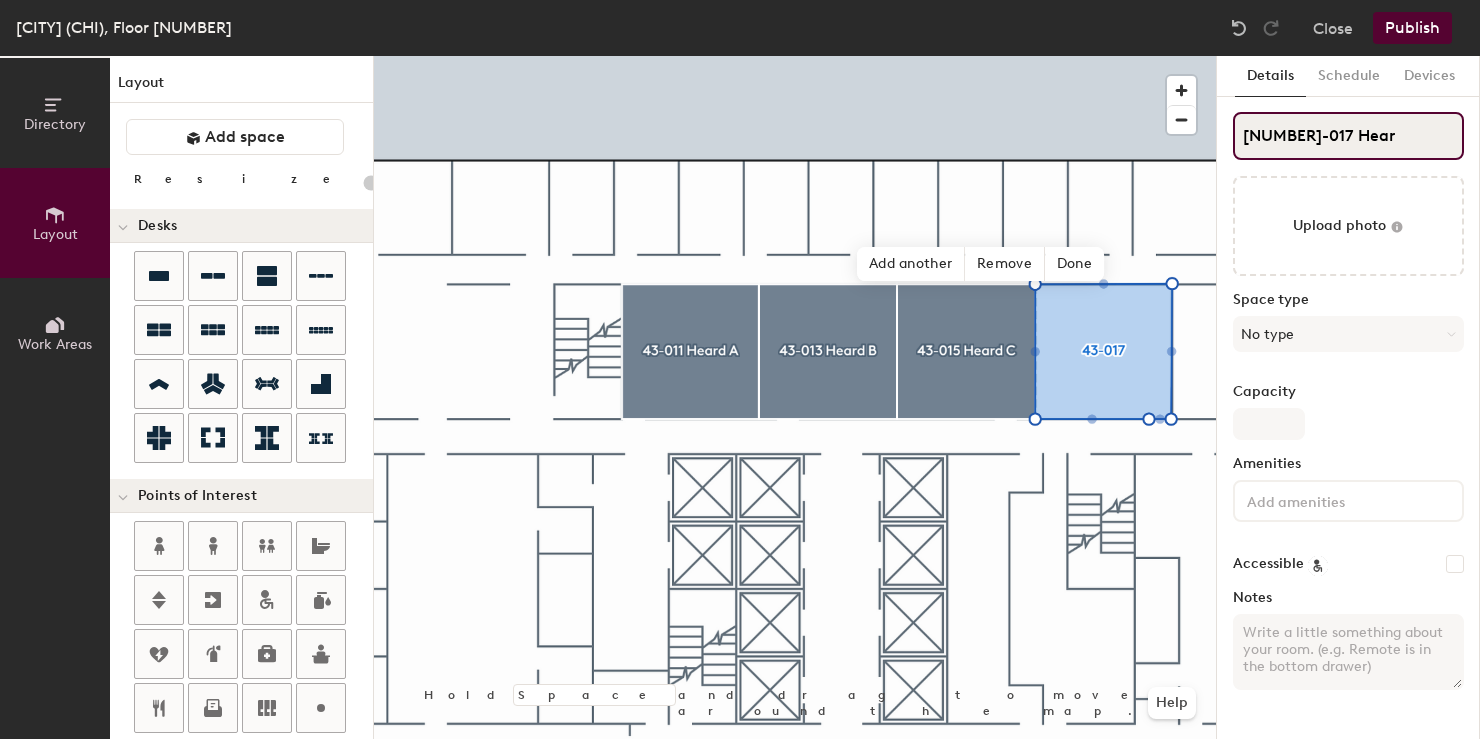 type on "20" 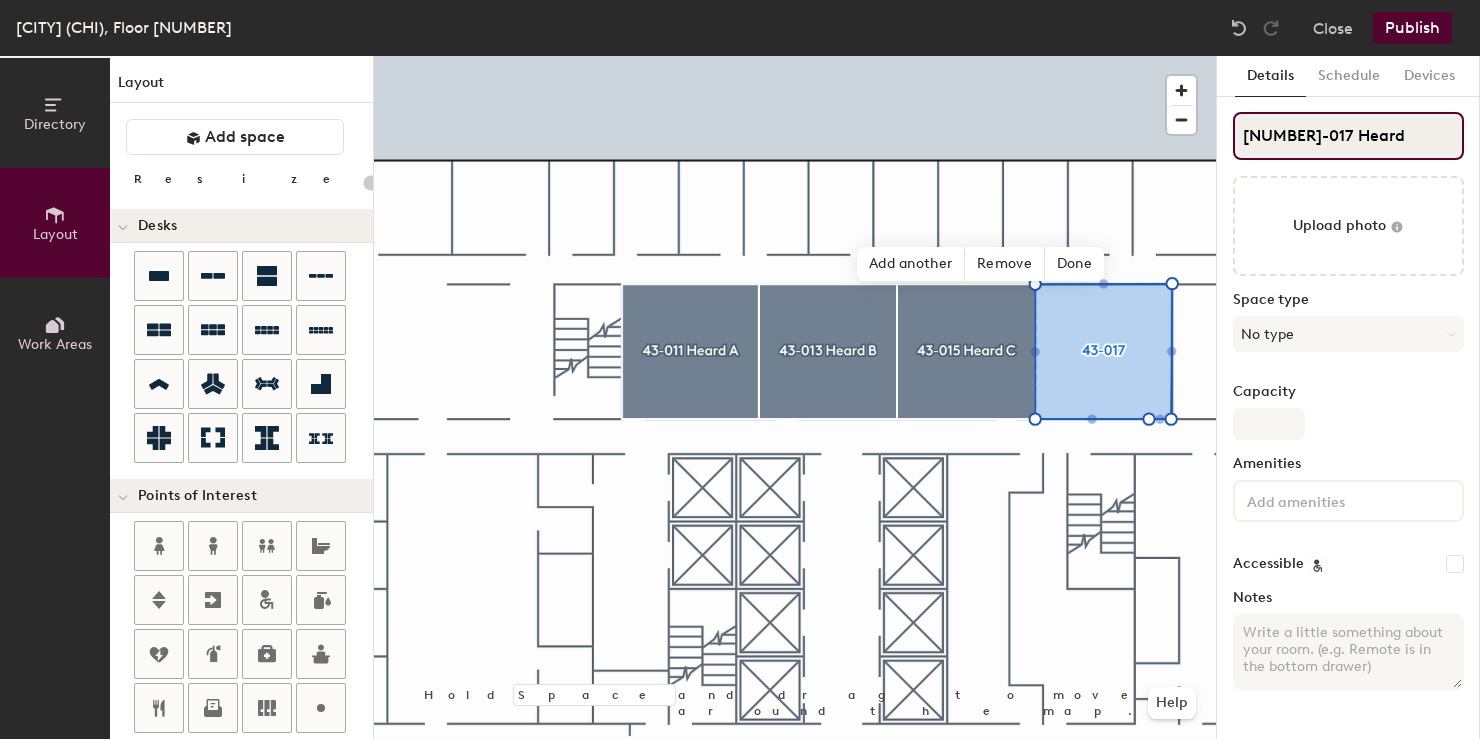 type on "43-017 Heard" 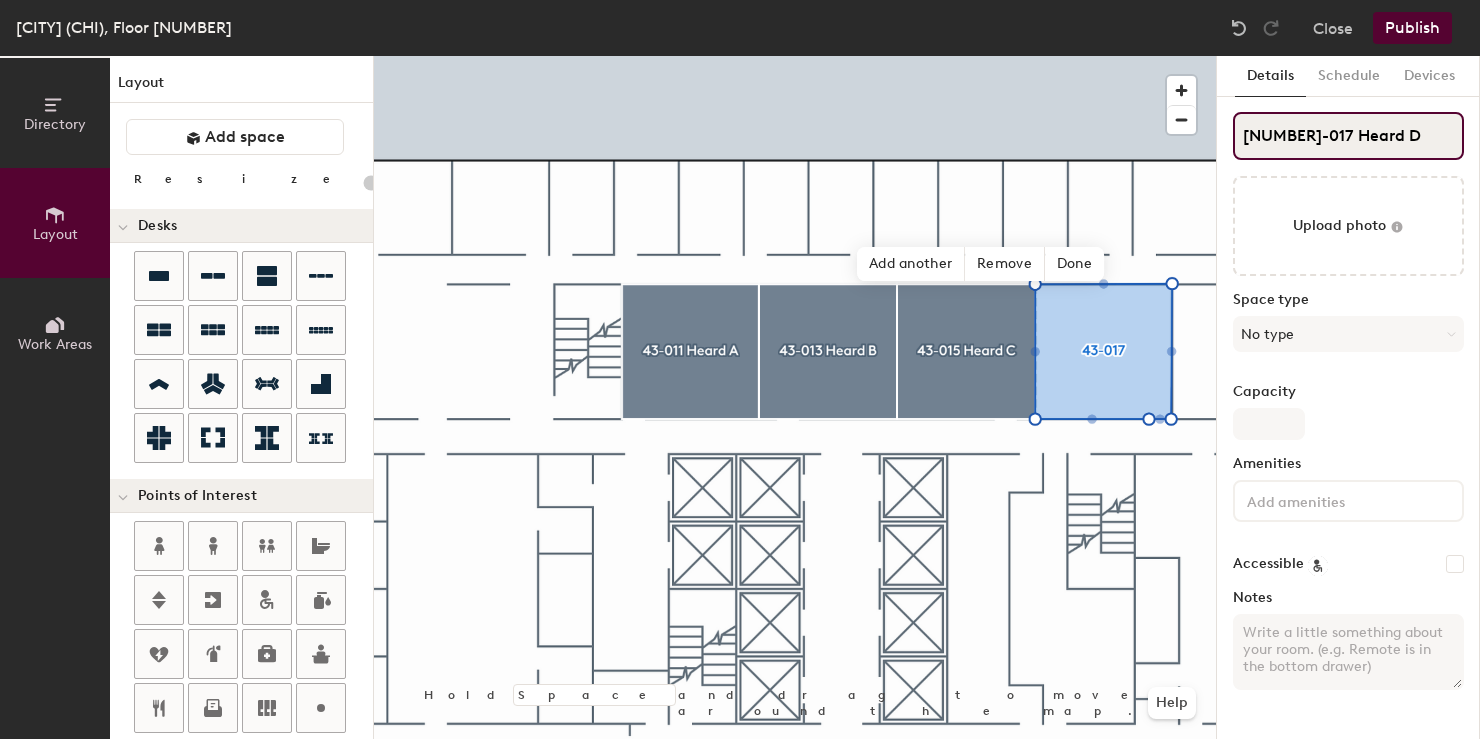 type on "20" 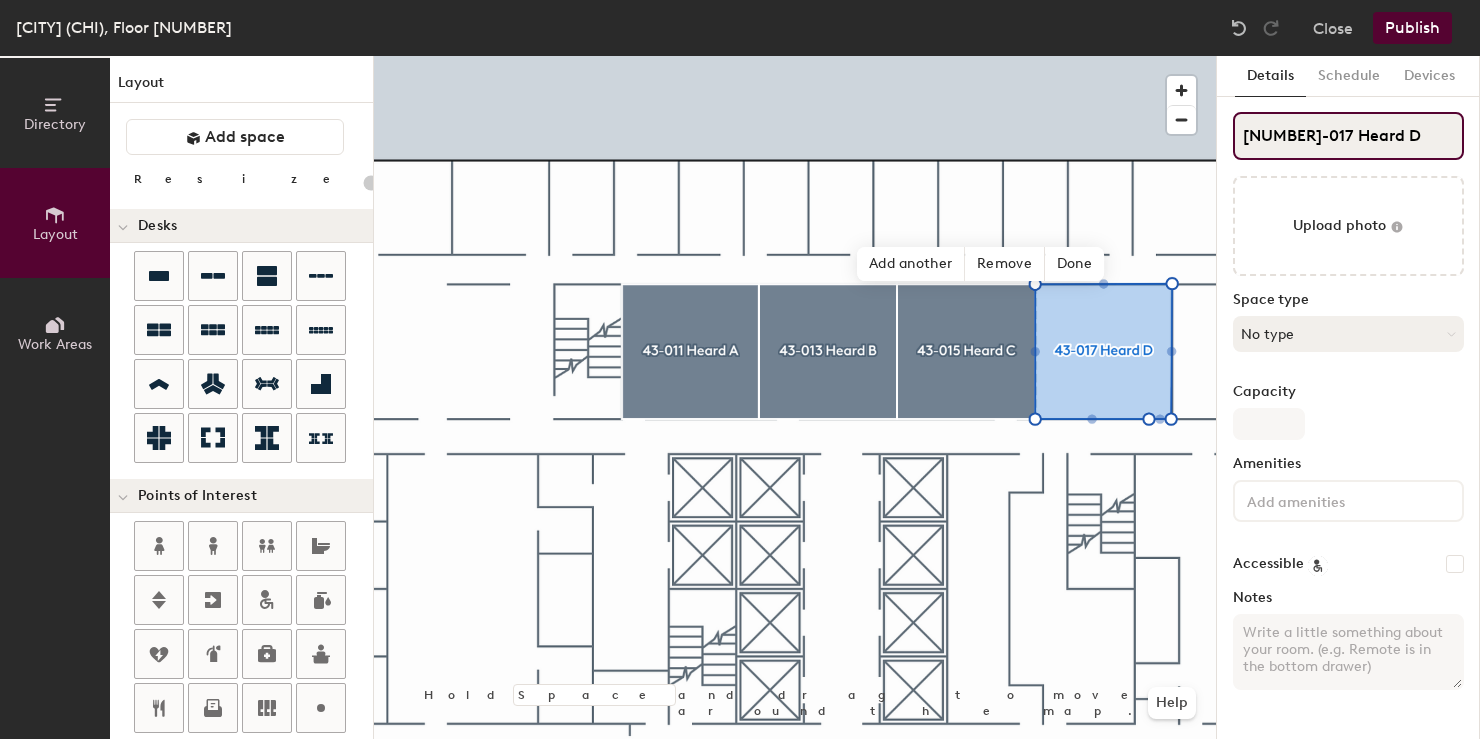 type on "43-017 Heard D" 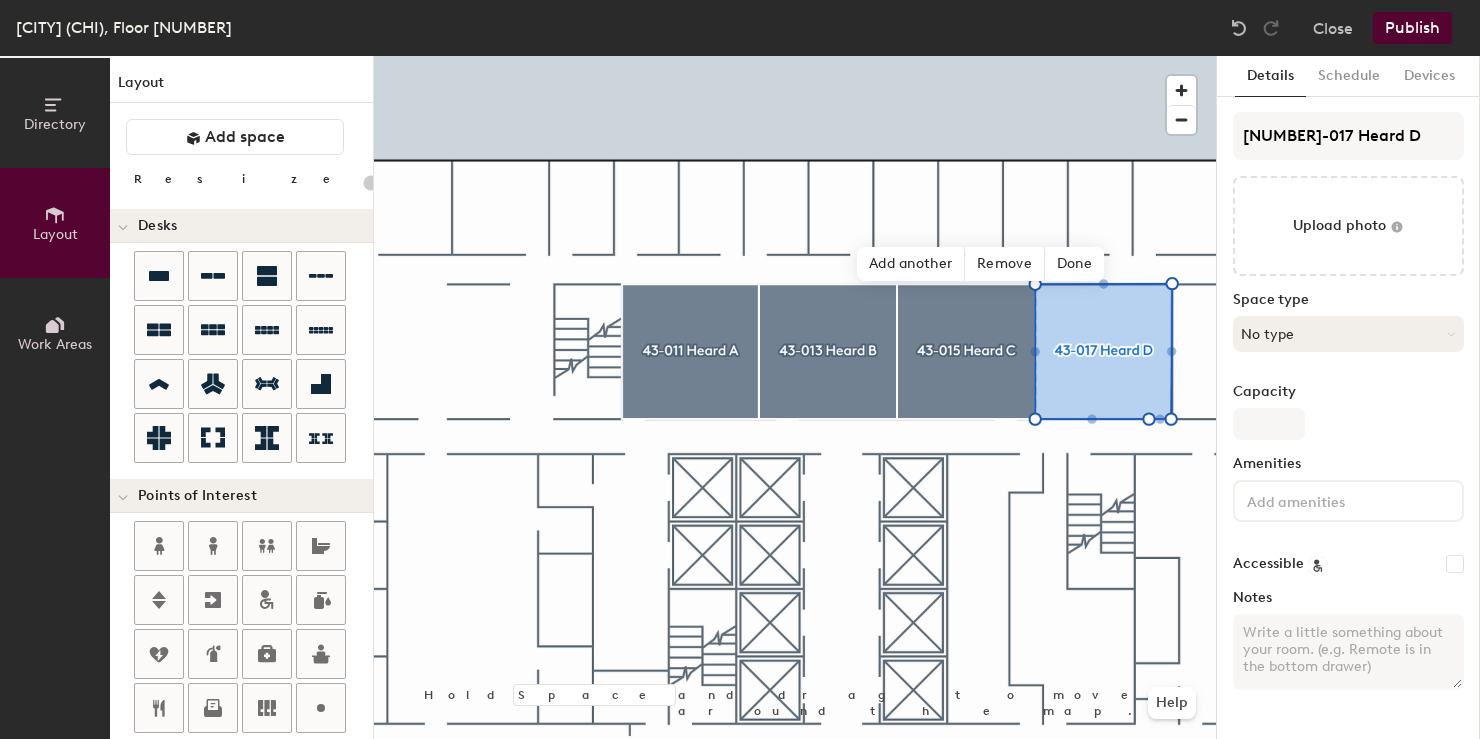 click on "No type" at bounding box center [1348, 334] 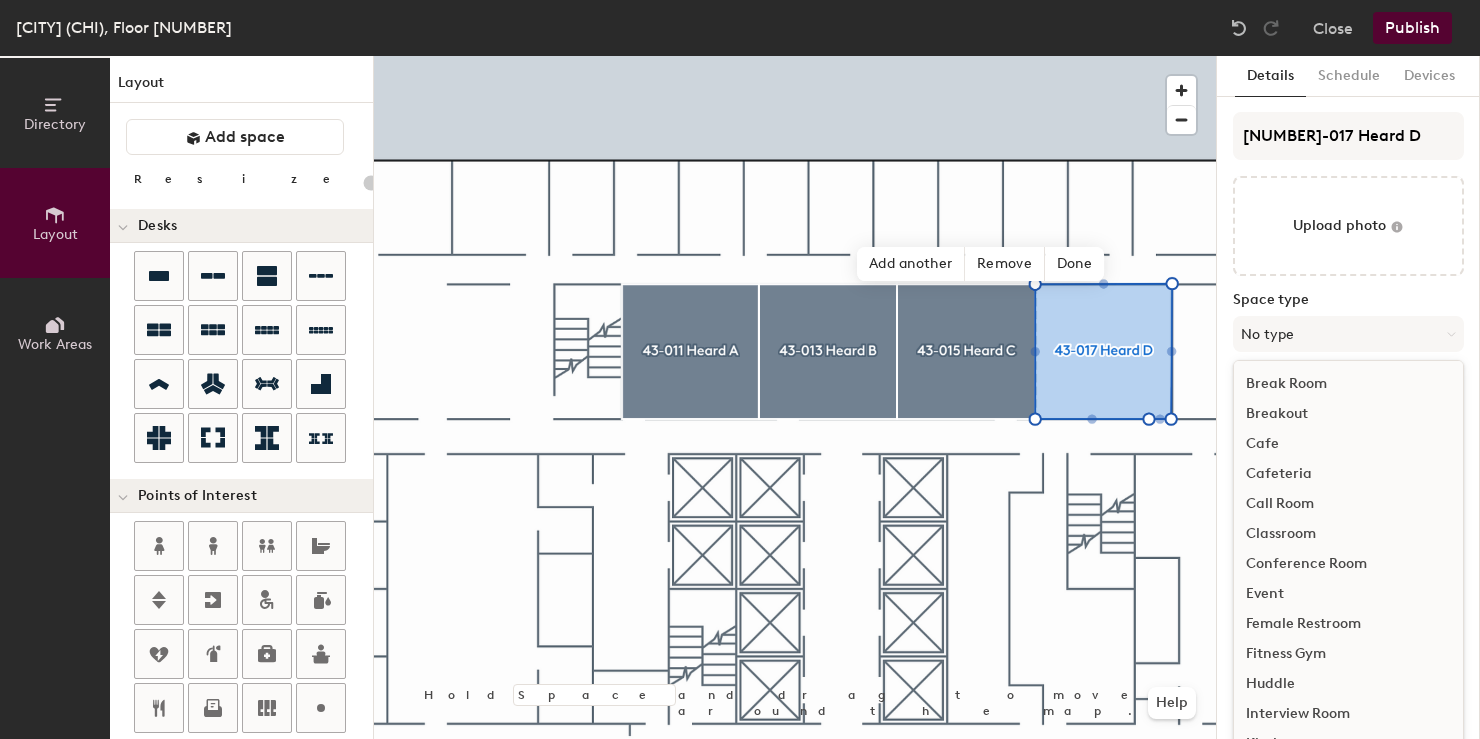 click on "Classroom" at bounding box center [1348, 534] 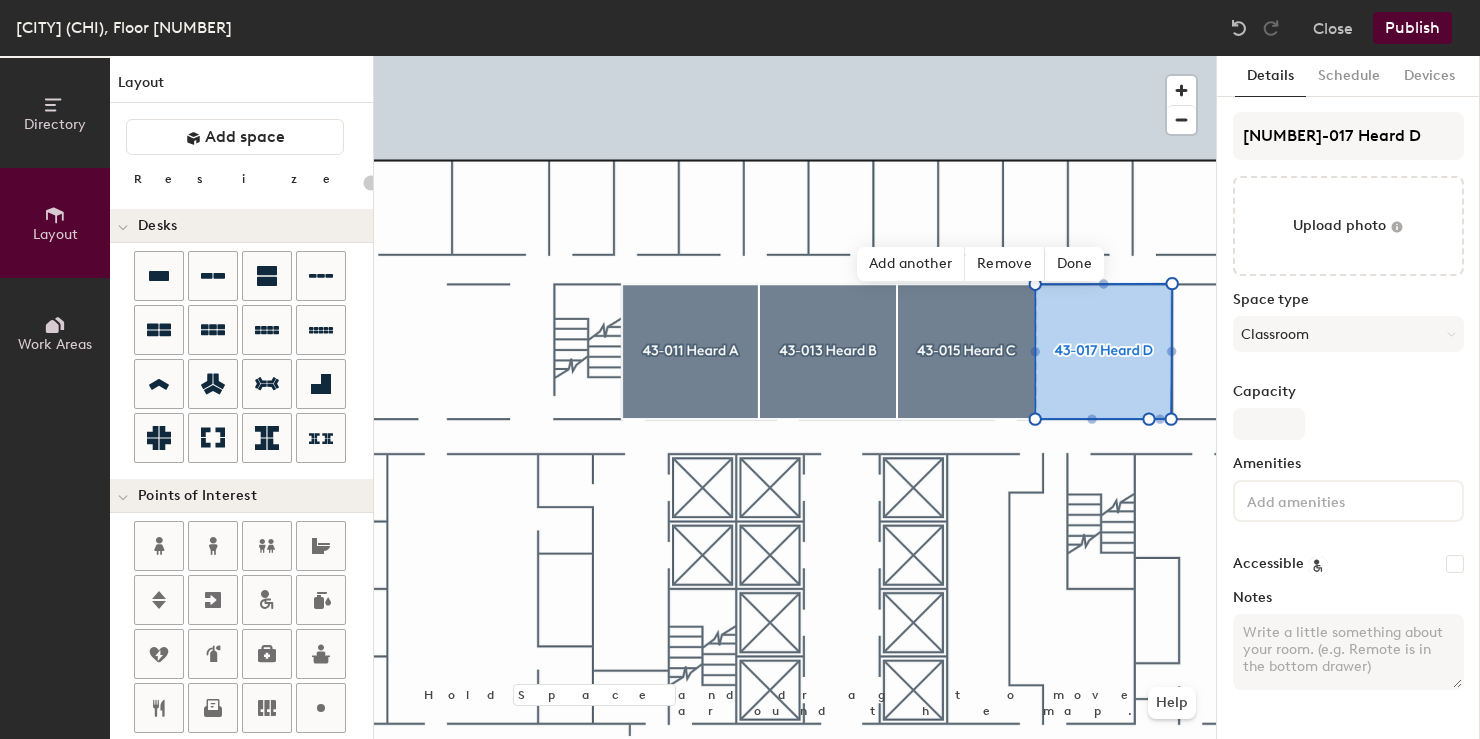 type on "20" 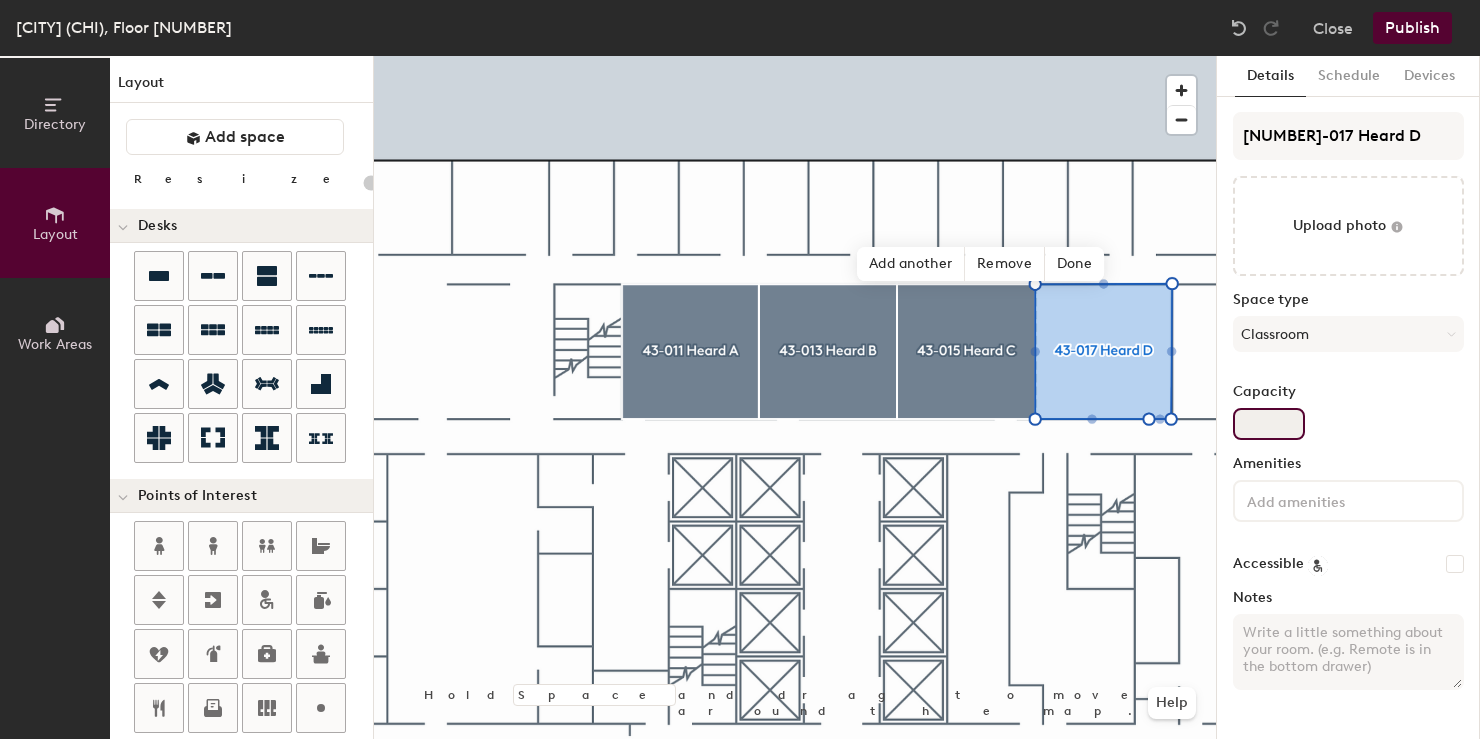 click on "Capacity" at bounding box center [1269, 424] 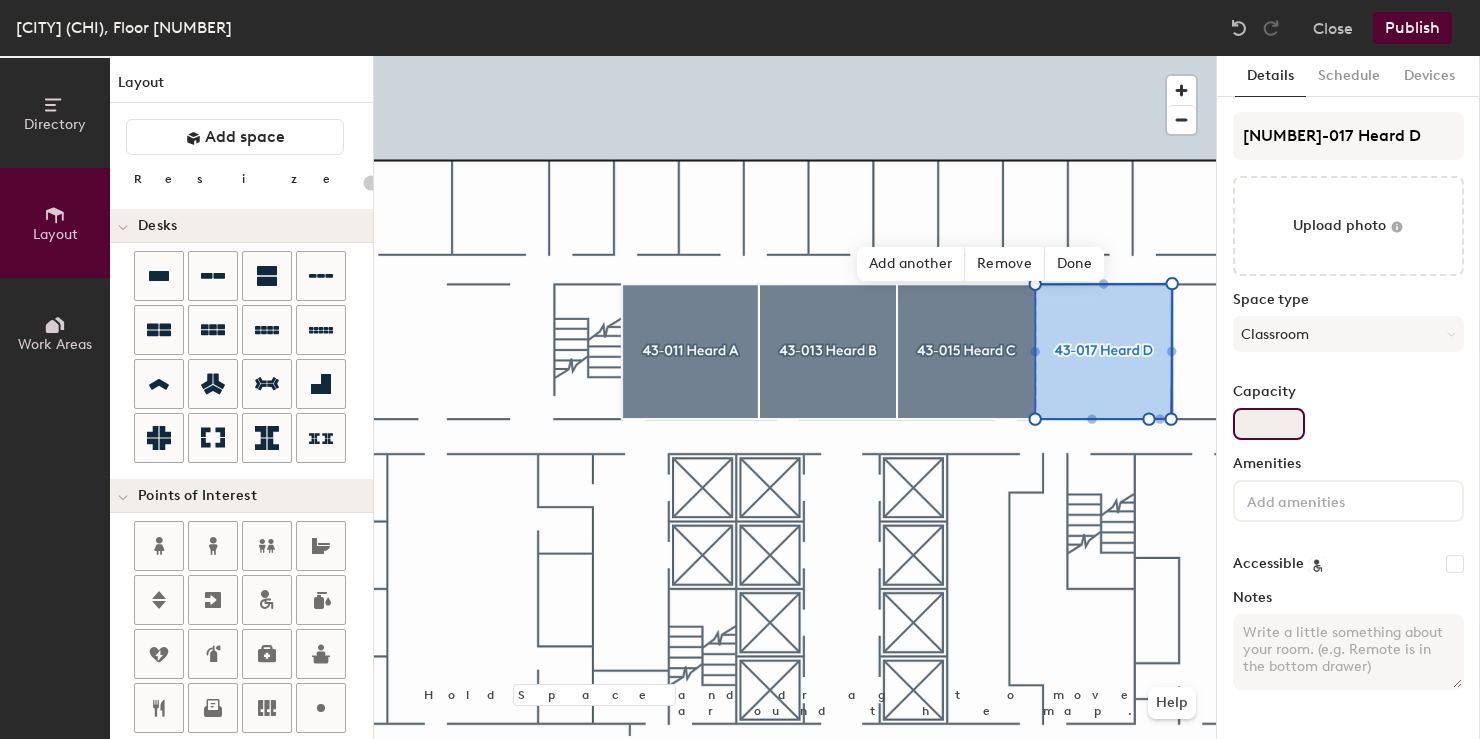 type on "2" 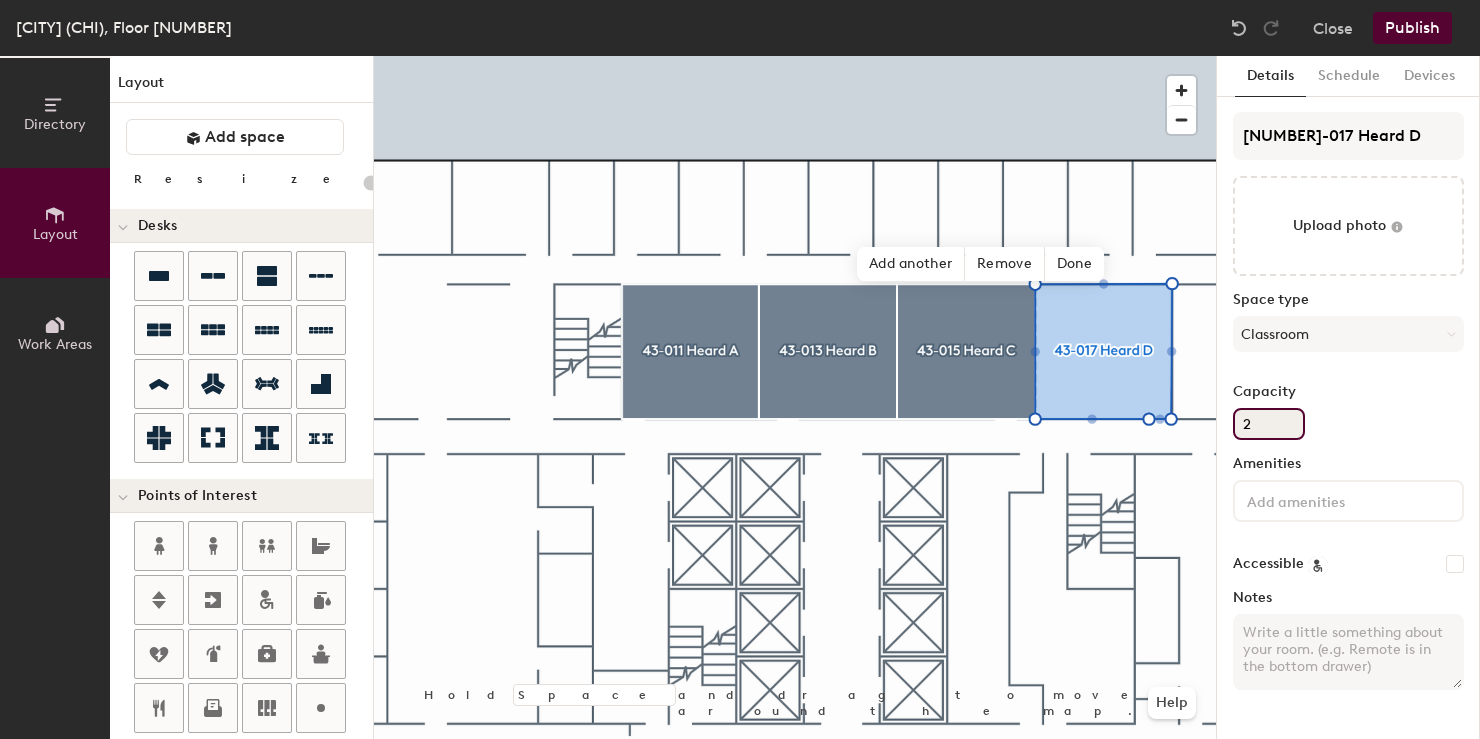 type on "20" 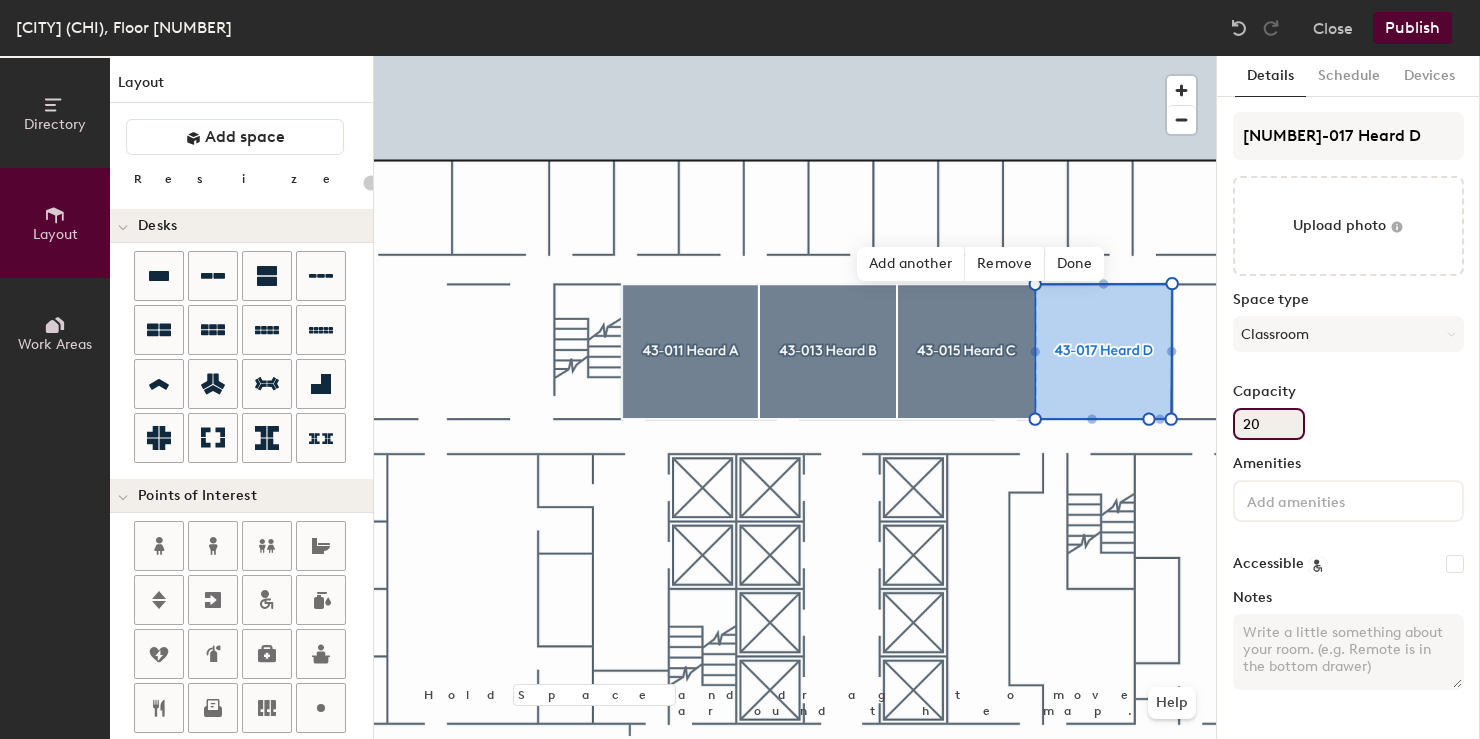 type on "20" 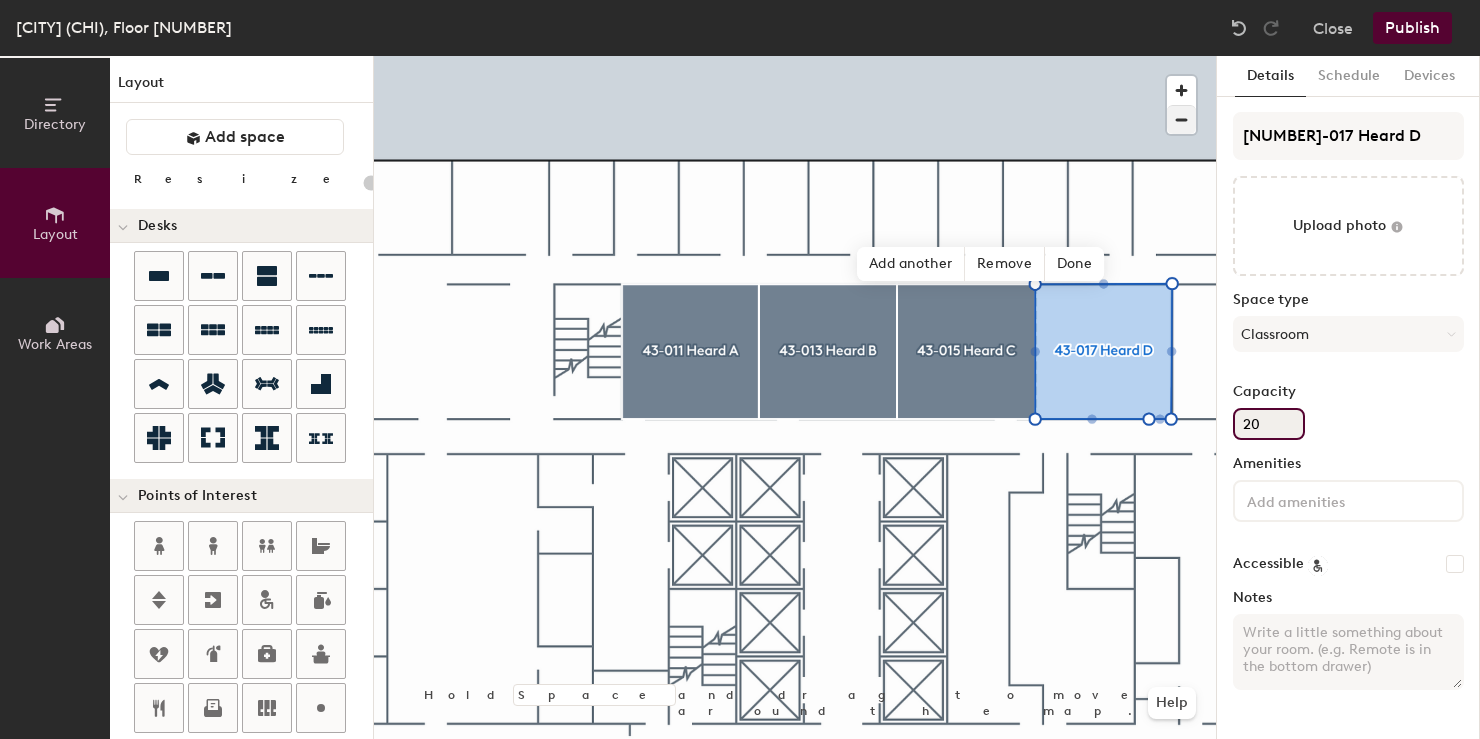 type on "20" 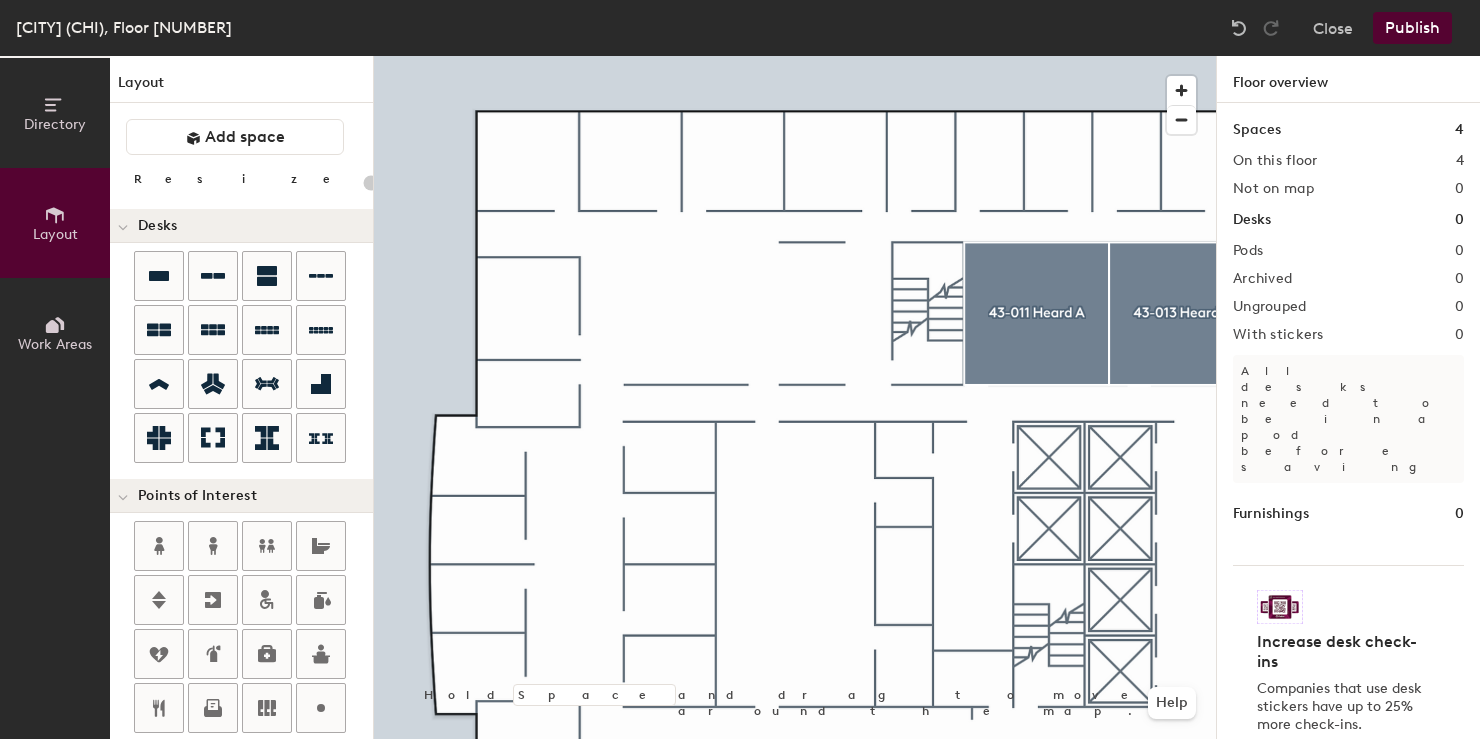 click on "Directory Layout Work Areas Layout   Add space Resize Desks Points of Interest Furnishings Seating Tables Booths Hold Space and drag to move around the map. Help Floor overview Spaces 4 On this floor 4 Not on map 0 Desks 0 Pods 0 Archived 0 Ungrouped 0 With stickers 0 All desks need to be in a pod before saving Furnishings 0 Increase desk check-ins Companies that use desk stickers have up to 25% more check-ins. Get your stickers" 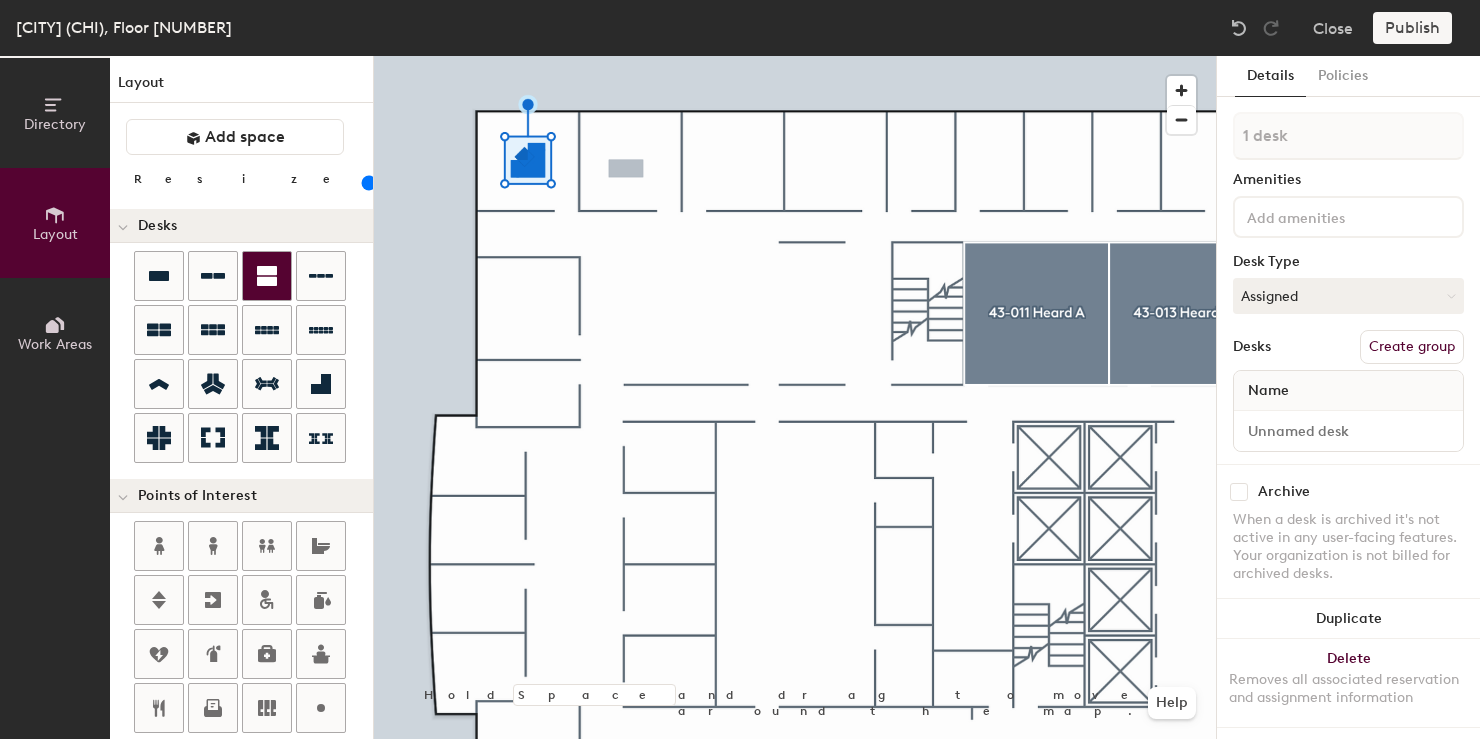 click on "Directory Layout Work Areas Layout   Add space Resize Desks Points of Interest Furnishings Seating Tables Booths Hold Space and drag to move around the map. Help Details Policies 1 desk Amenities Desk Type Assigned Desks Create group Name Archive When a desk is archived it's not active in any user-facing features. Your organization is not billed for archived desks. Duplicate Delete Removes all associated reservation and assignment information" 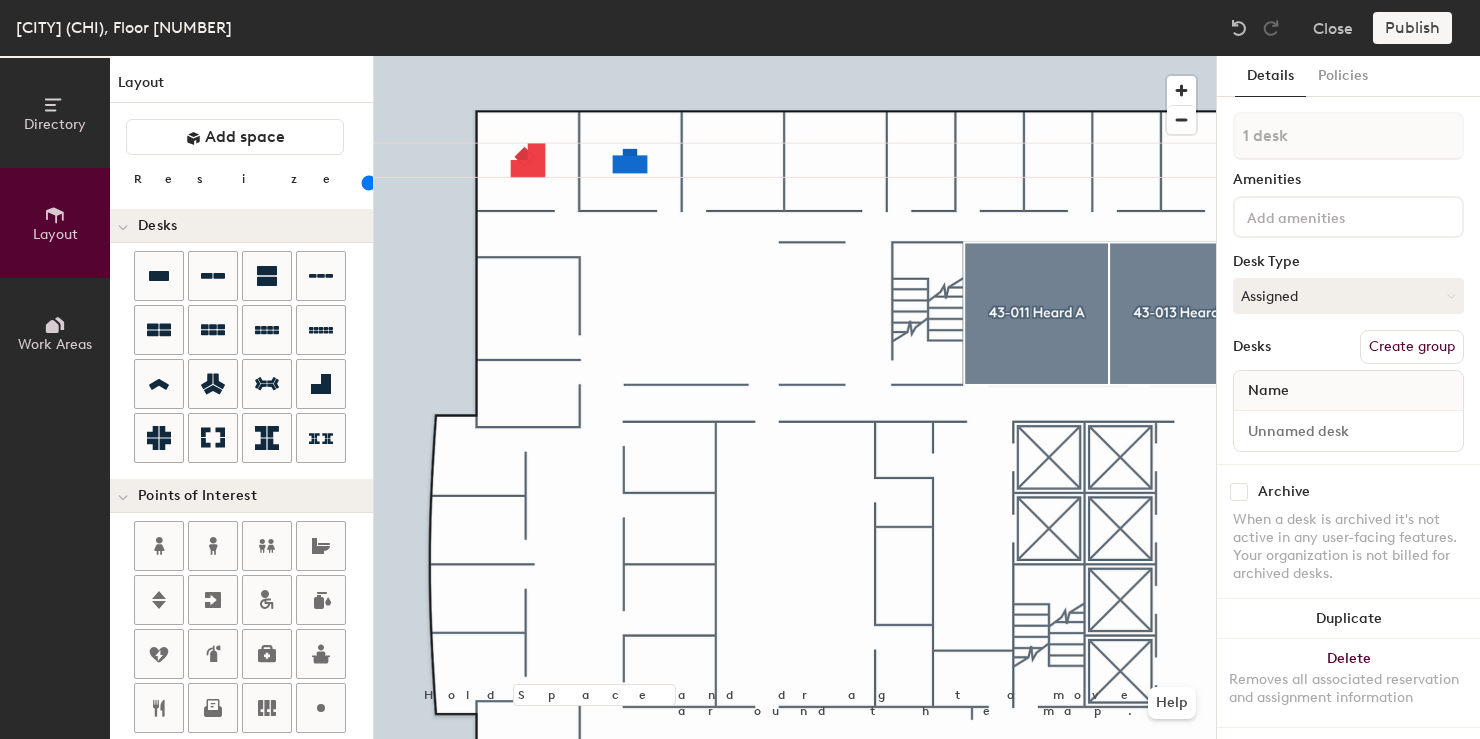drag, startPoint x: 186, startPoint y: 268, endPoint x: 630, endPoint y: 167, distance: 455.34274 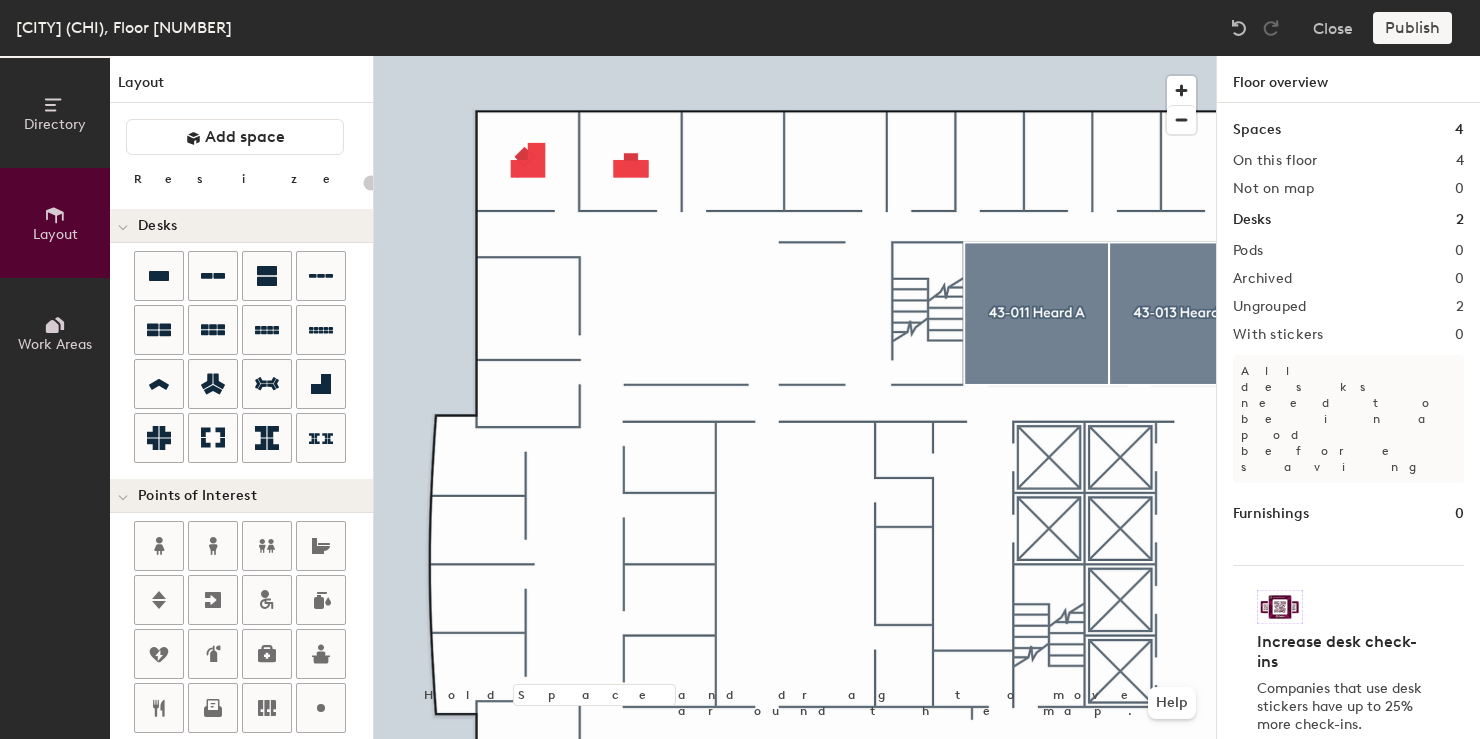 click 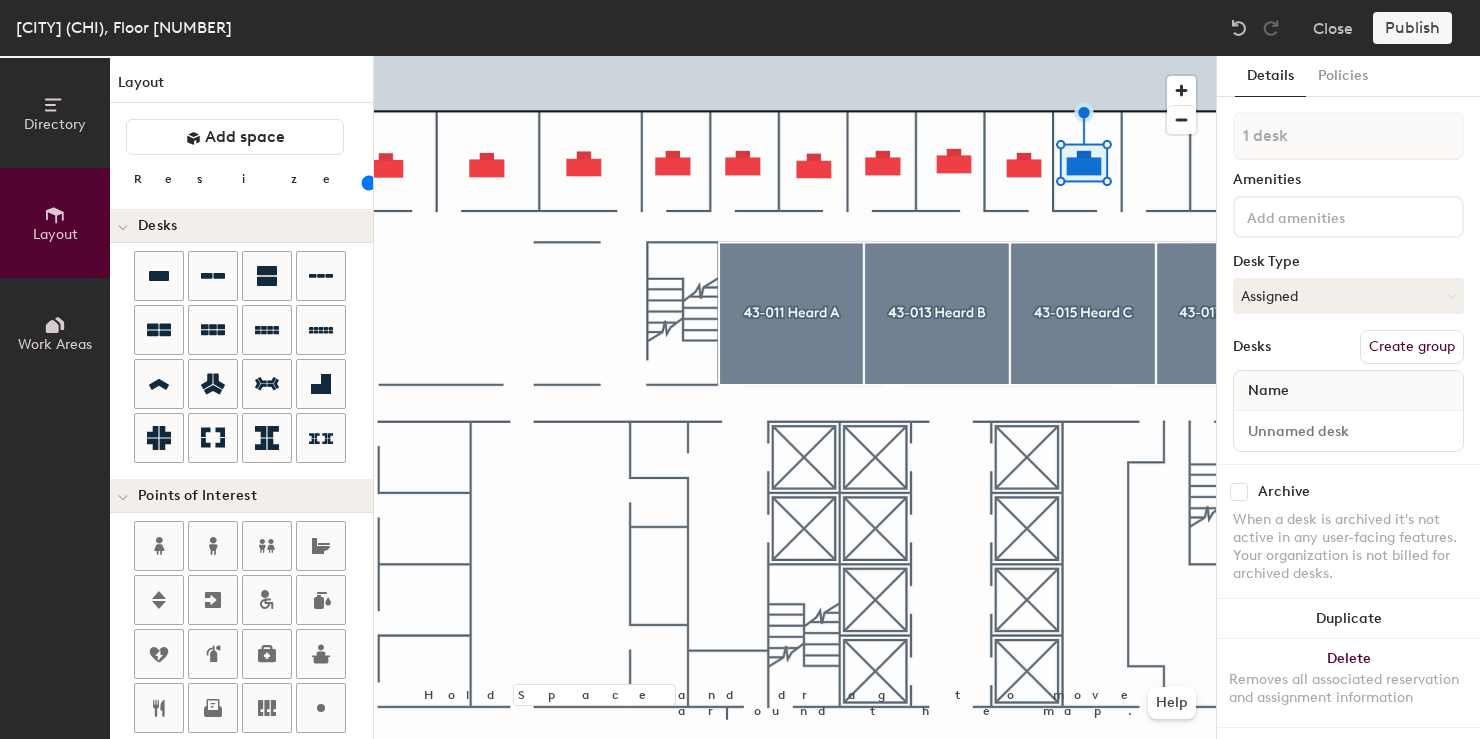 click 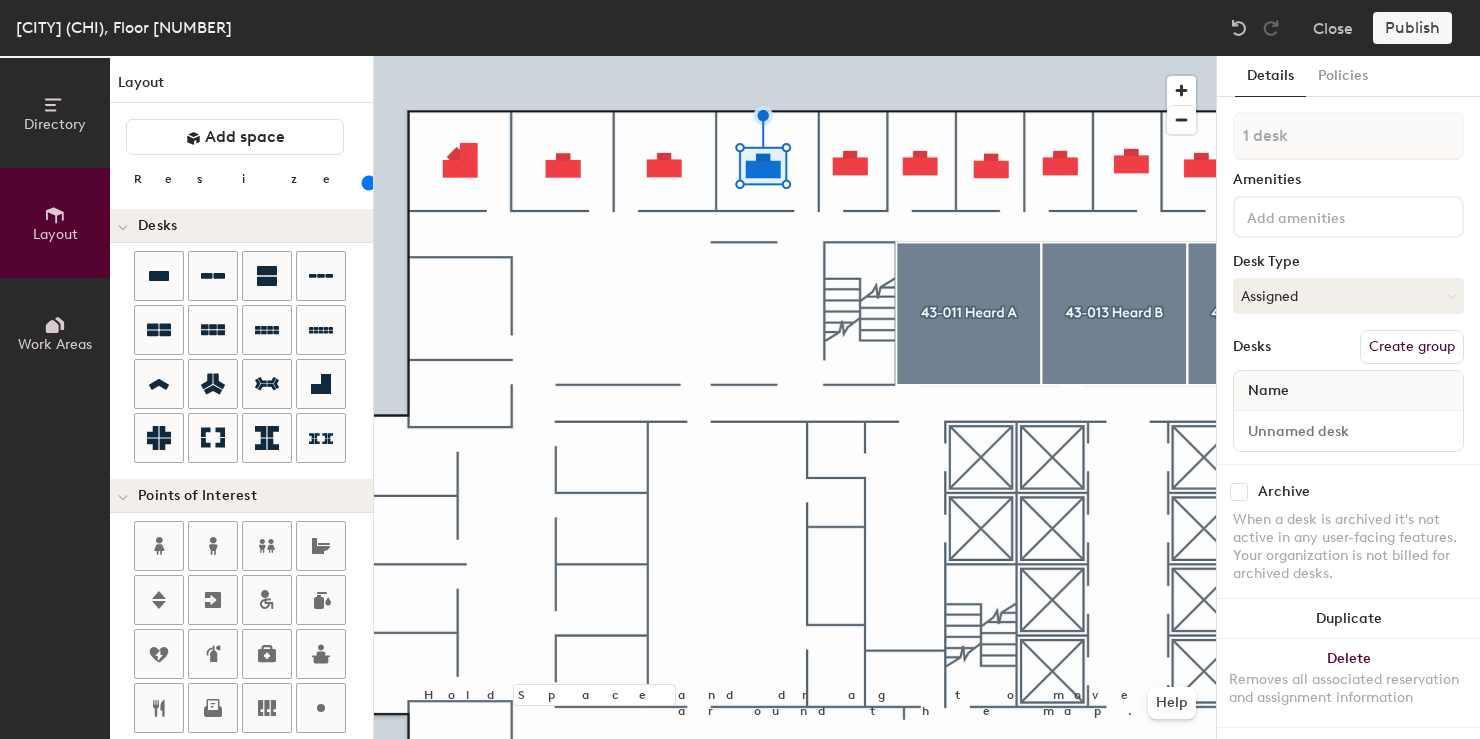 click 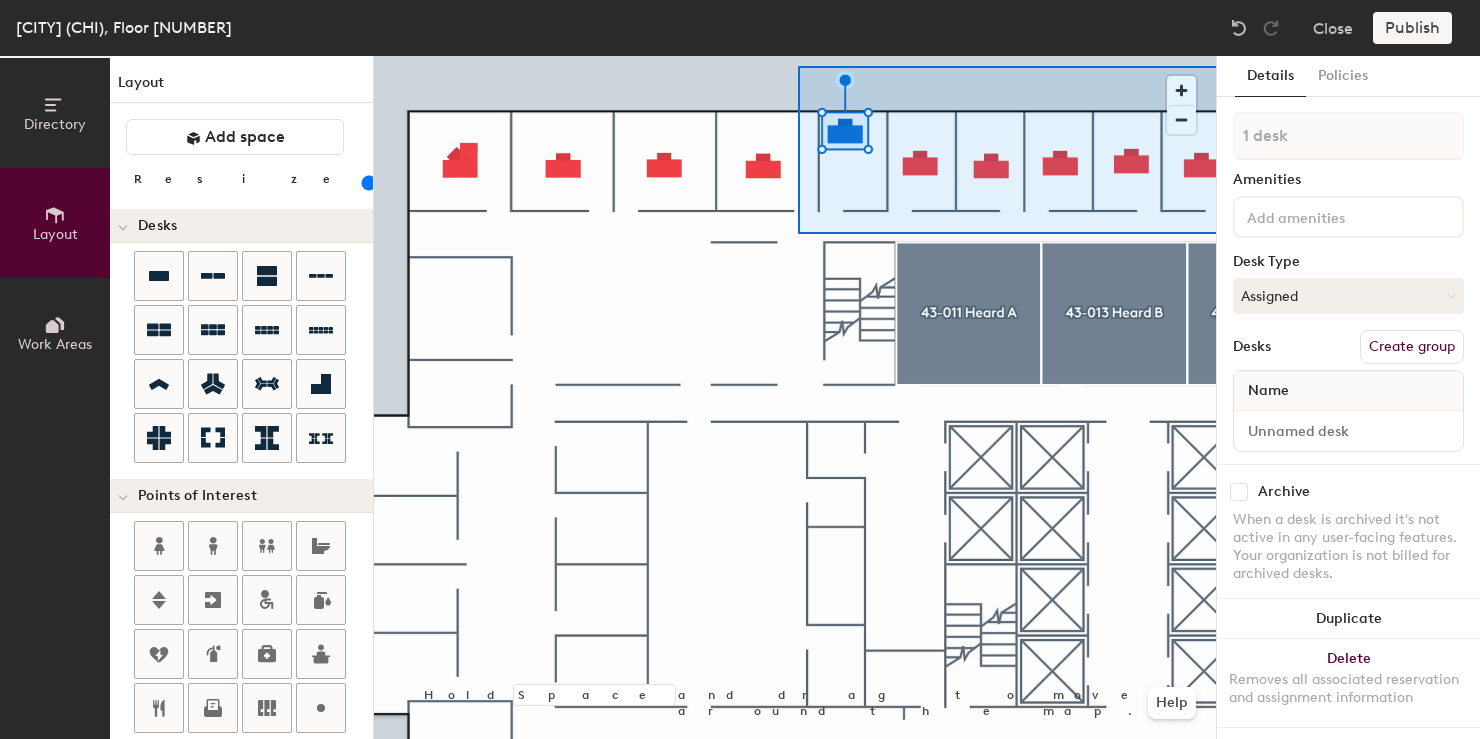 click on "Directory Layout Work Areas Layout   Add space Resize Desks Points of Interest Furnishings Seating Tables Booths Hold Space and drag to move around the map. Help Details Policies 1 desk Amenities Desk Type Assigned Desks Create group Name Archive When a desk is archived it's not active in any user-facing features. Your organization is not billed for archived desks. Duplicate Delete Removes all associated reservation and assignment information" 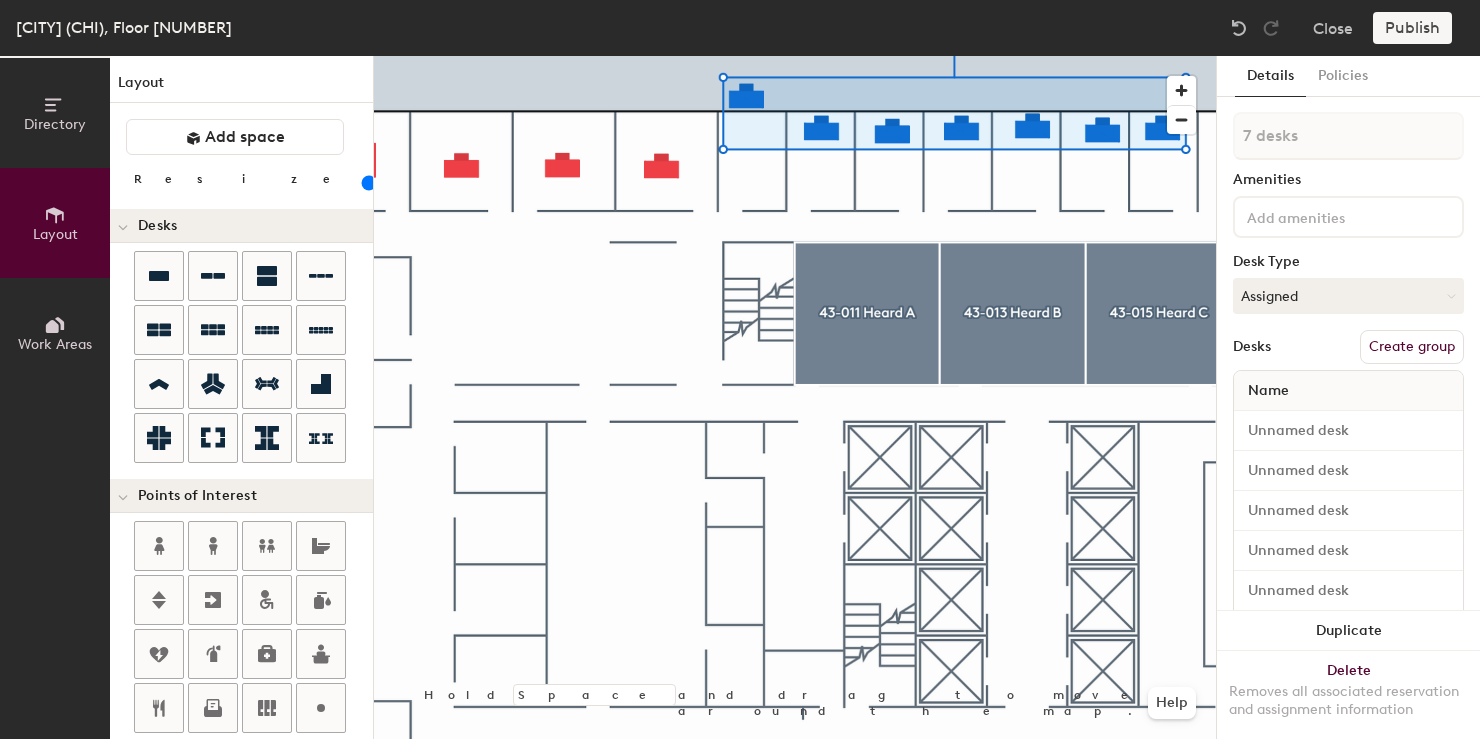 click 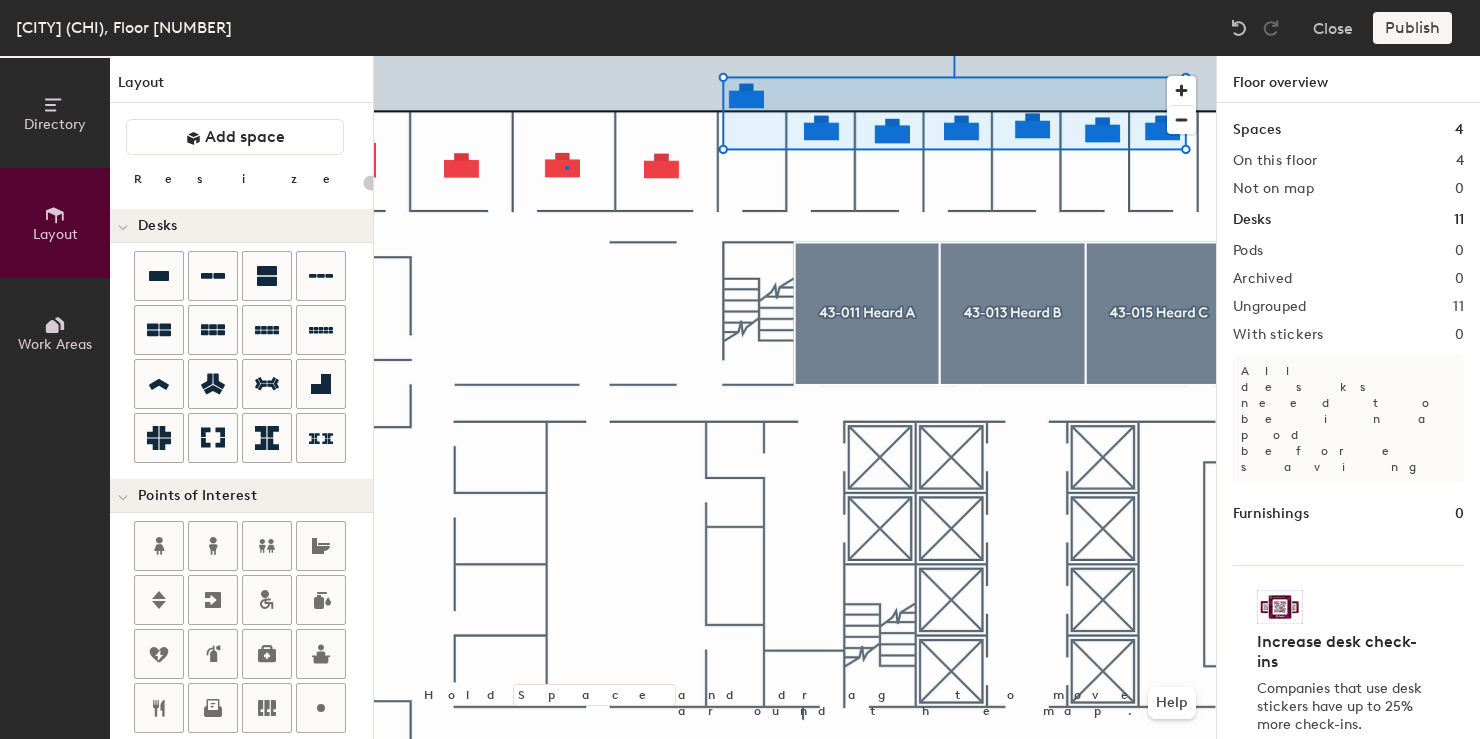 click 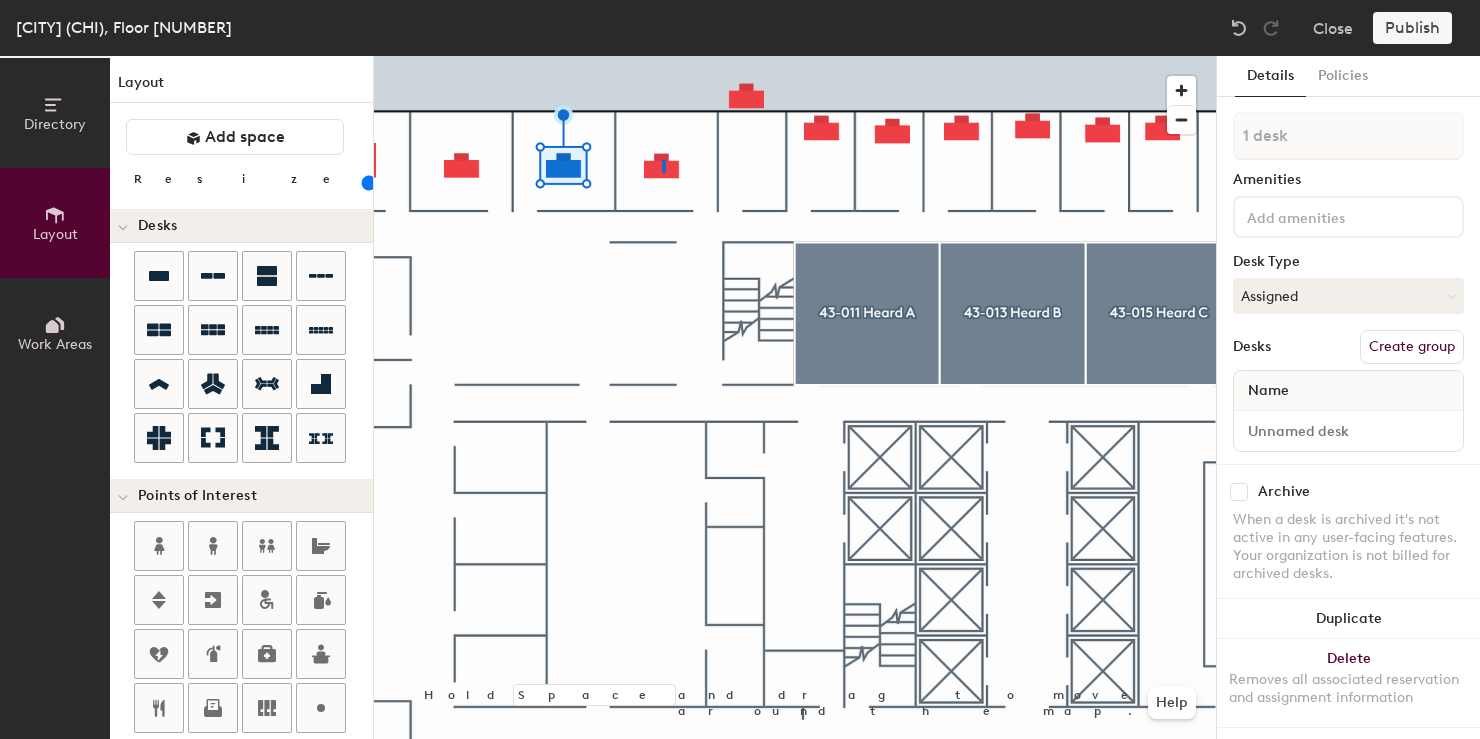 click 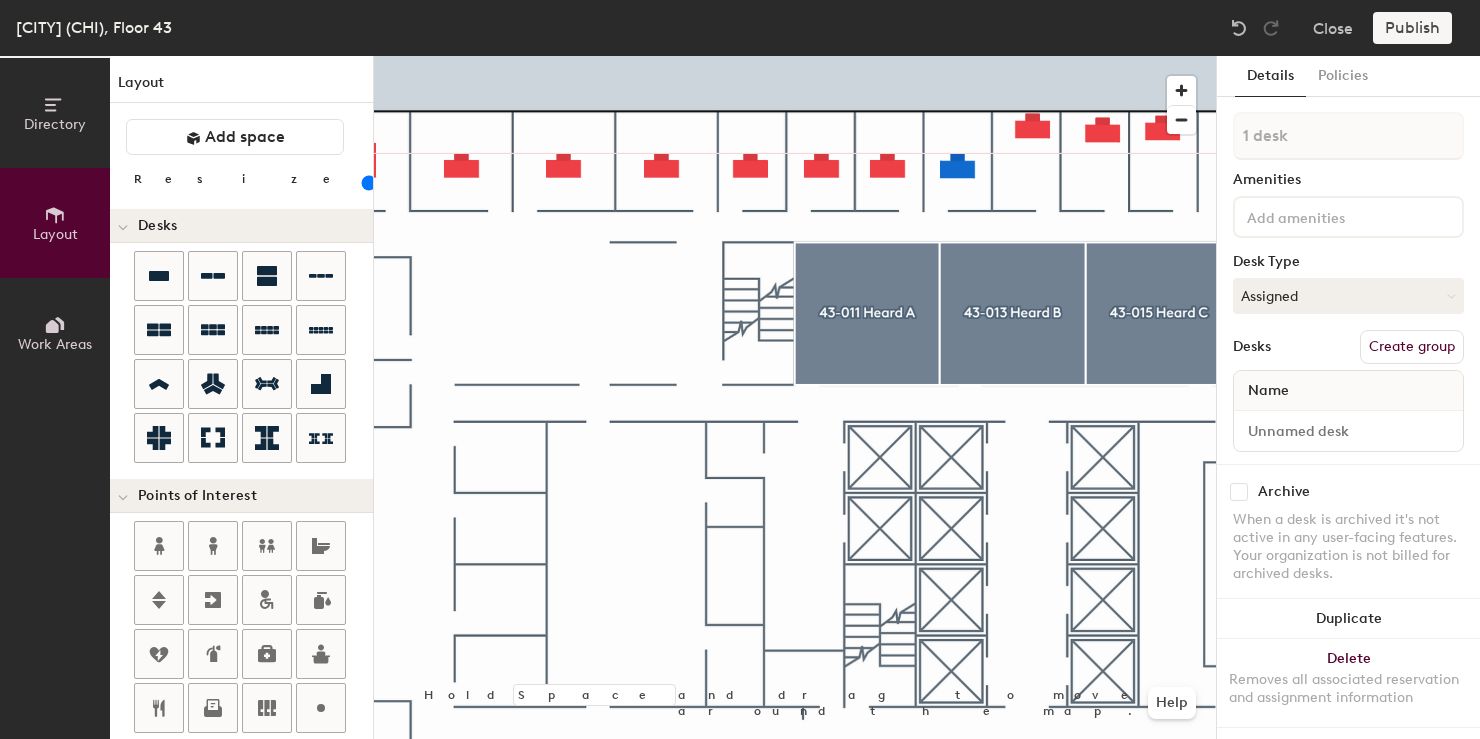 scroll, scrollTop: 0, scrollLeft: 0, axis: both 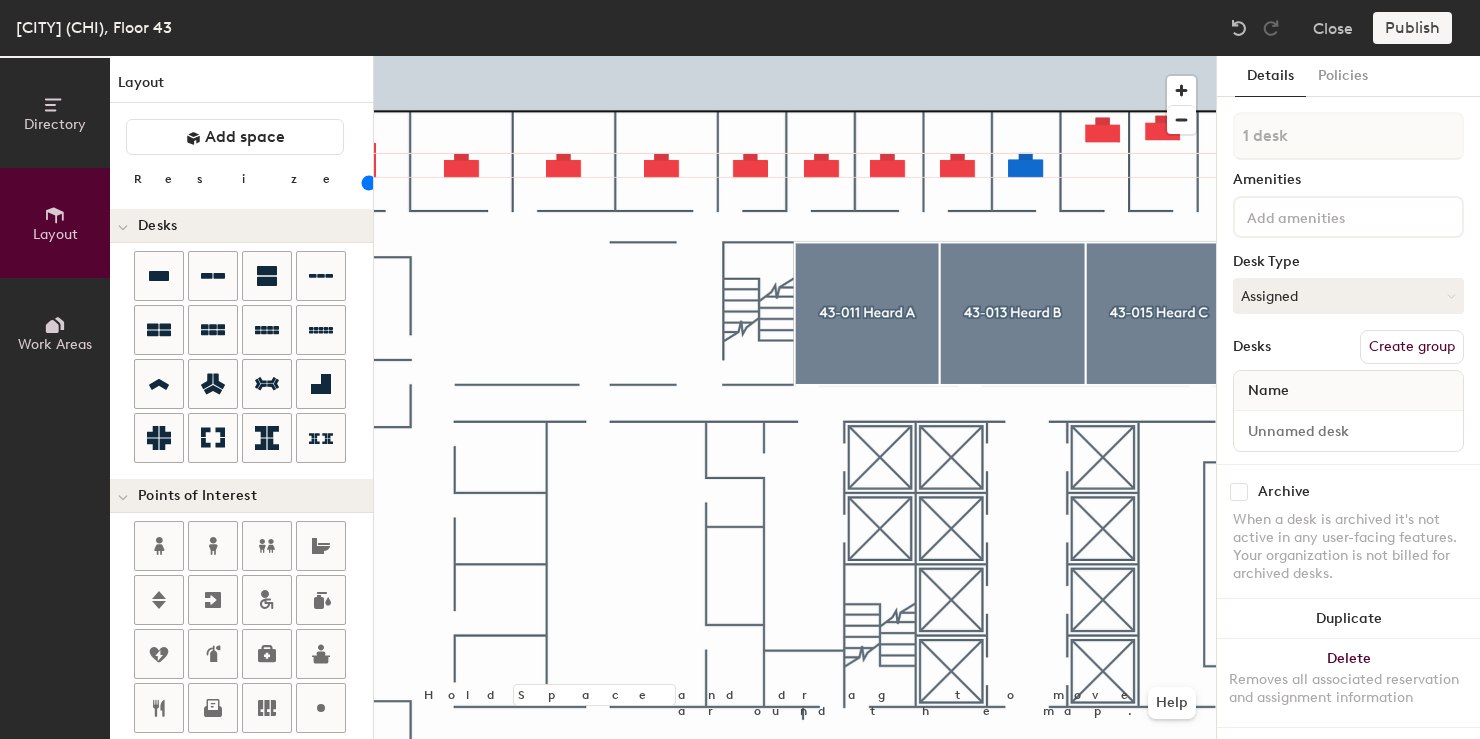 click 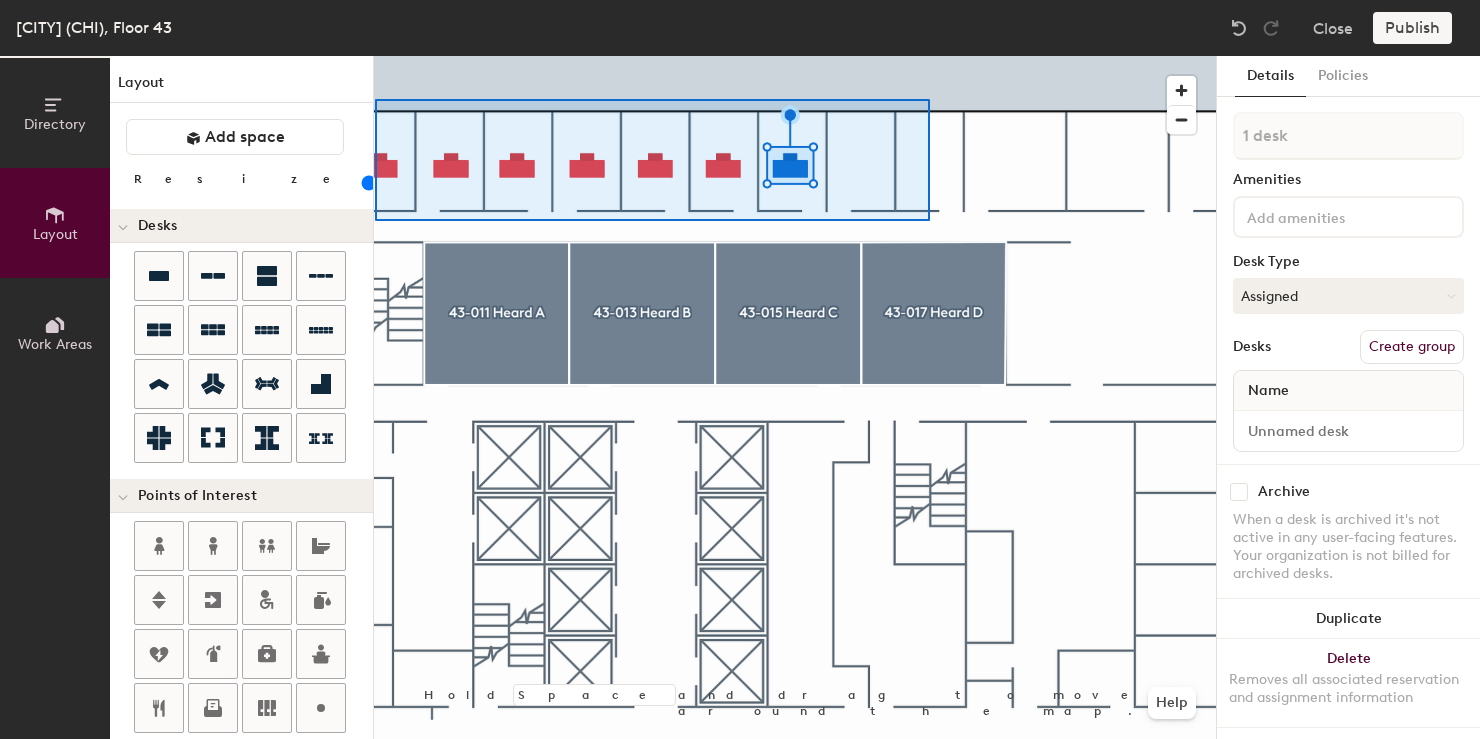 type on "7 desks" 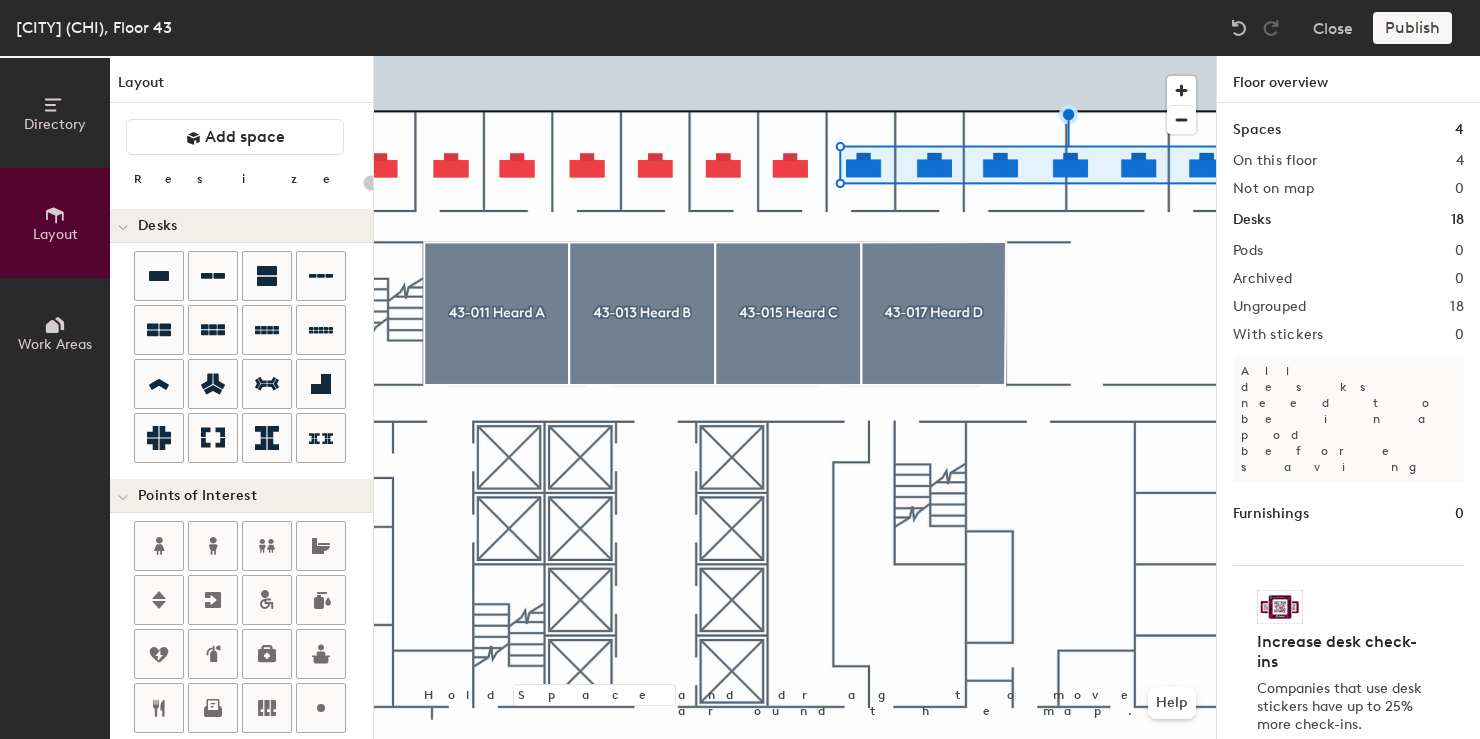 click 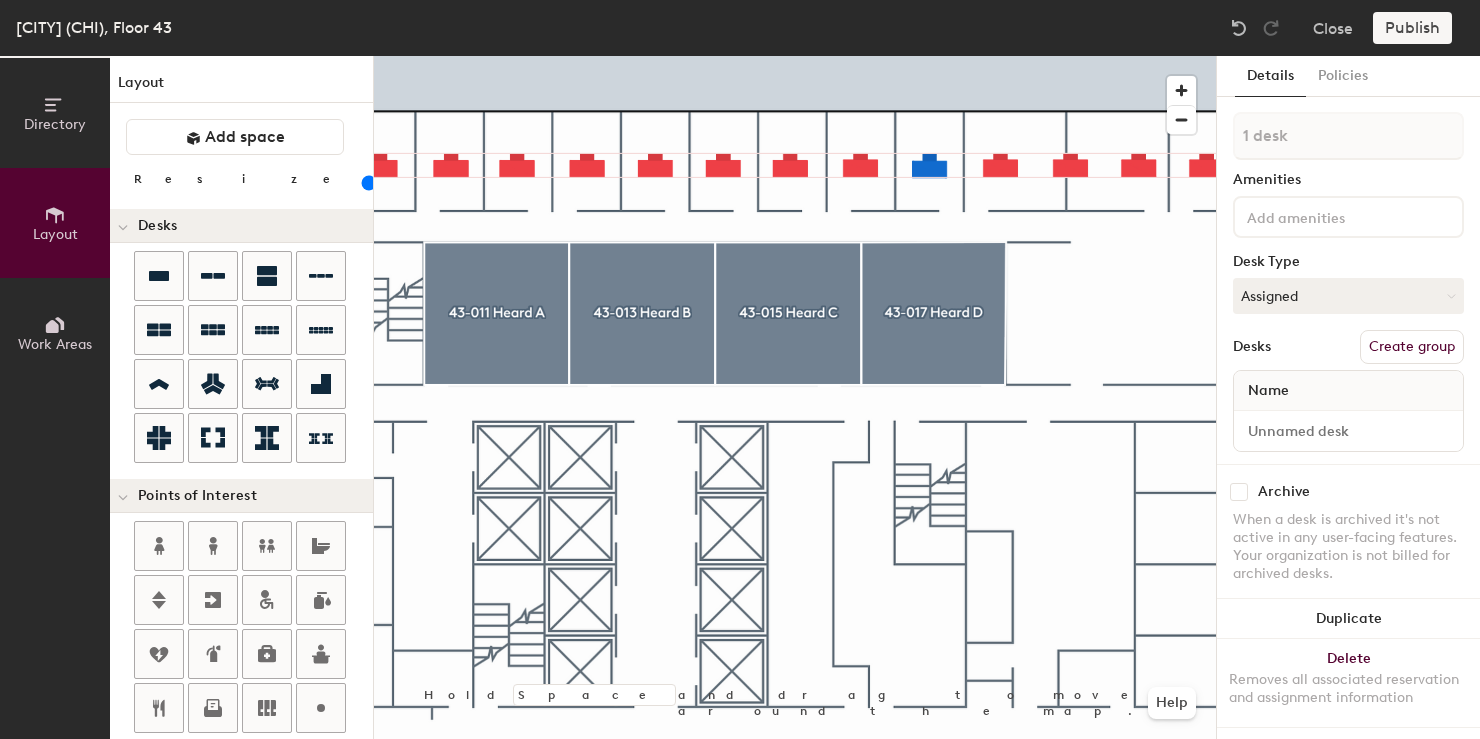click 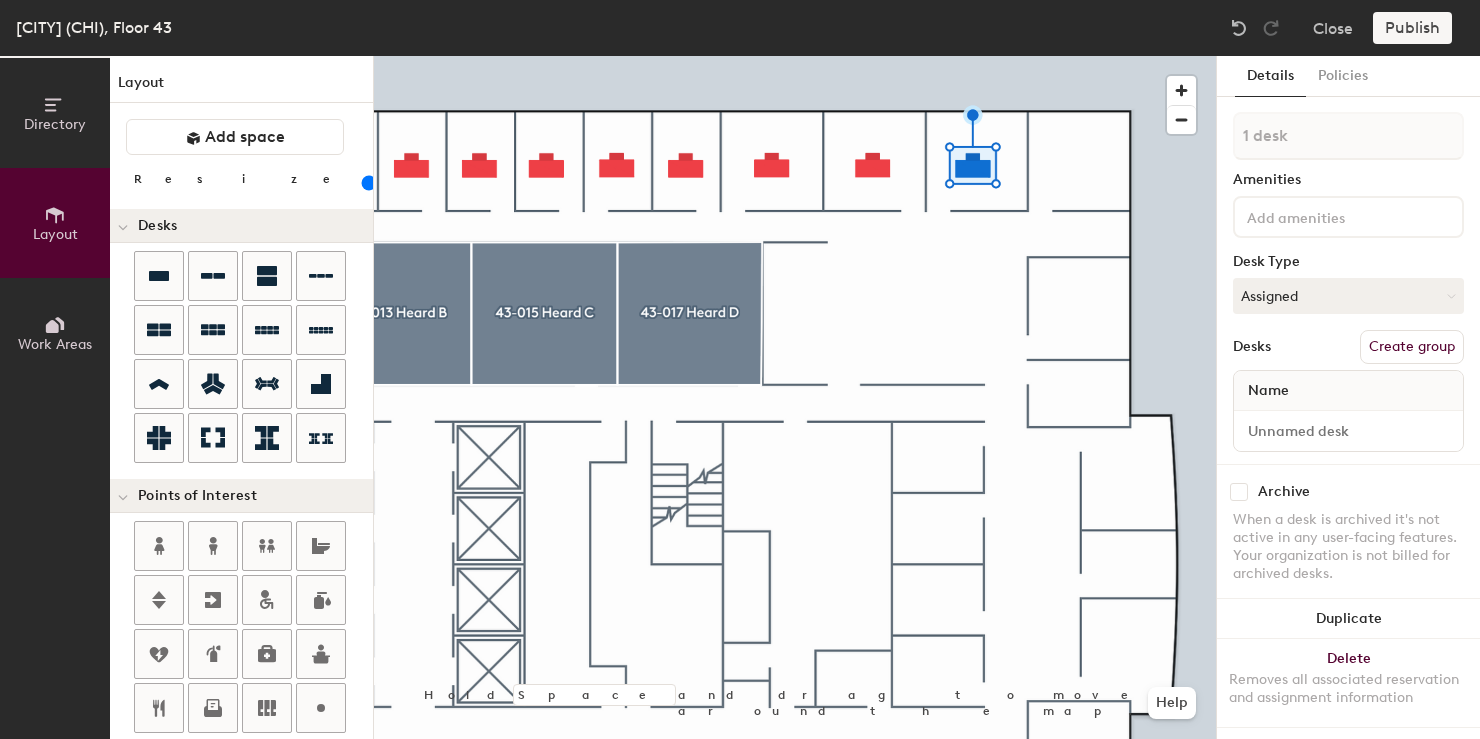 click on "Directory Layout Work Areas Layout   Add space Resize Desks Points of Interest Furnishings Seating Tables Booths Hold Space and drag to move around the map. Help Details Policies 1 desk Amenities Desk Type Assigned Desks Create group Name Archive When a desk is archived it's not active in any user-facing features. Your organization is not billed for archived desks. Duplicate Delete Removes all associated reservation and assignment information" 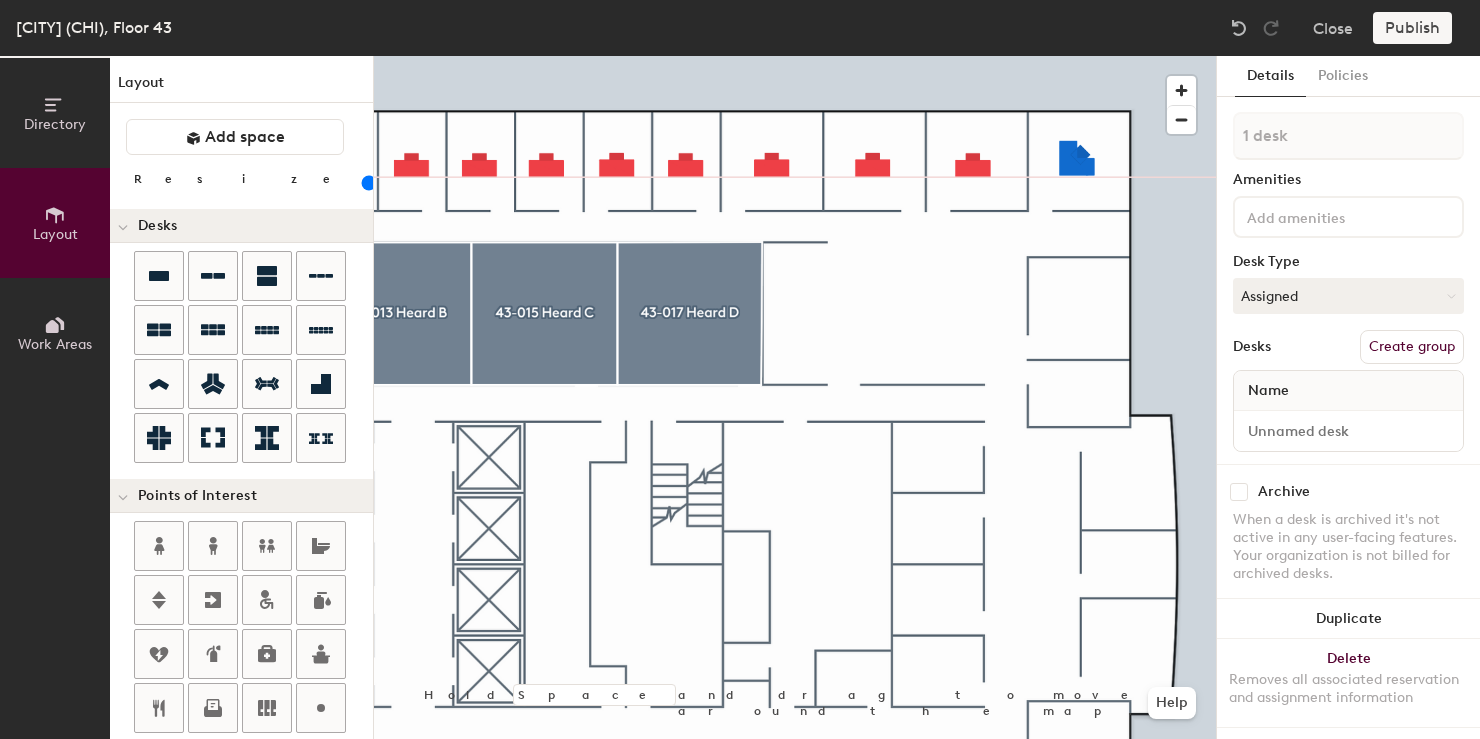 click on "[CITY] (CHI), Floor 43 Close Publish" 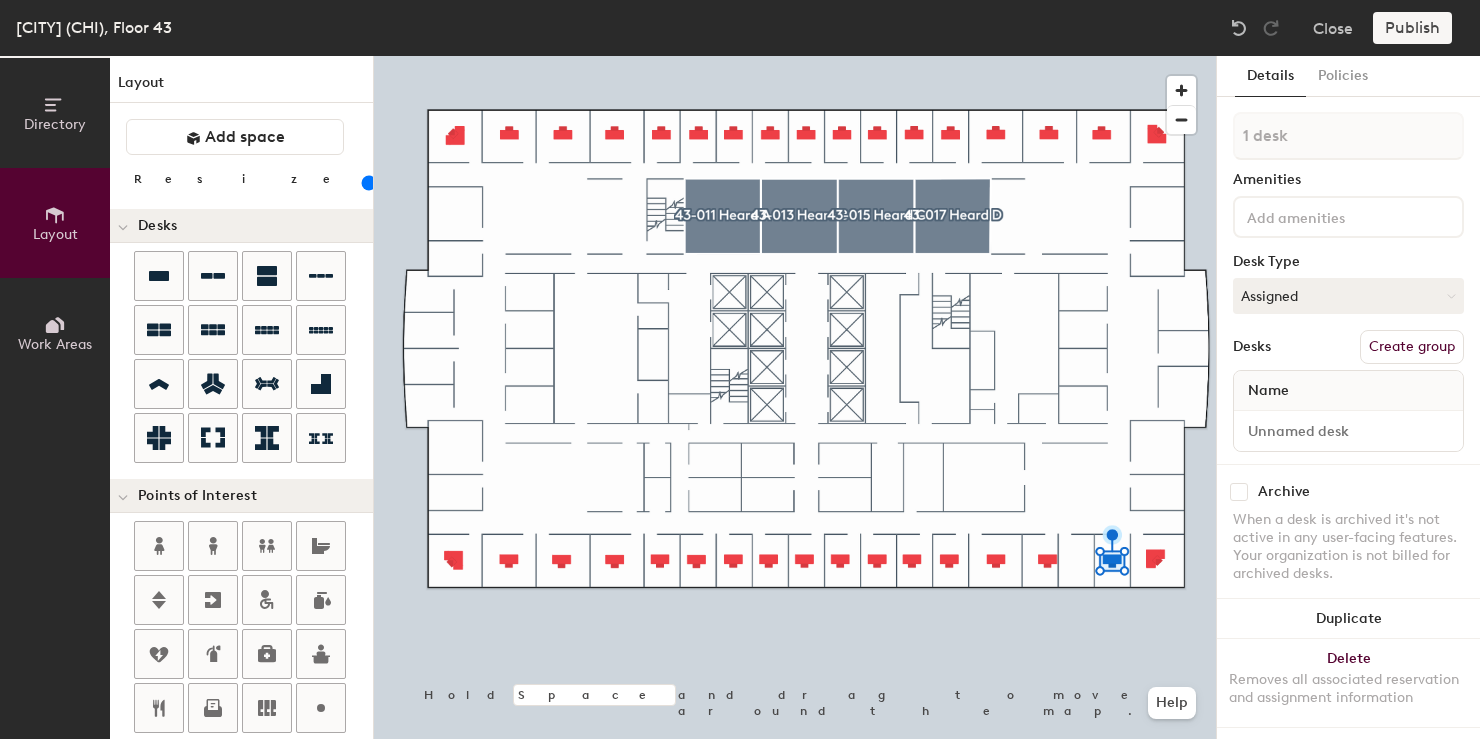 click 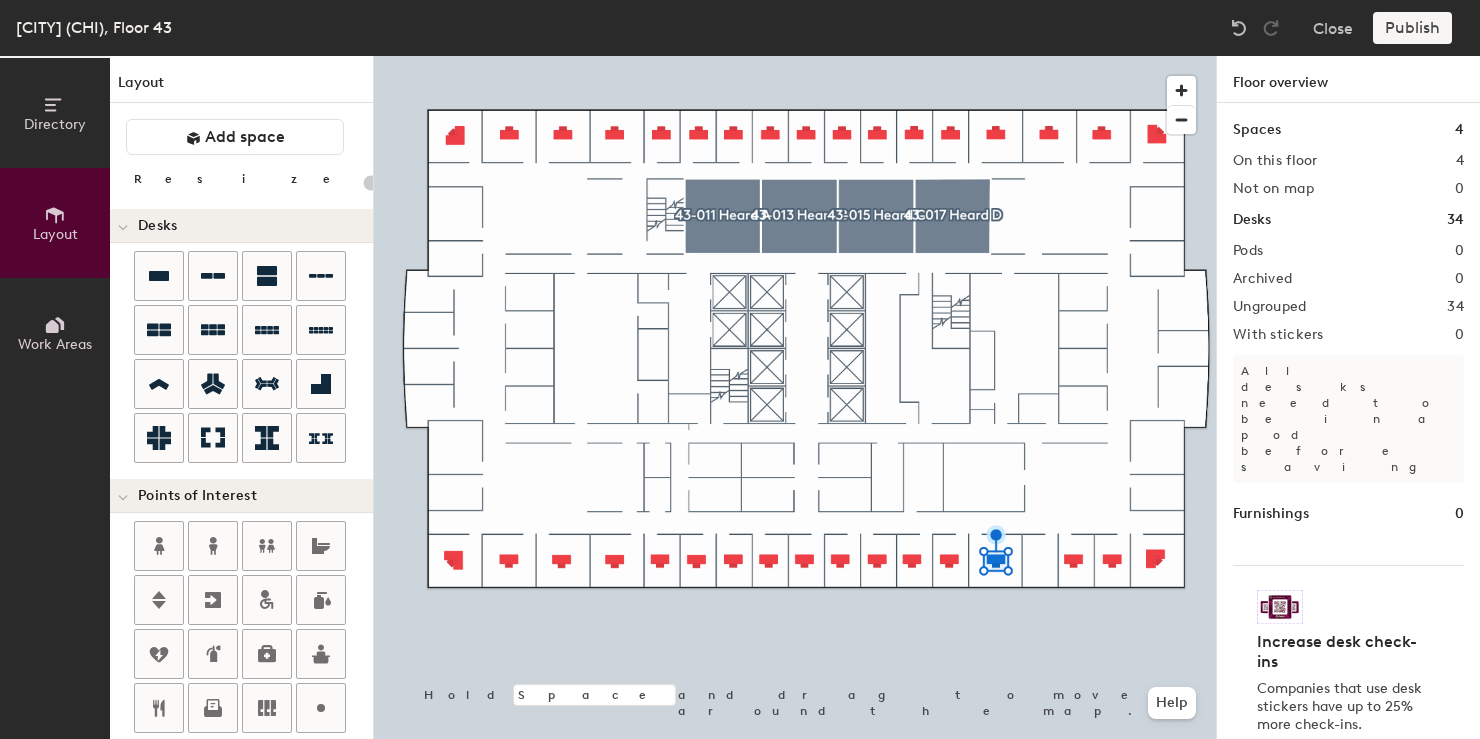 click 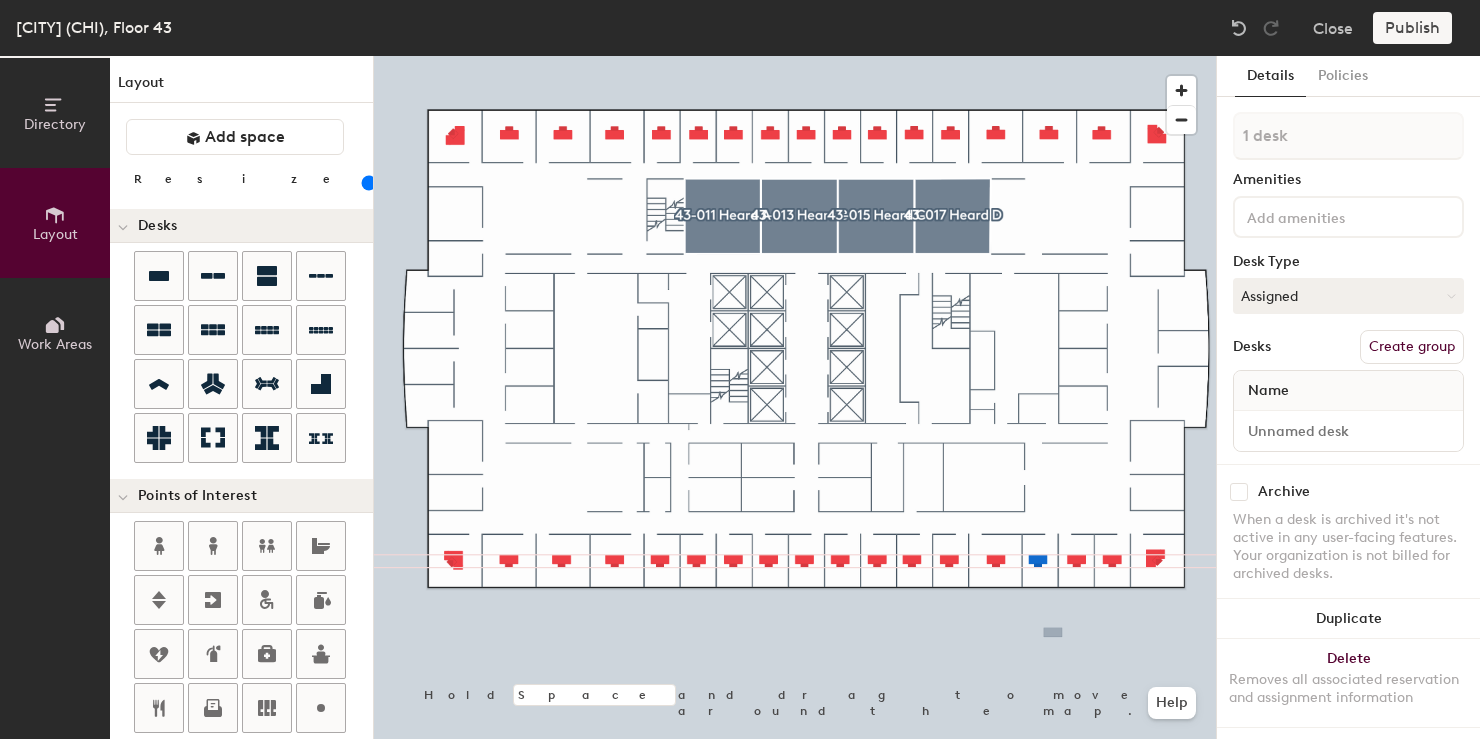 click 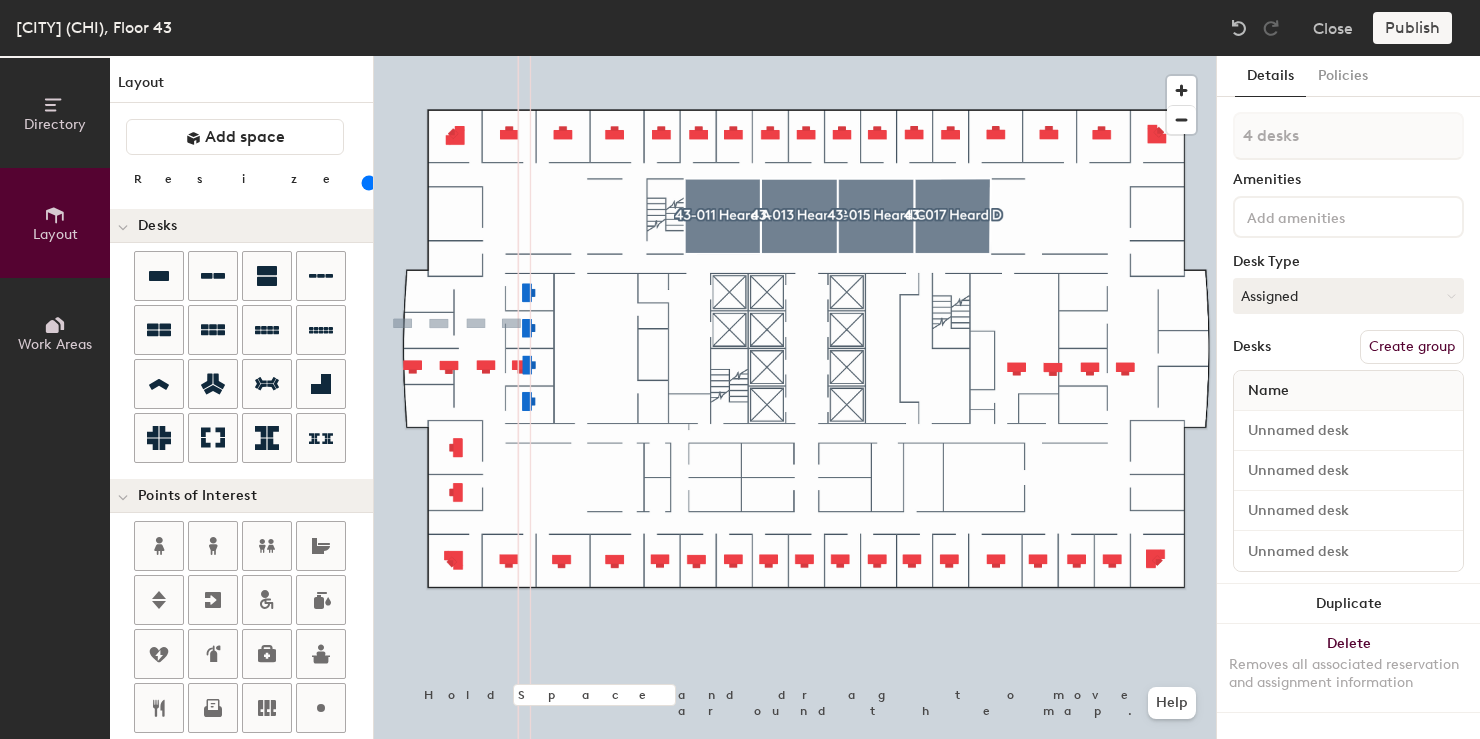 click 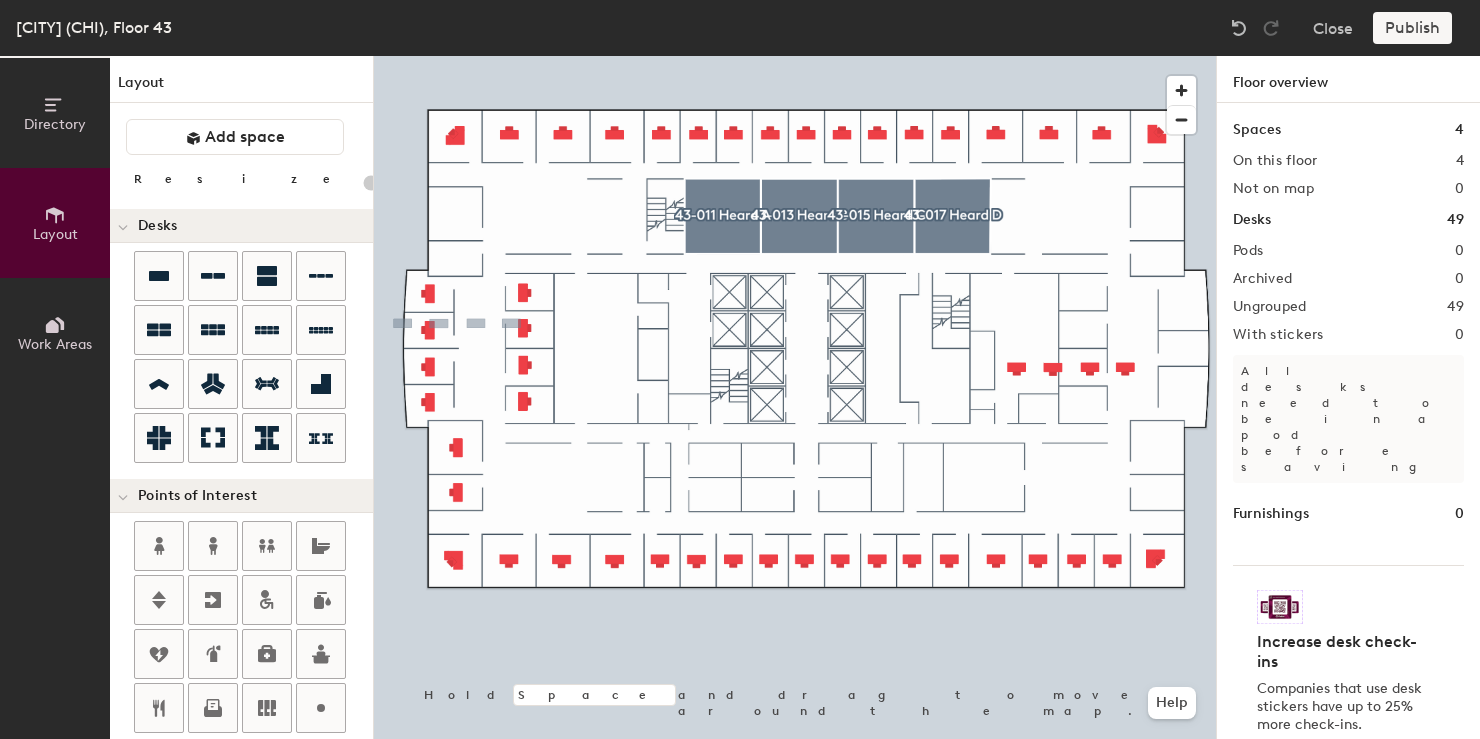 type on "20" 